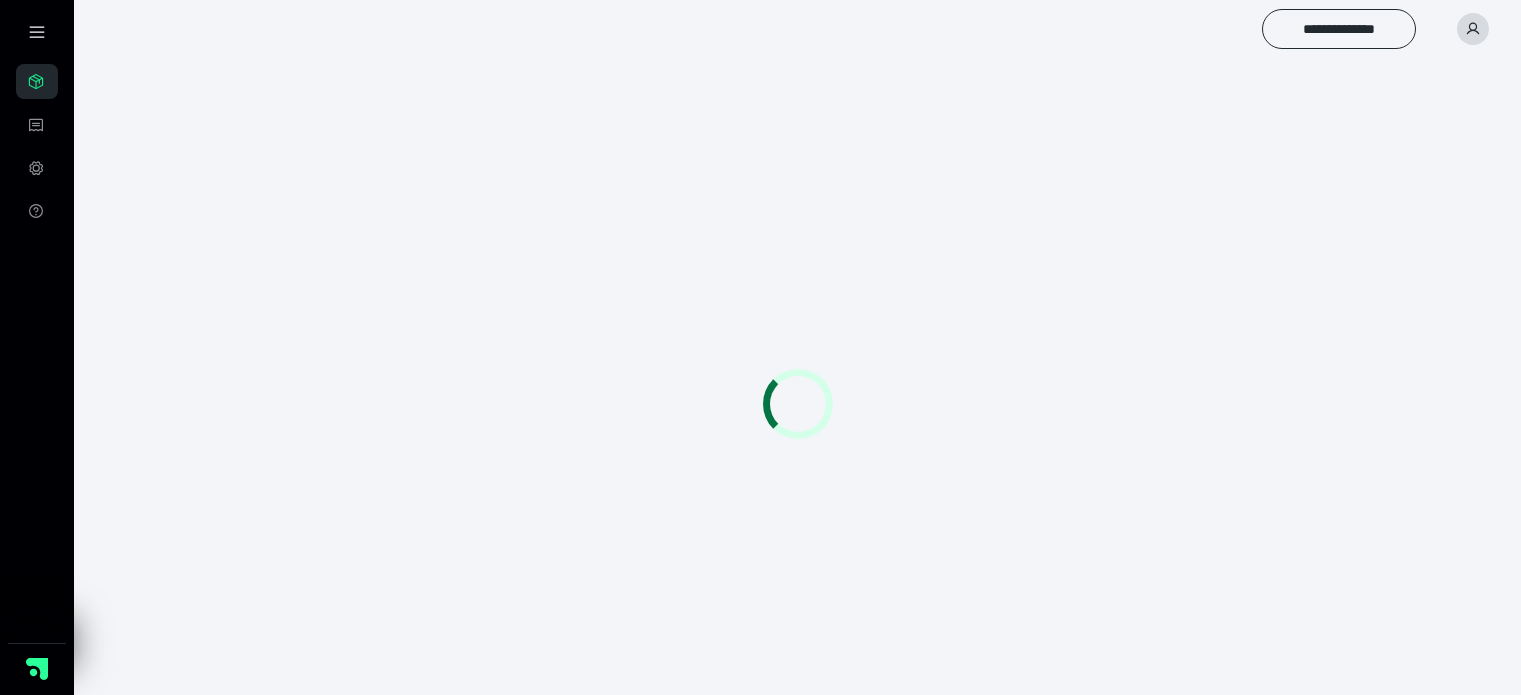 scroll, scrollTop: 0, scrollLeft: 0, axis: both 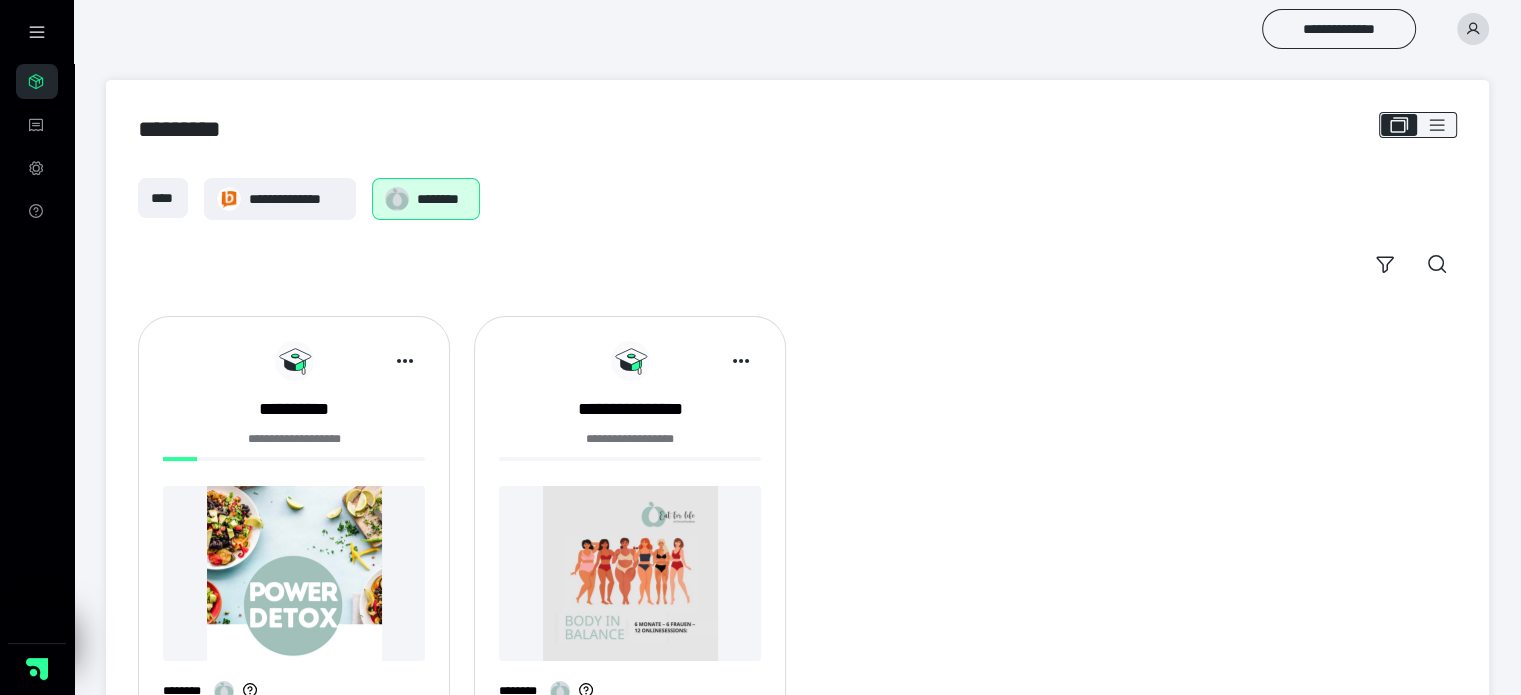 click at bounding box center [630, 573] 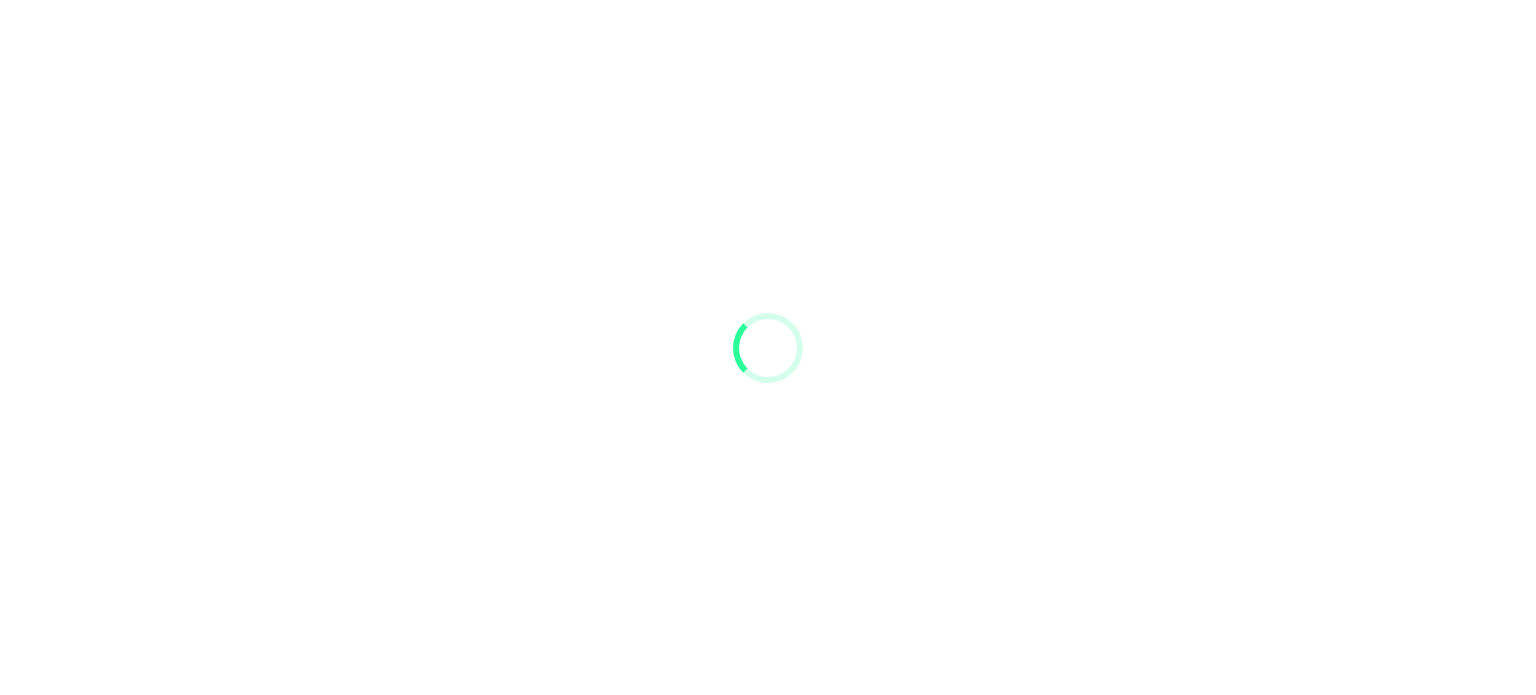 scroll, scrollTop: 0, scrollLeft: 0, axis: both 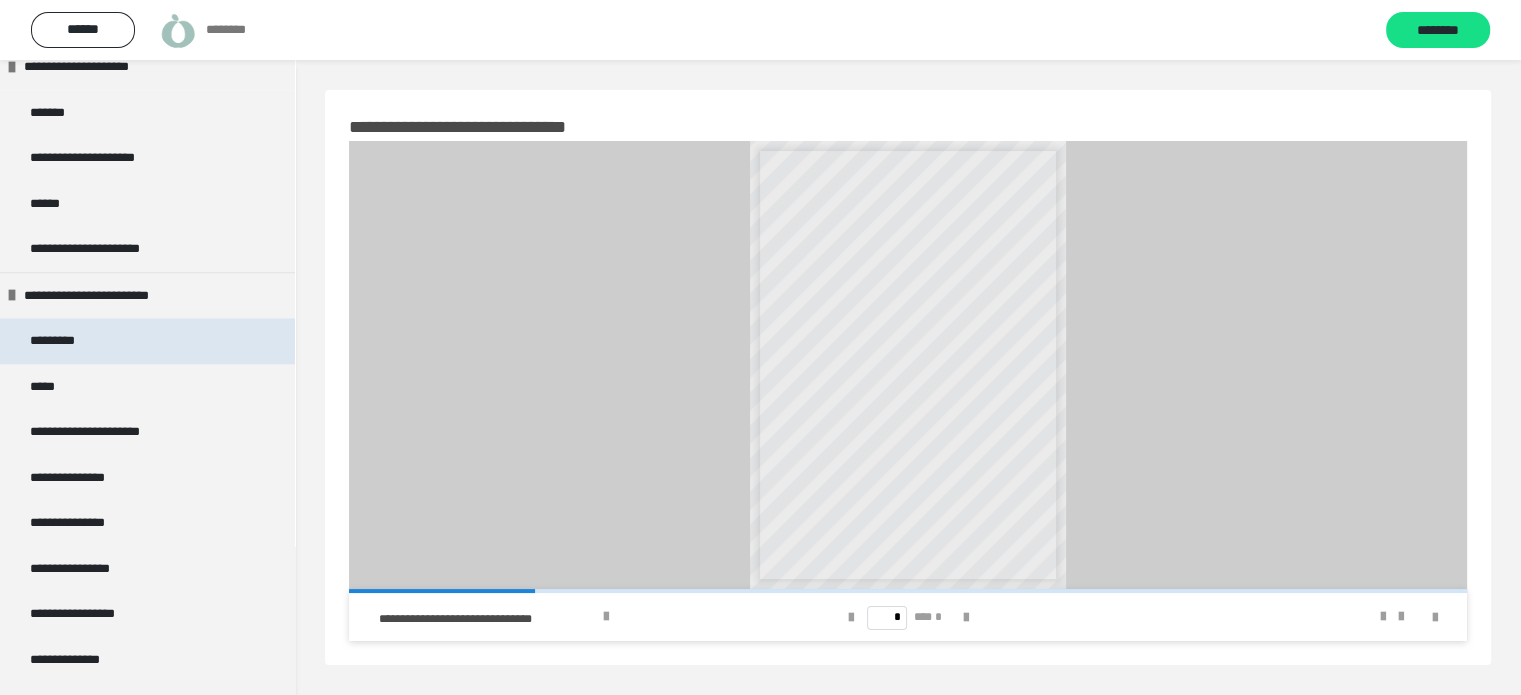 click on "*********" at bounding box center (66, 341) 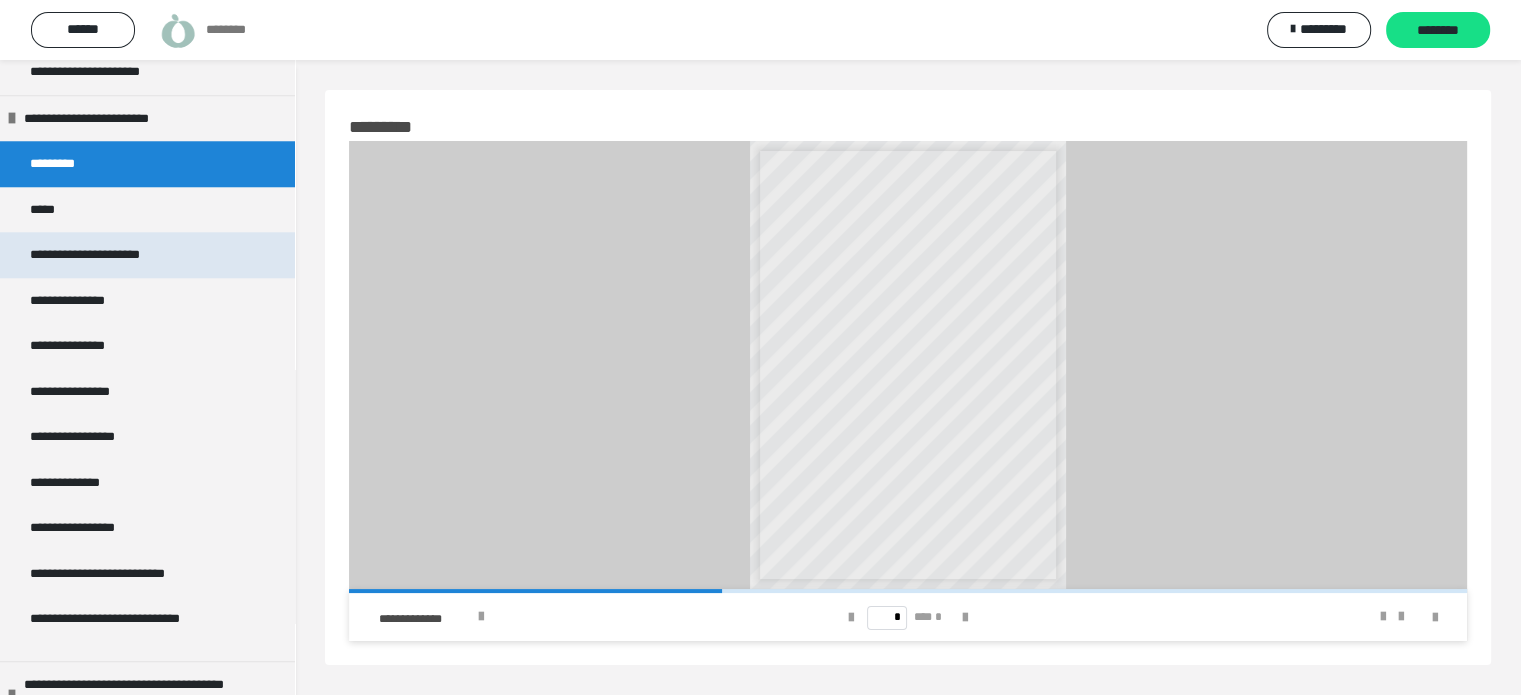 scroll, scrollTop: 2000, scrollLeft: 0, axis: vertical 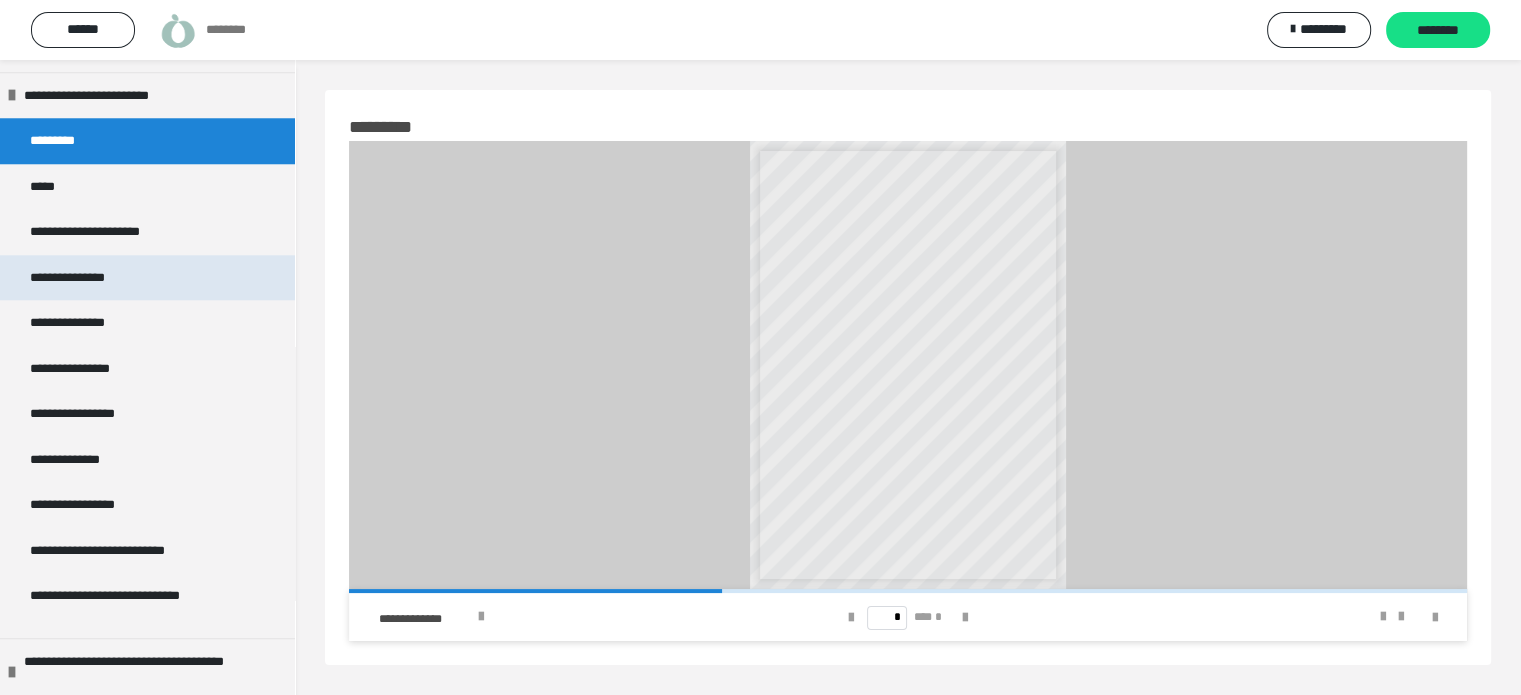 click on "**********" at bounding box center [82, 278] 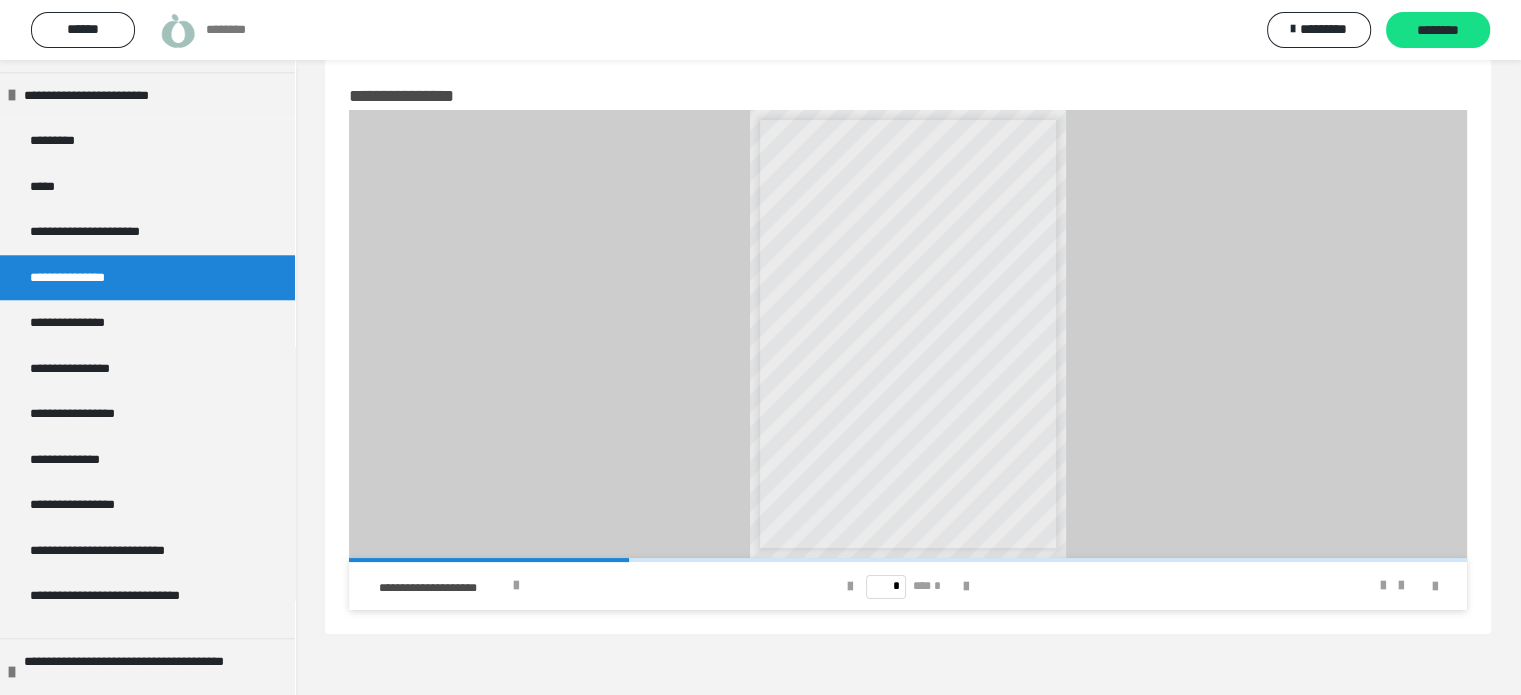scroll, scrollTop: 60, scrollLeft: 0, axis: vertical 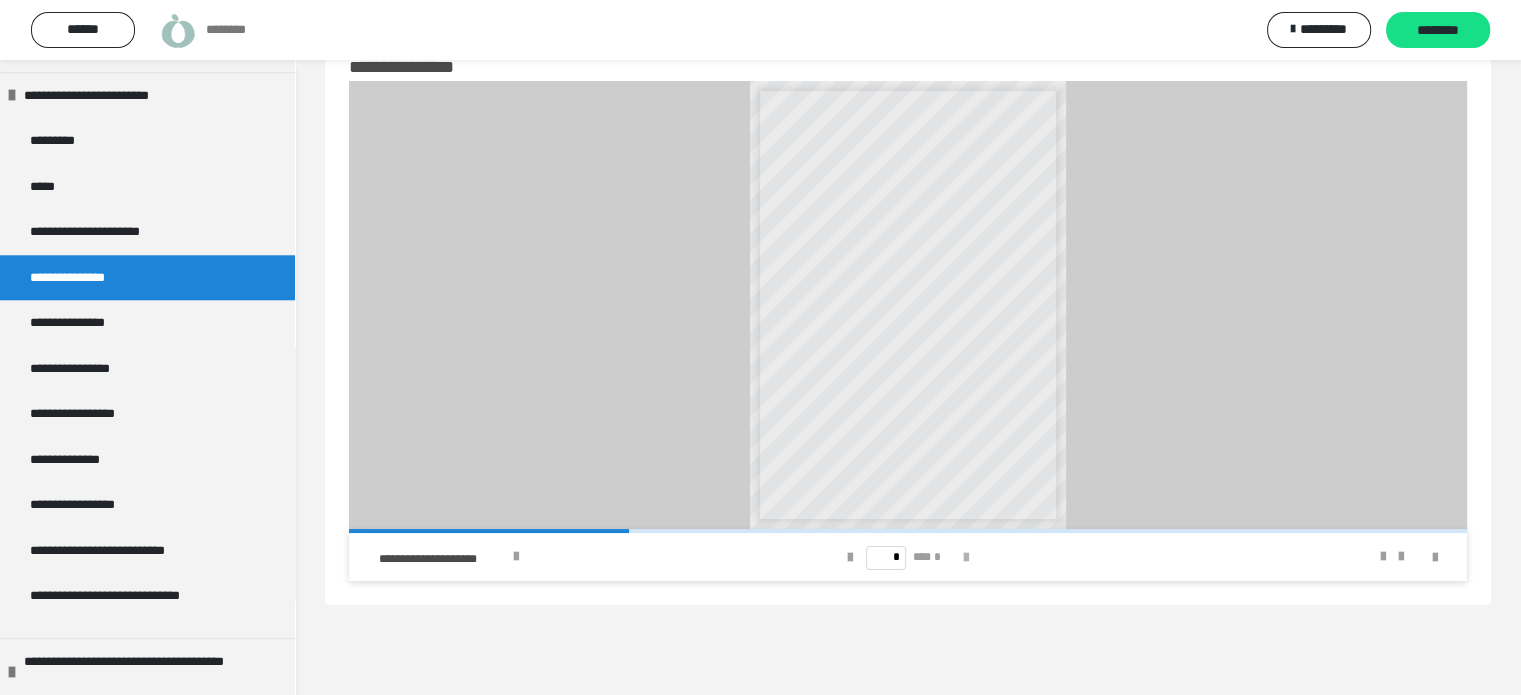 click at bounding box center (966, 558) 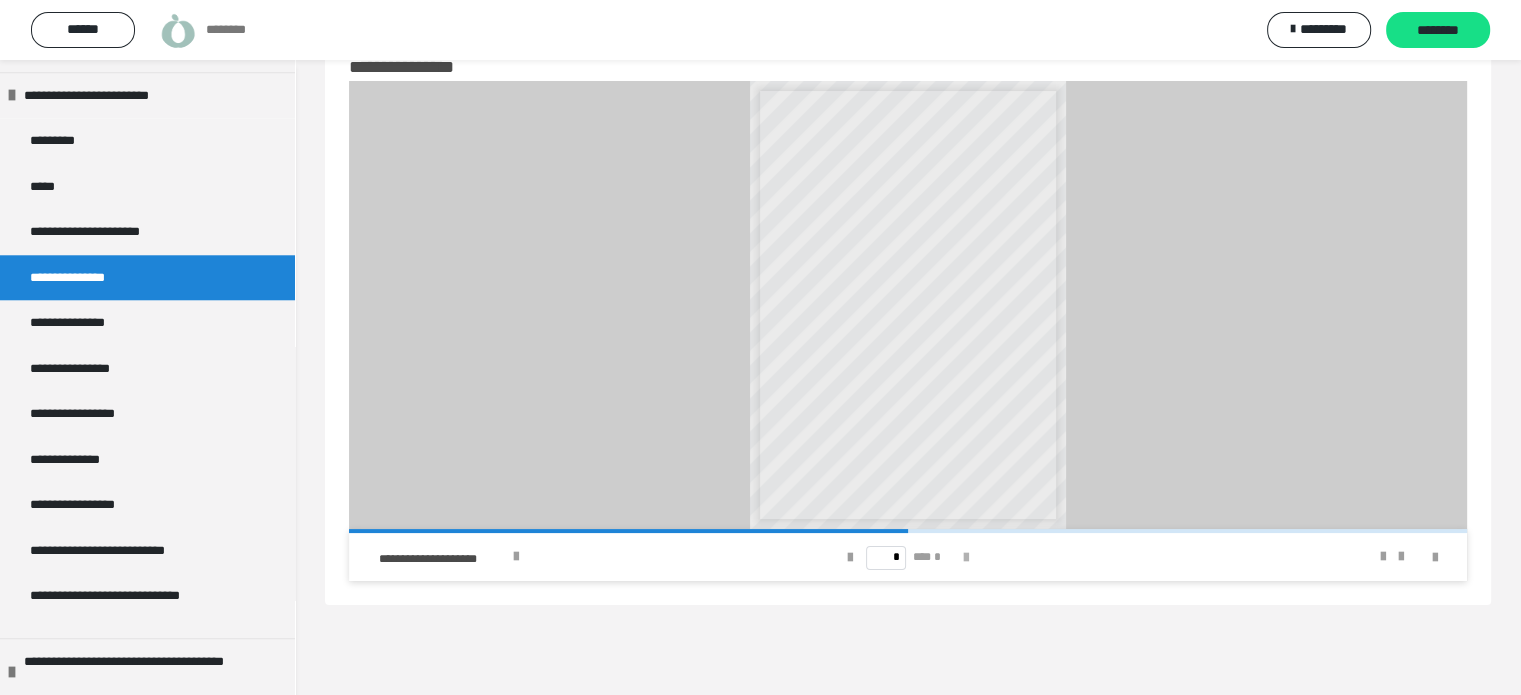 click at bounding box center (966, 558) 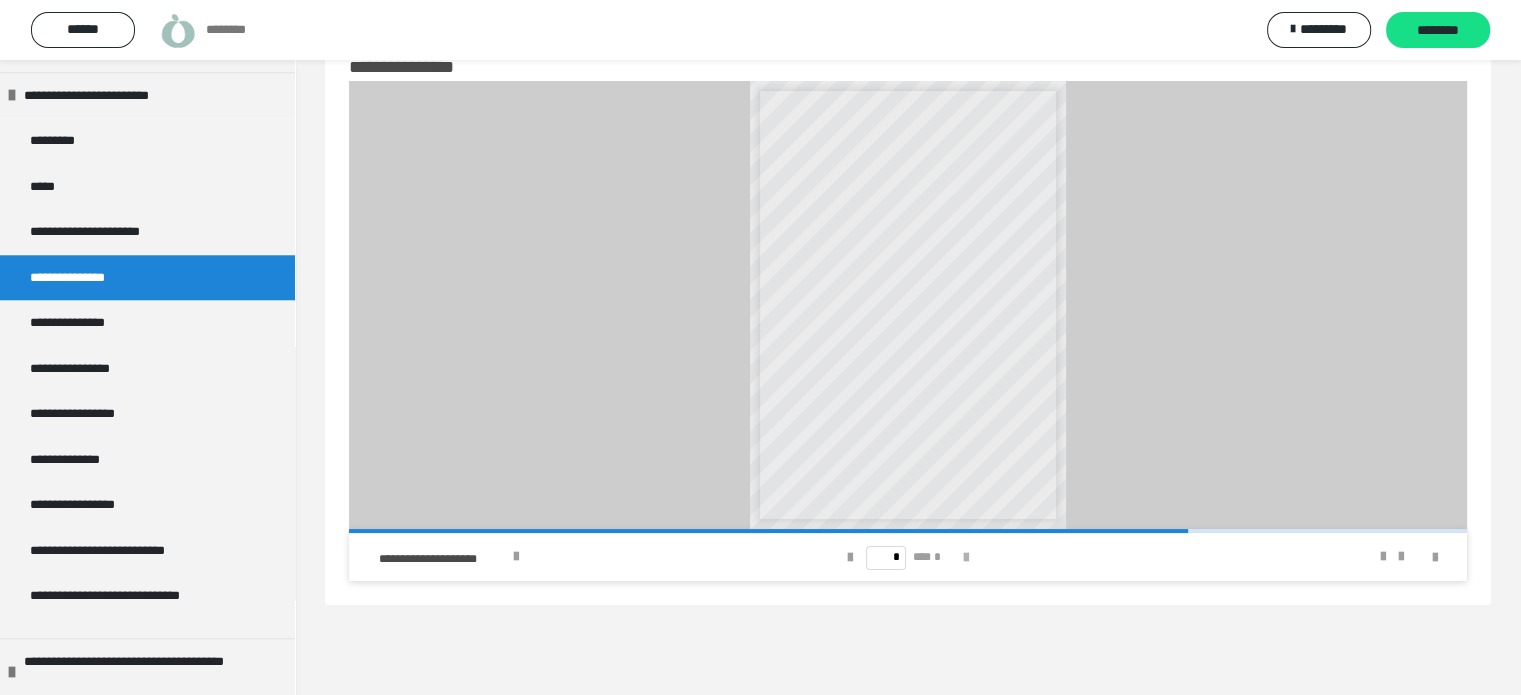 click at bounding box center (966, 558) 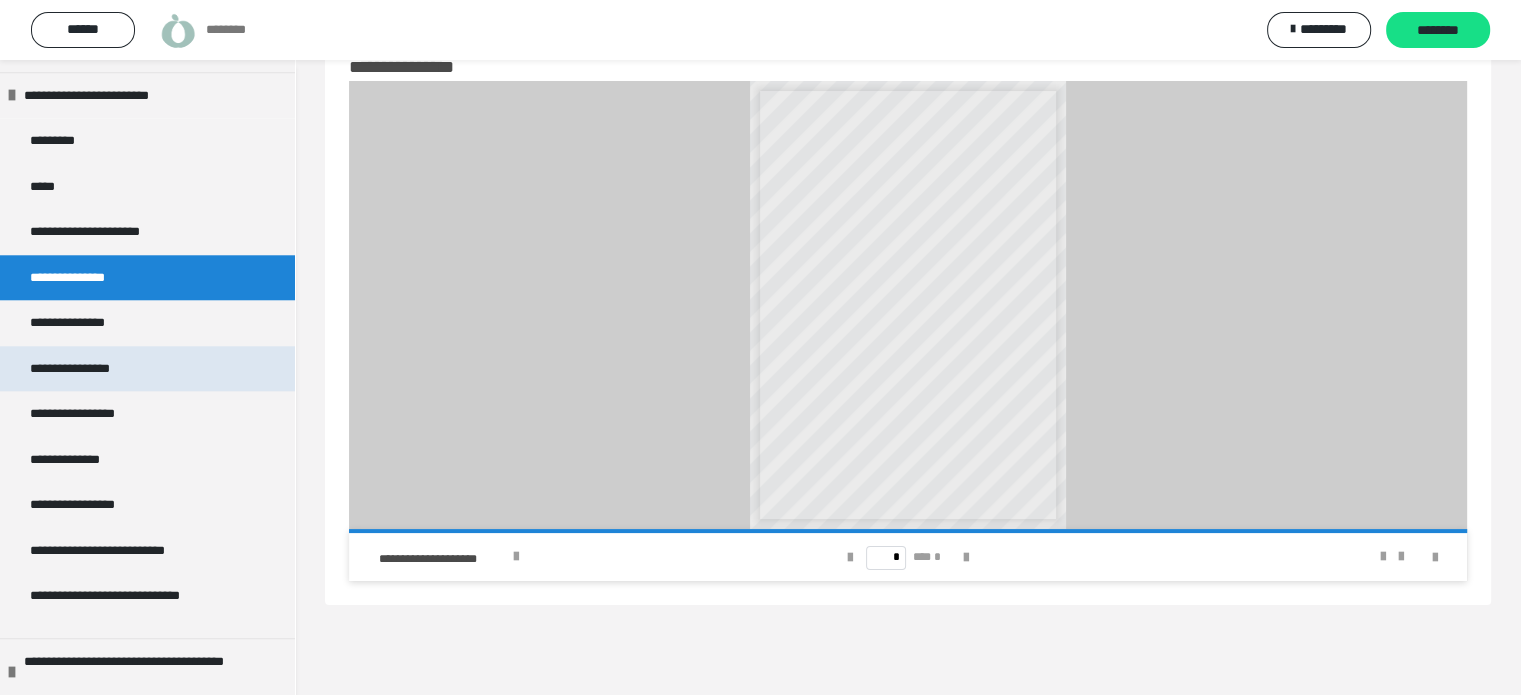 click on "**********" at bounding box center [92, 369] 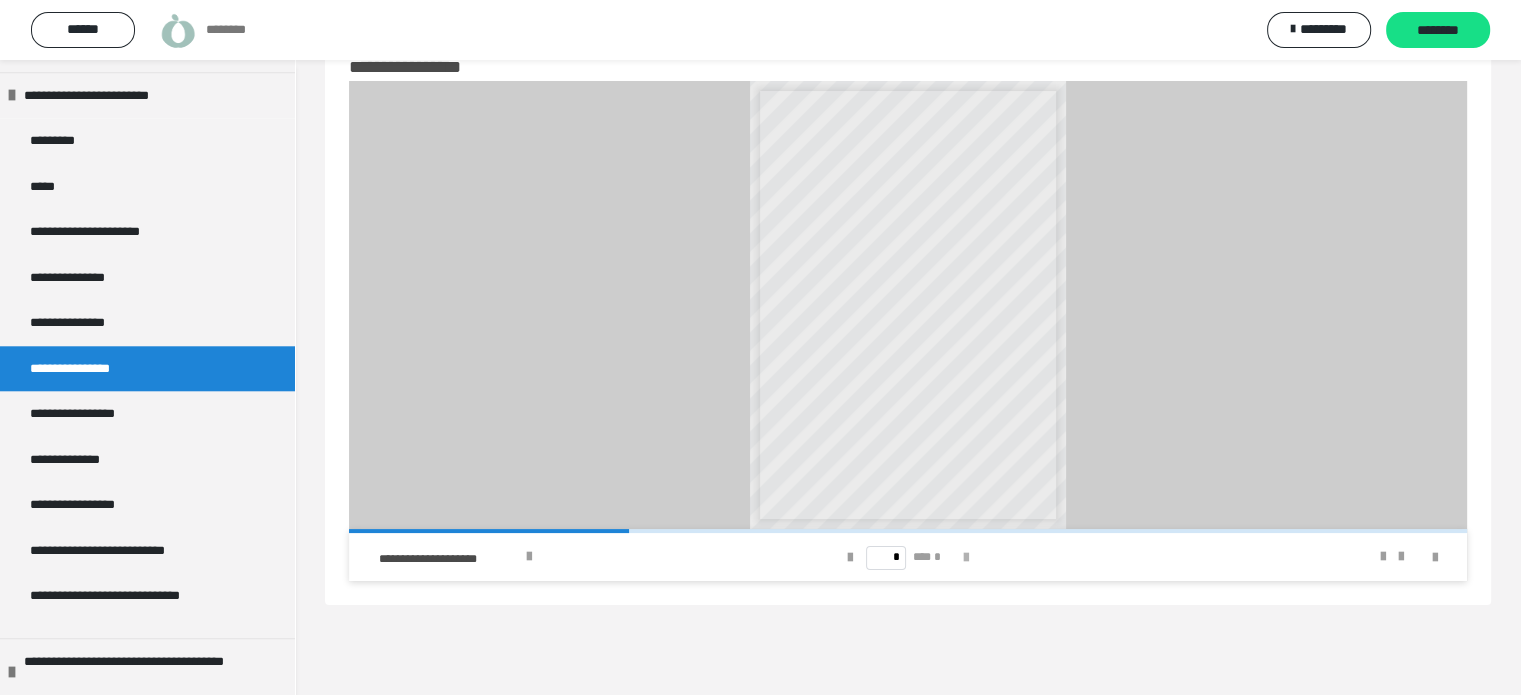 click at bounding box center [966, 558] 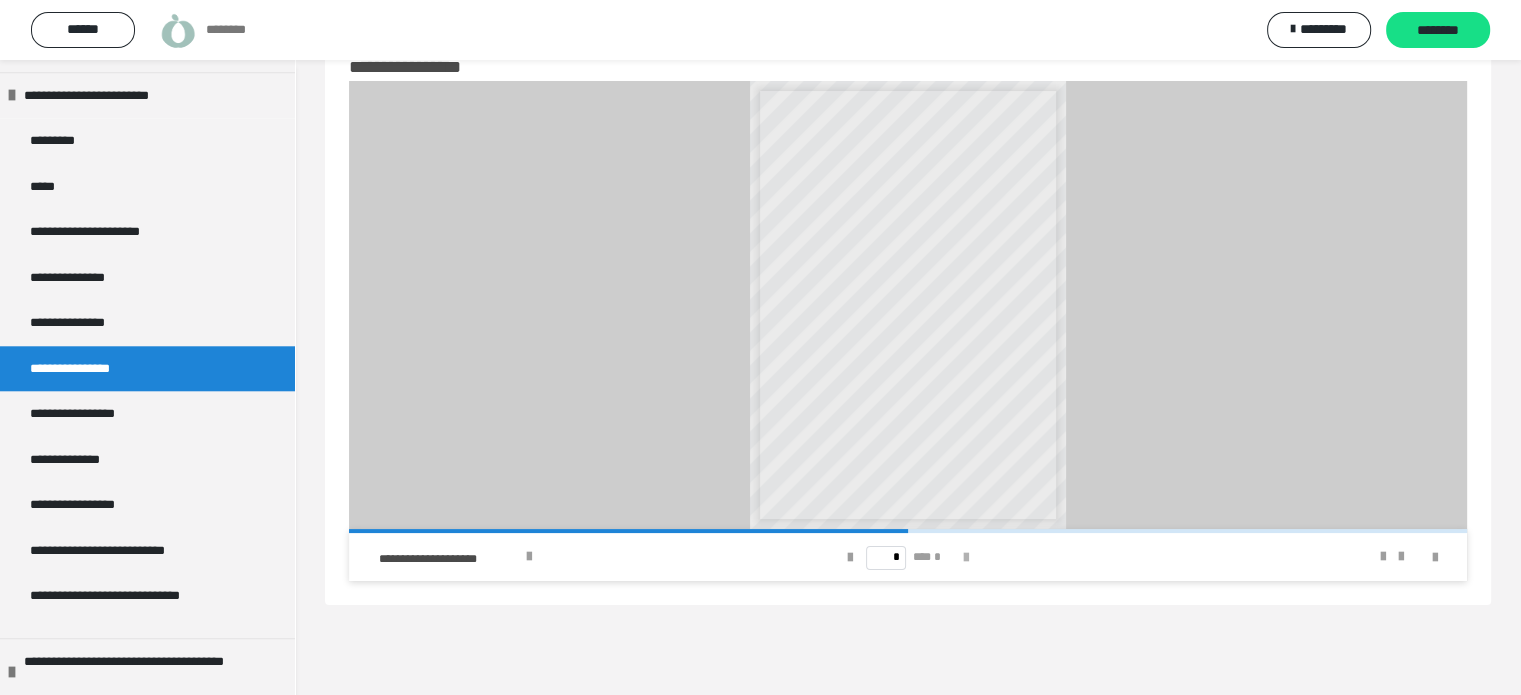 click at bounding box center (966, 558) 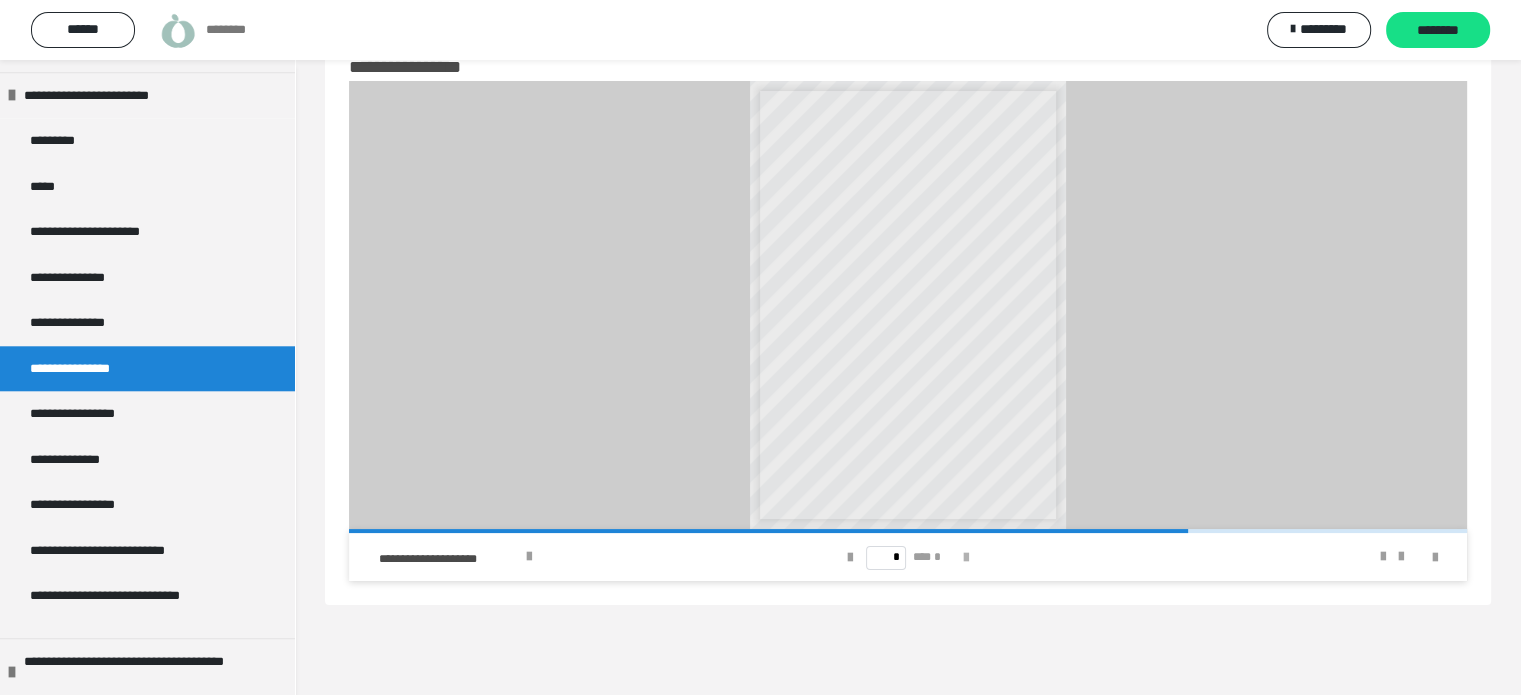 click at bounding box center (966, 558) 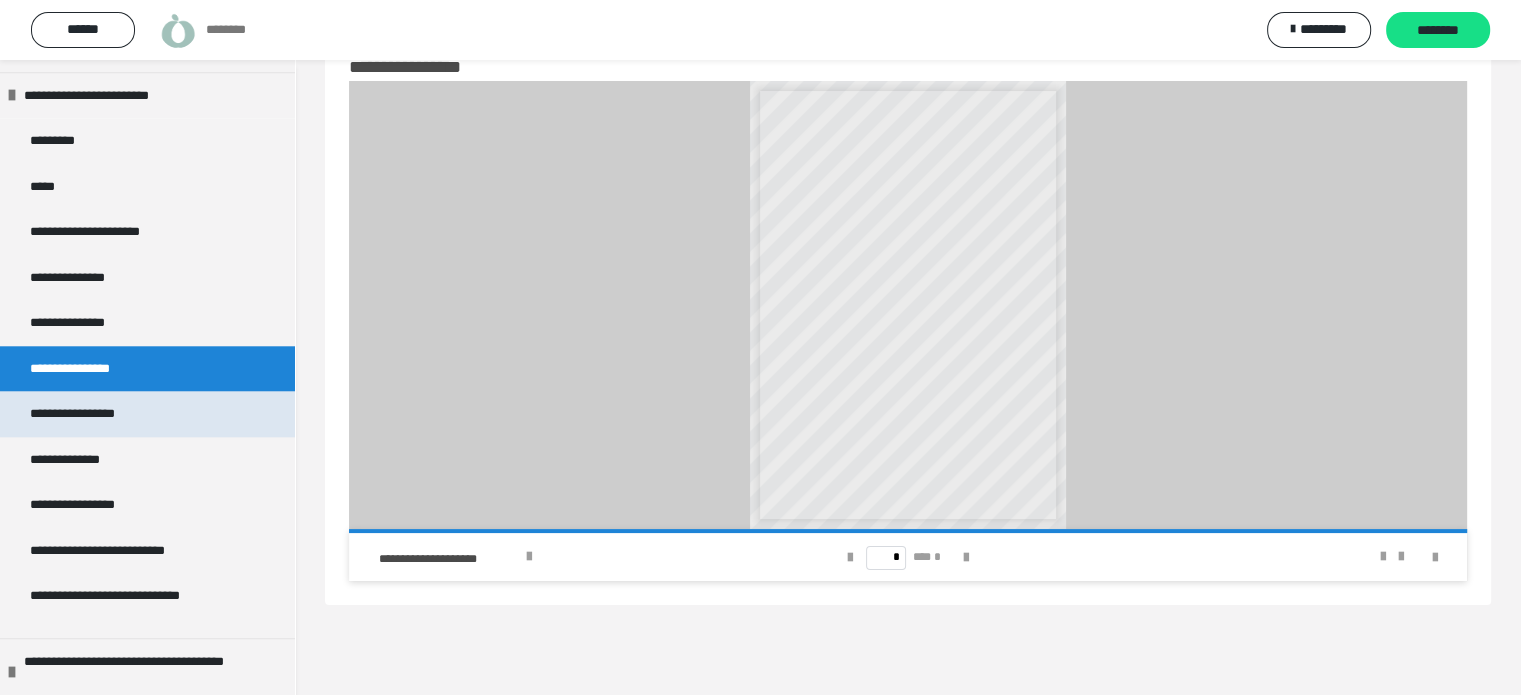 click on "**********" at bounding box center (91, 414) 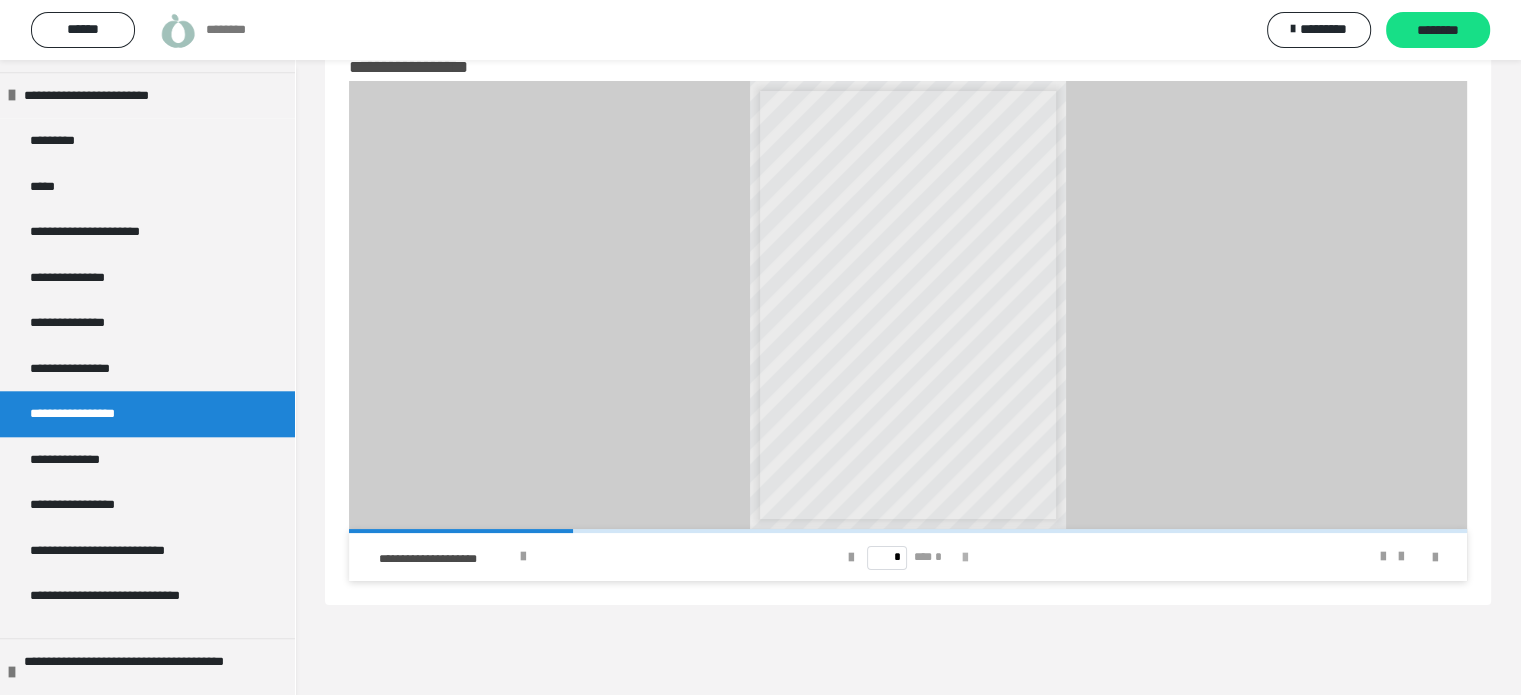 click at bounding box center (965, 558) 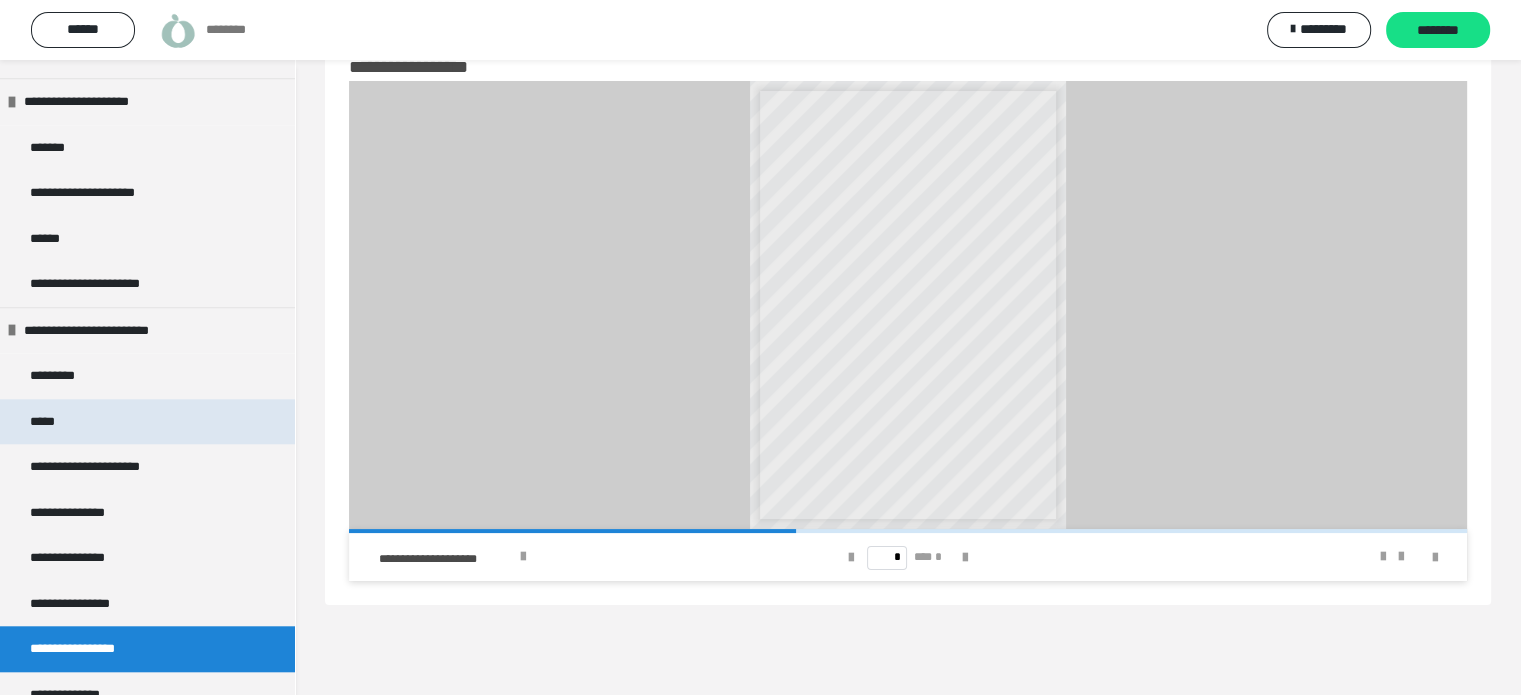 scroll, scrollTop: 1800, scrollLeft: 0, axis: vertical 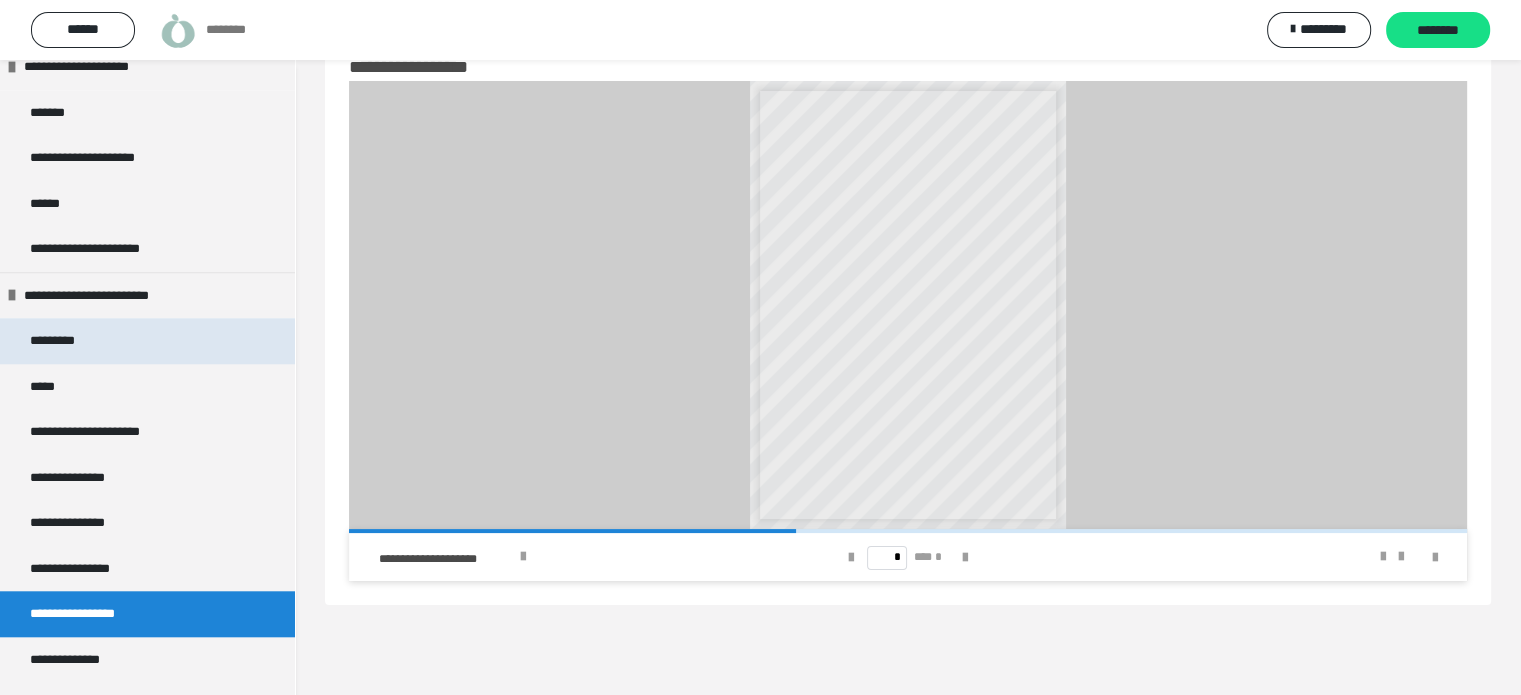 click on "*********" at bounding box center [66, 341] 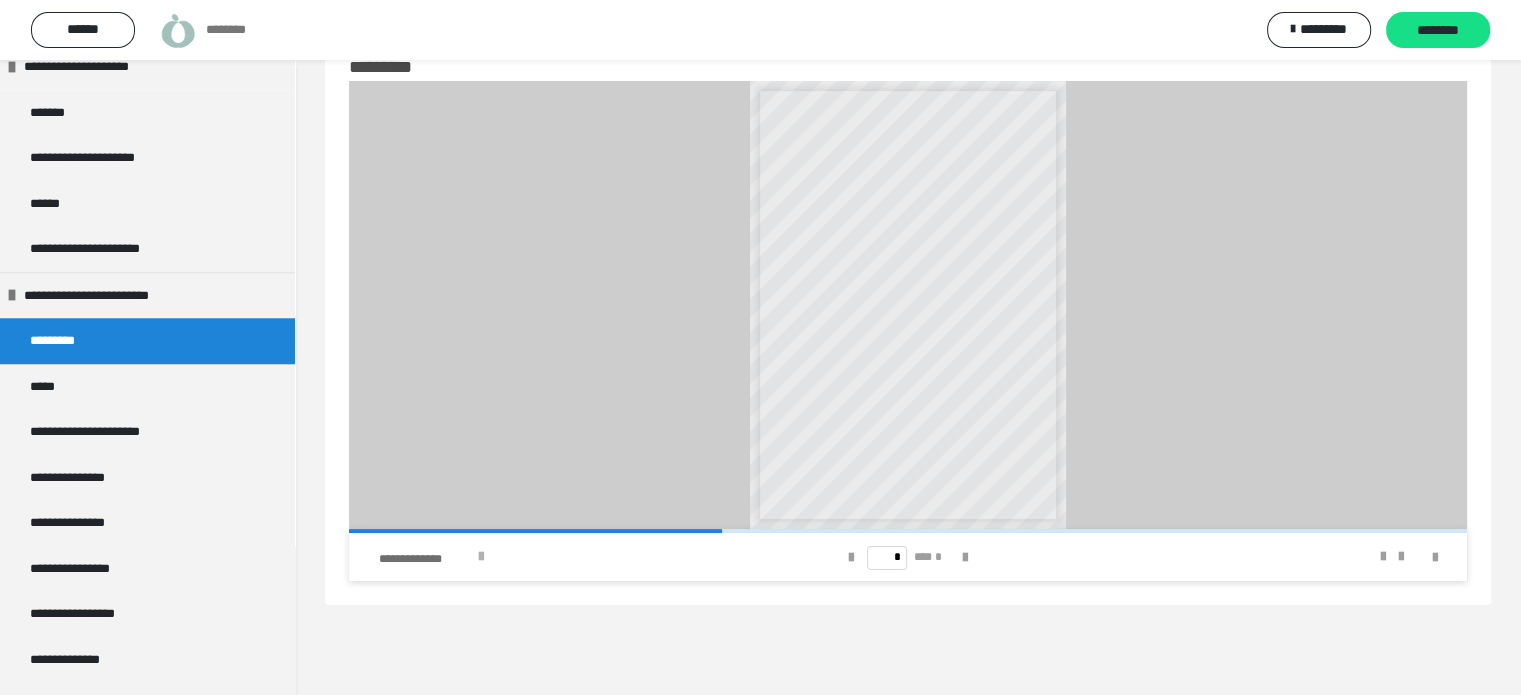 click at bounding box center [481, 557] 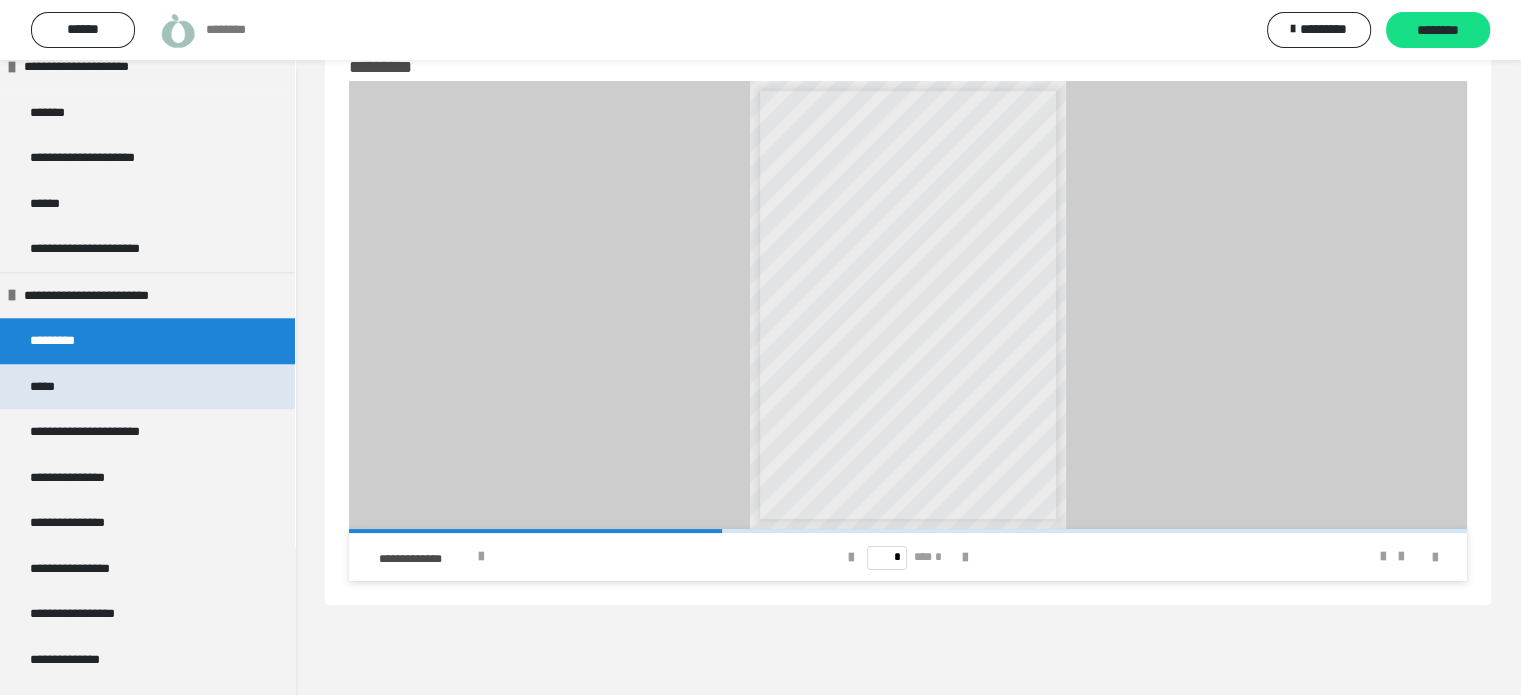 click on "*****" at bounding box center (51, 387) 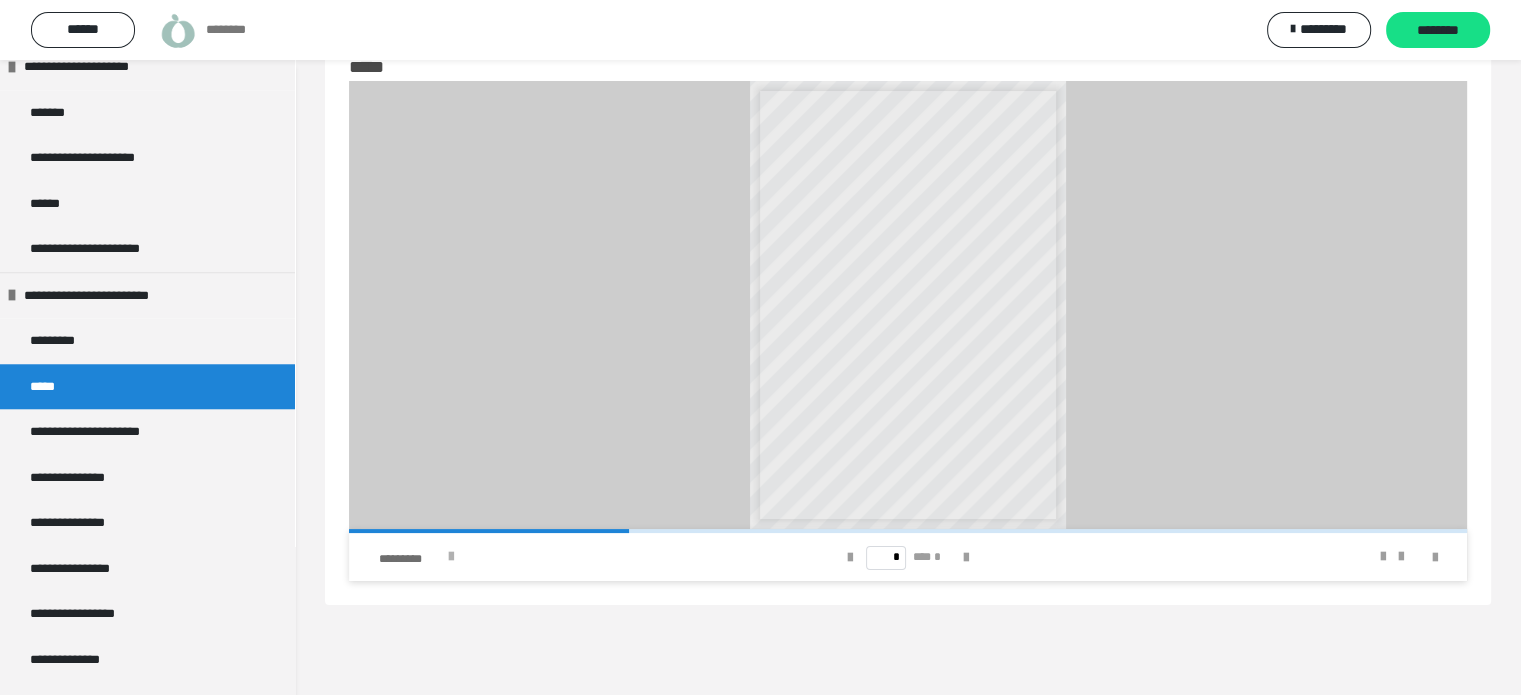 click at bounding box center (451, 557) 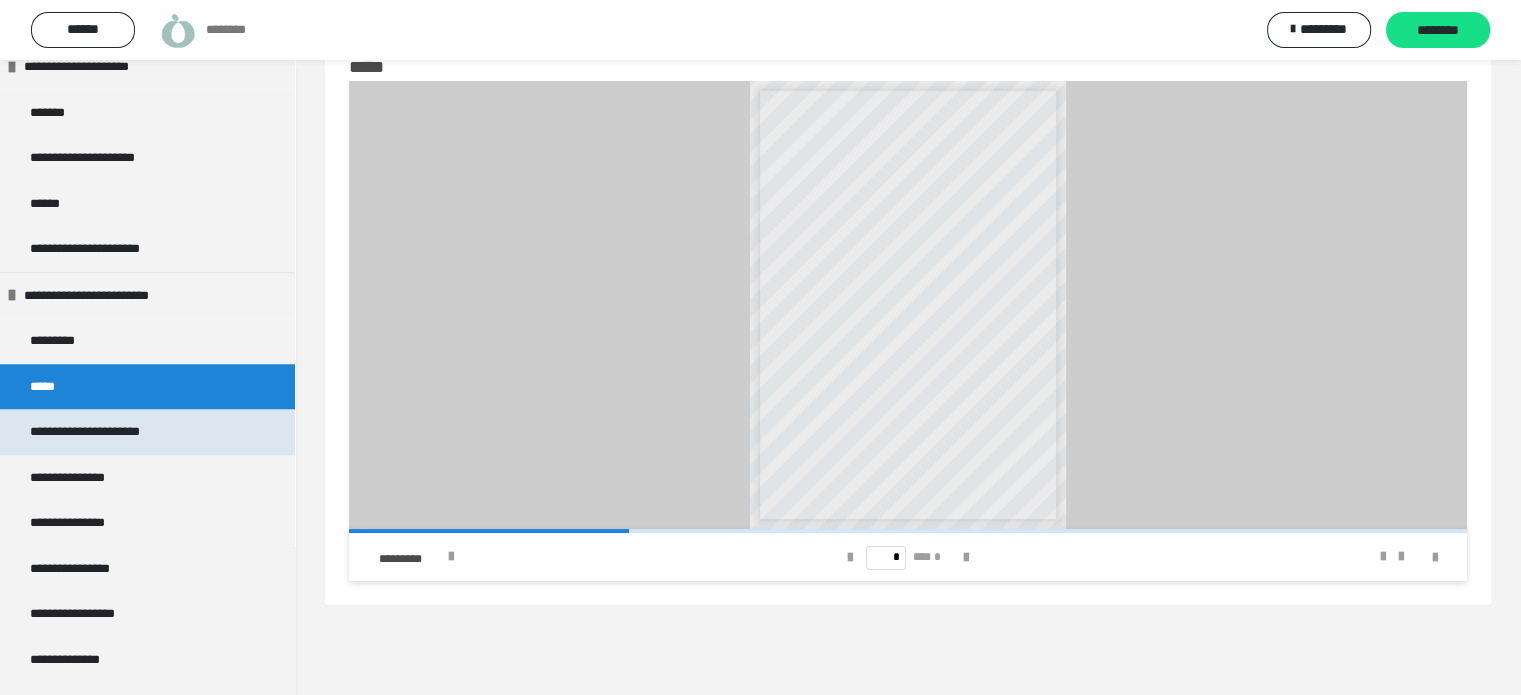 click on "**********" at bounding box center (112, 432) 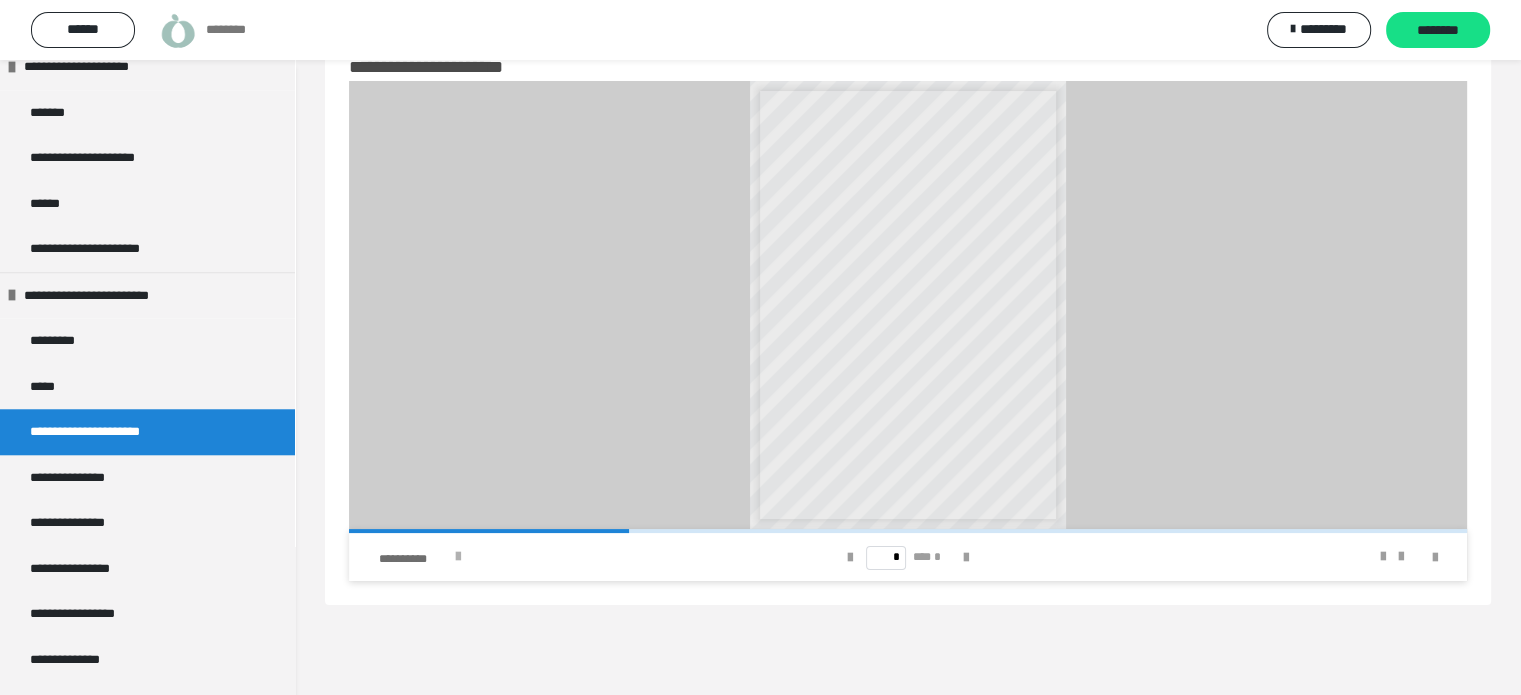 click at bounding box center [458, 557] 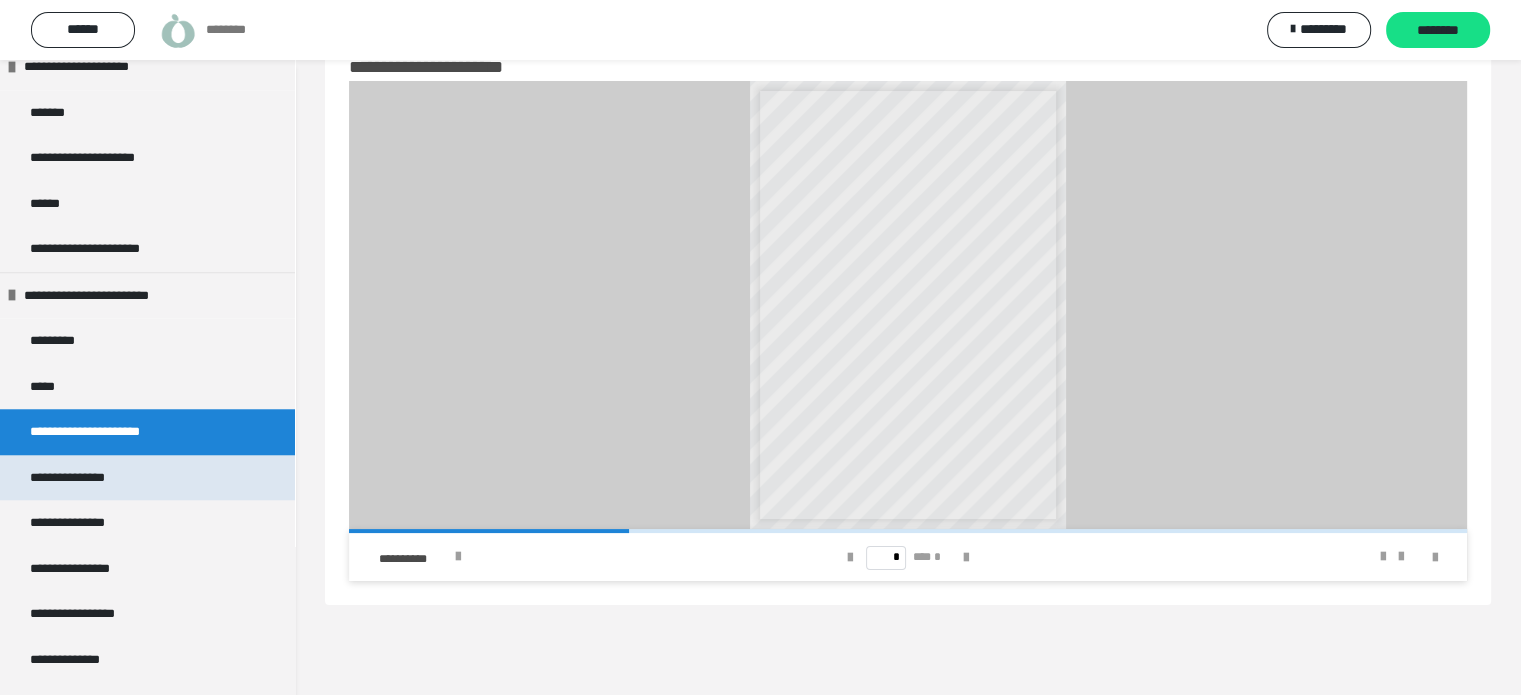 click on "**********" at bounding box center [82, 478] 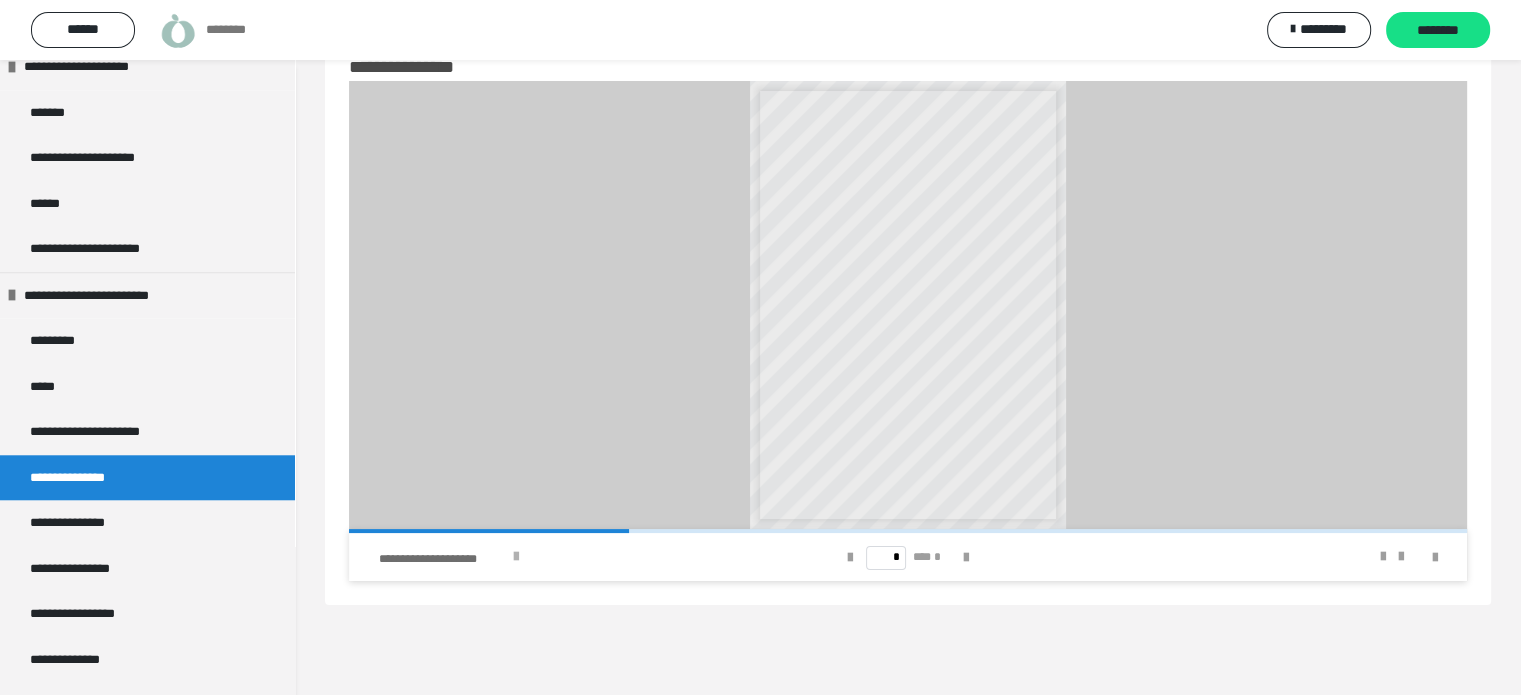 click at bounding box center (516, 557) 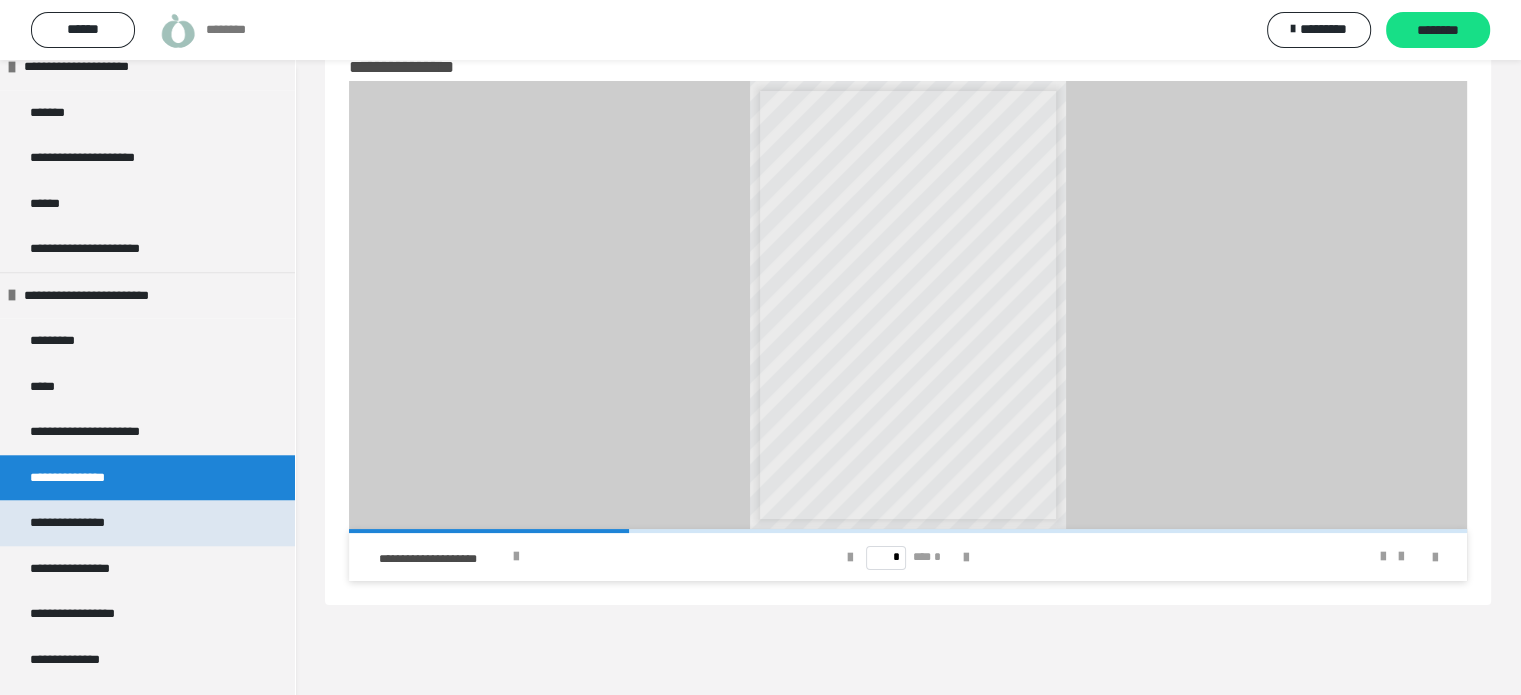 click on "**********" at bounding box center (147, 523) 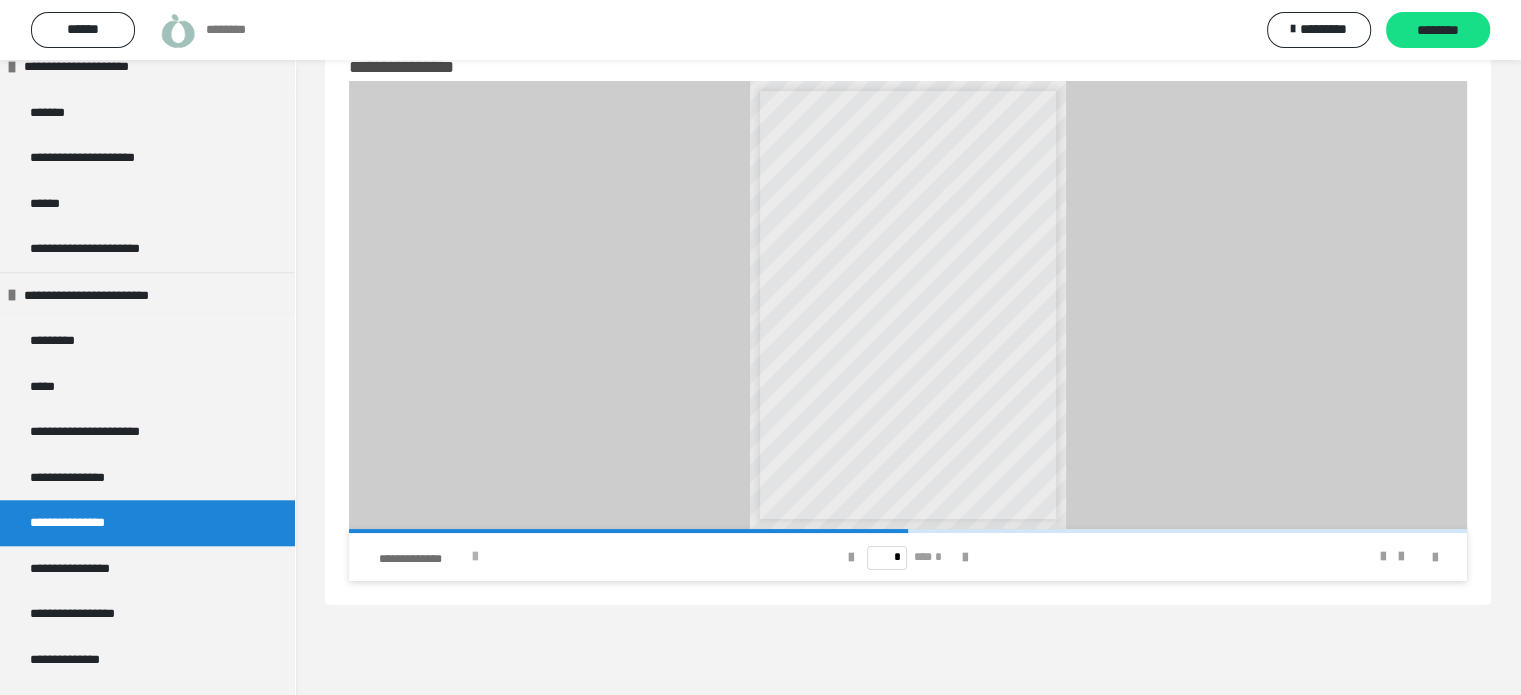 click at bounding box center [475, 557] 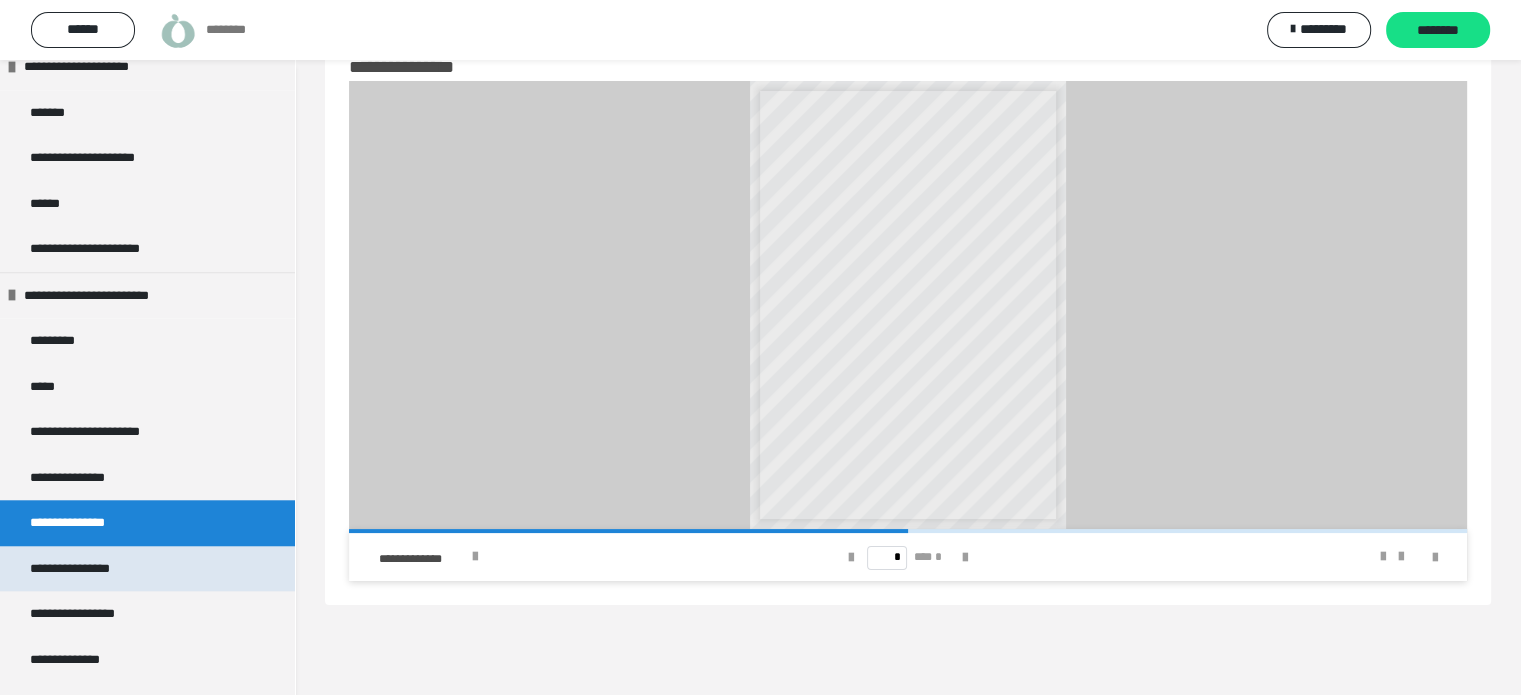 click on "**********" at bounding box center (147, 569) 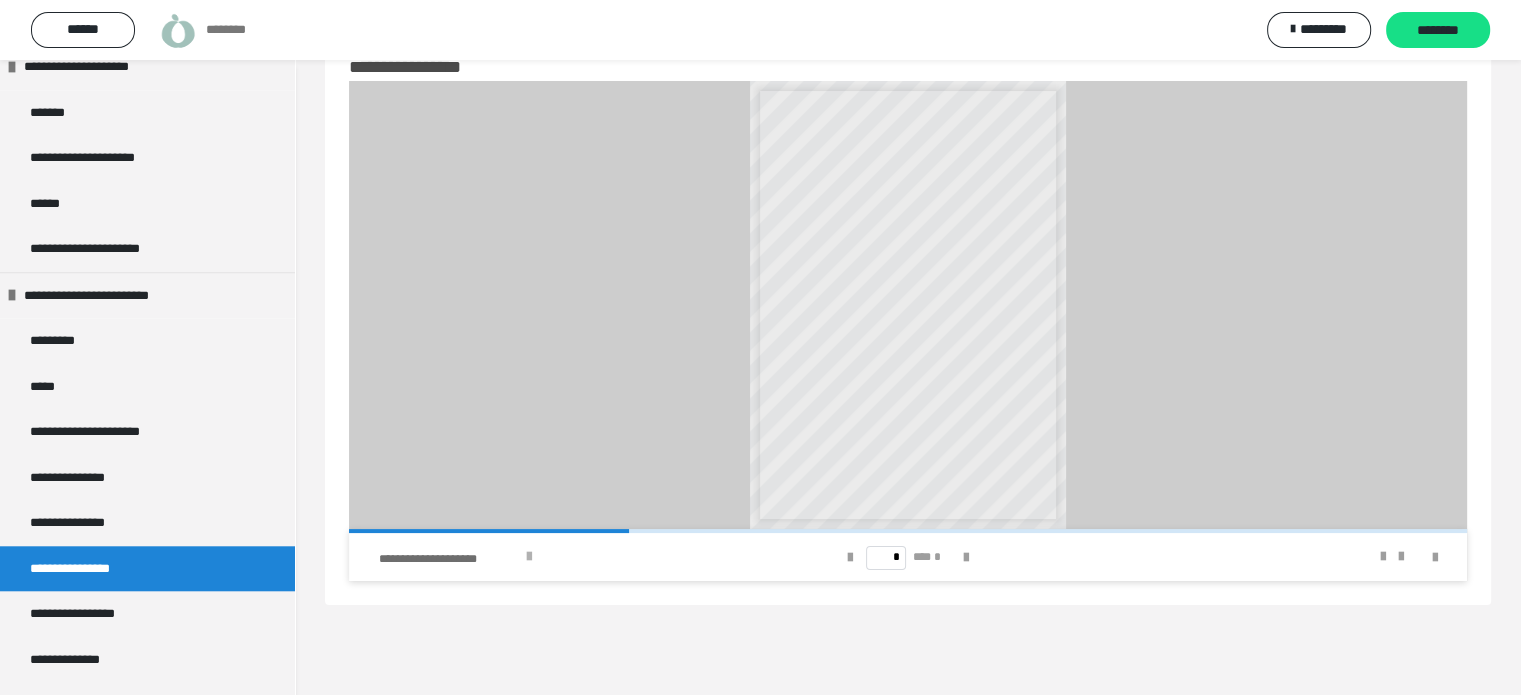 click at bounding box center [529, 557] 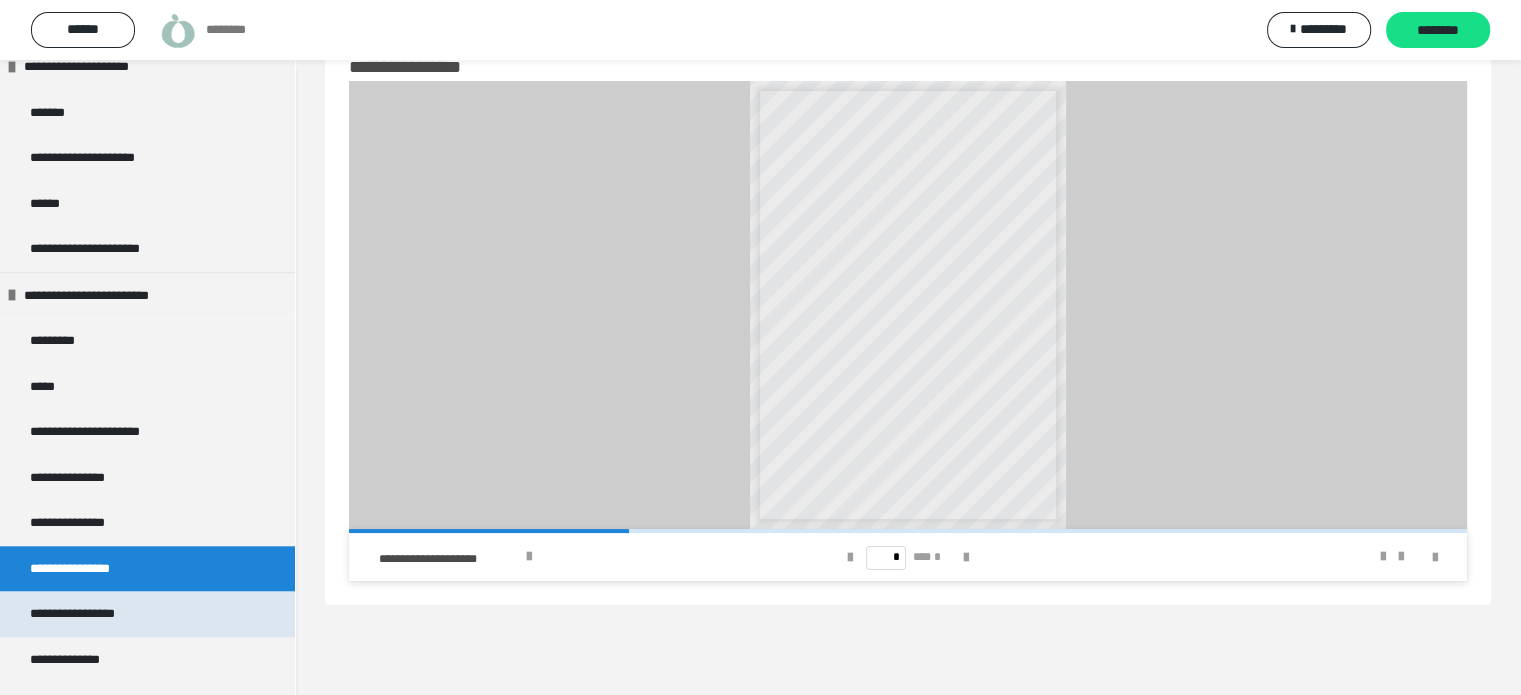click on "**********" at bounding box center (91, 614) 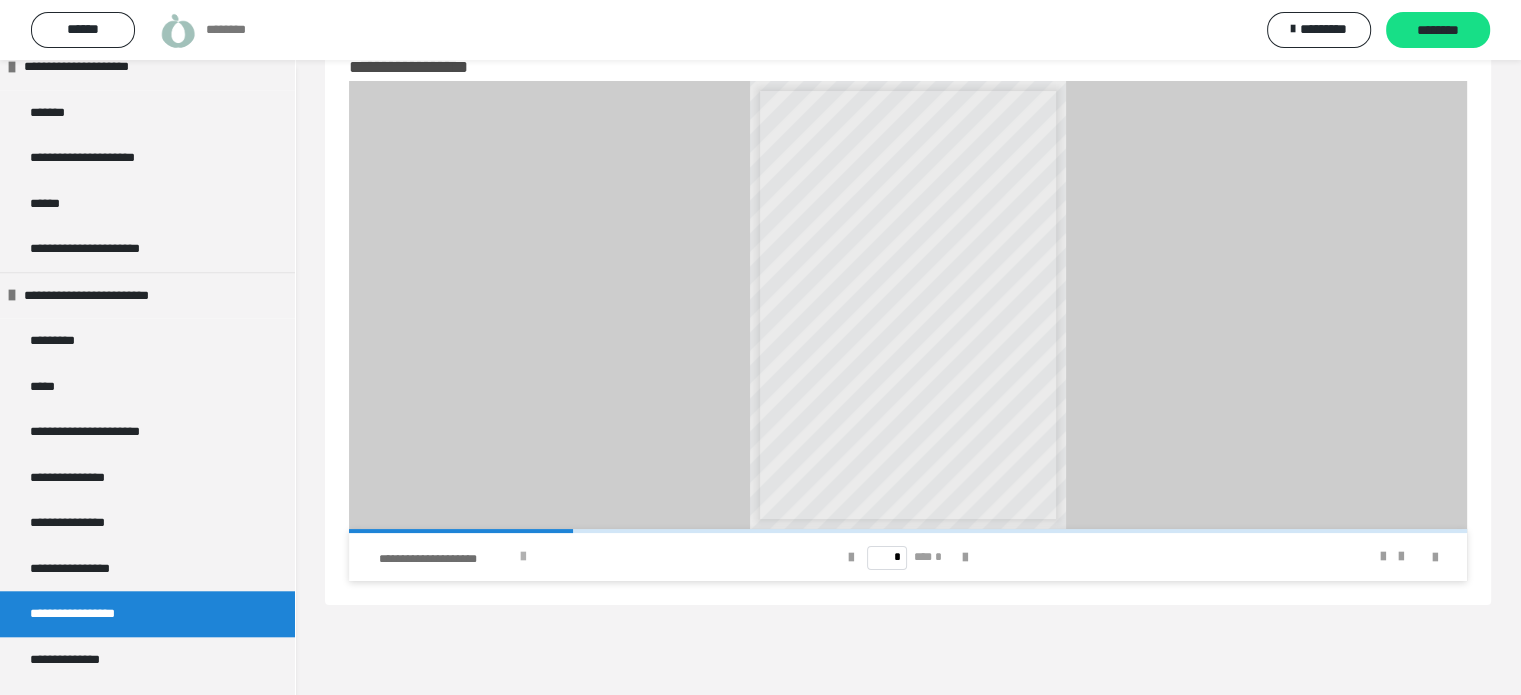 click at bounding box center [523, 557] 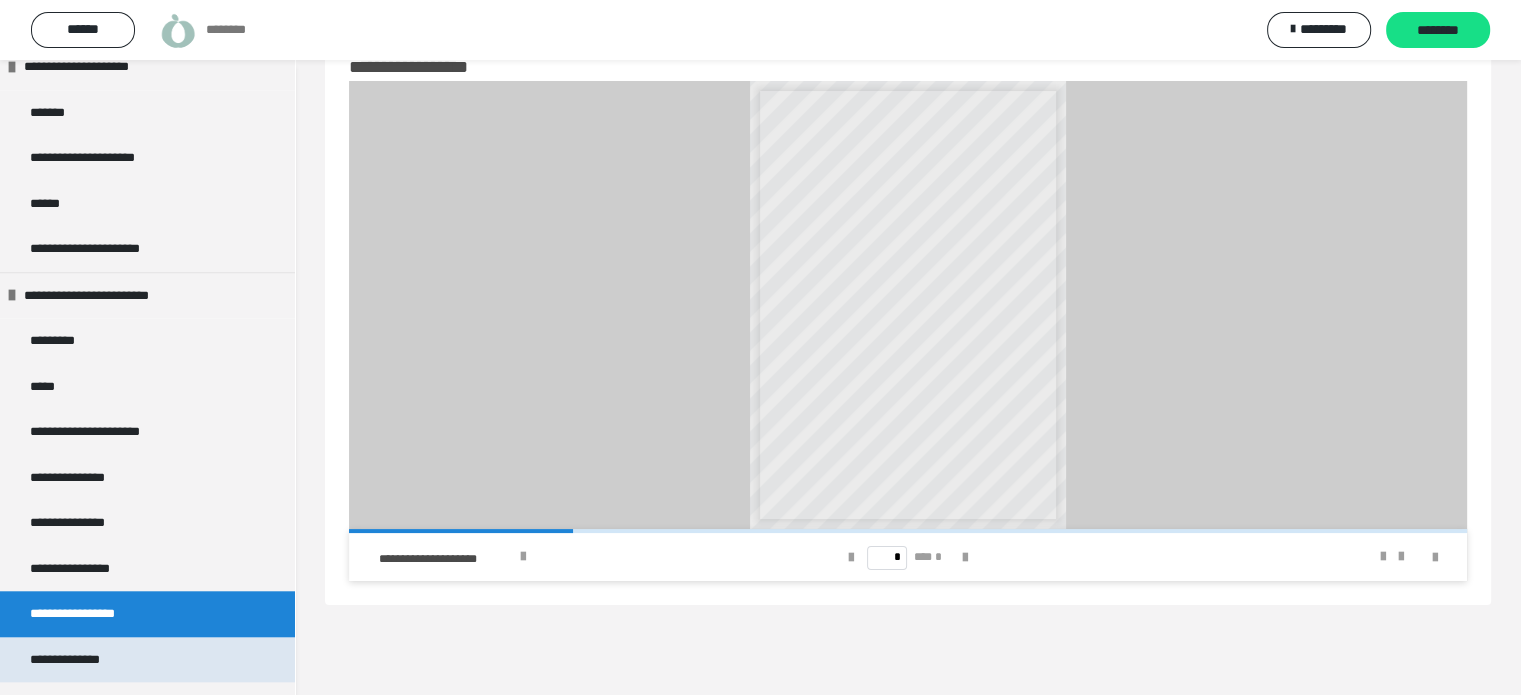click on "**********" at bounding box center [78, 660] 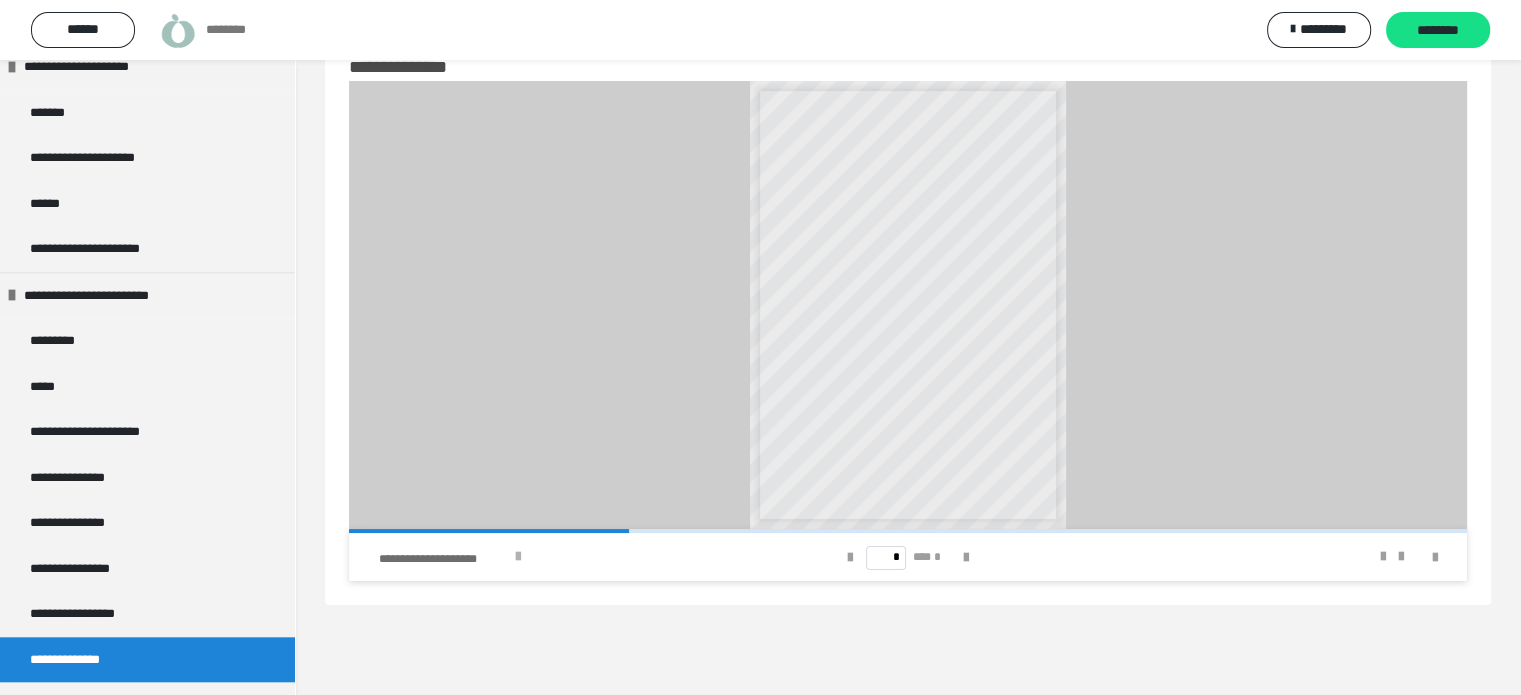 click at bounding box center (518, 557) 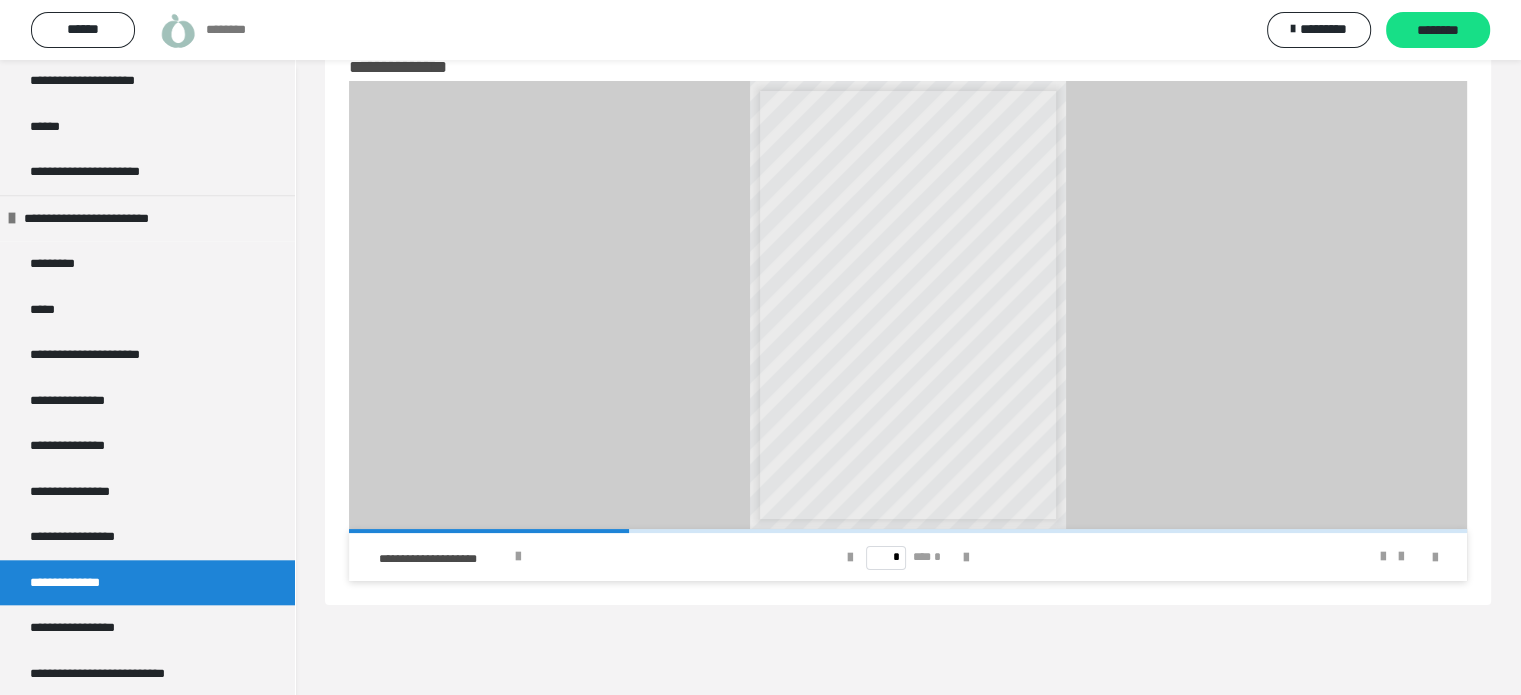 scroll, scrollTop: 2000, scrollLeft: 0, axis: vertical 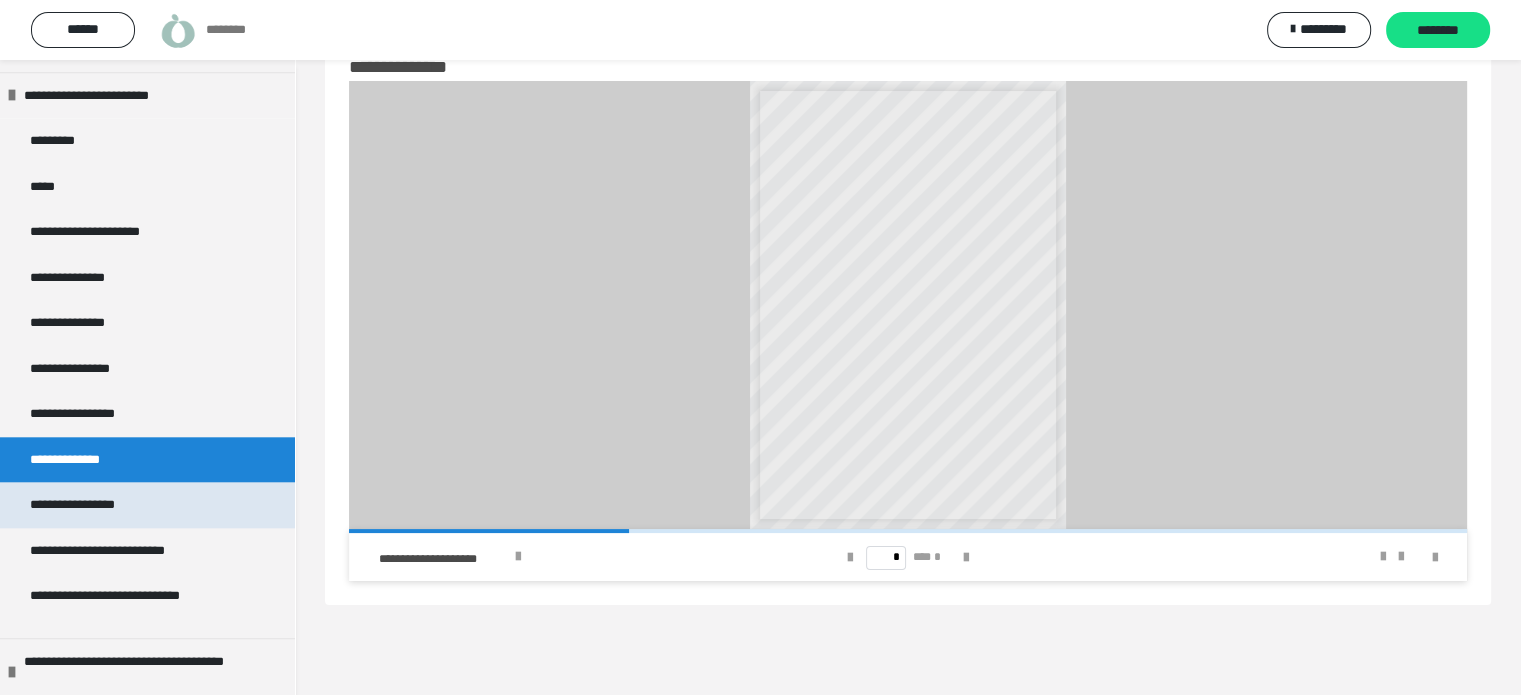 click on "**********" at bounding box center [92, 505] 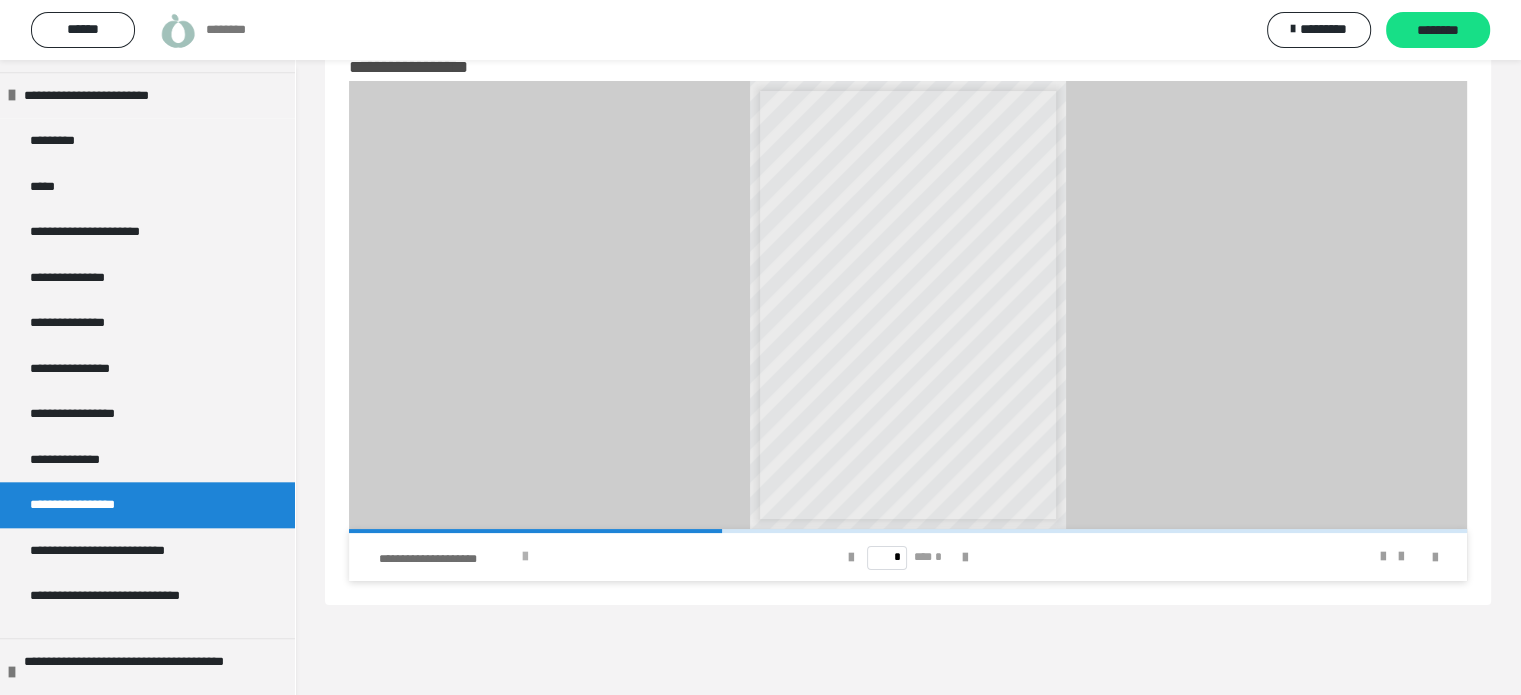 click at bounding box center (525, 557) 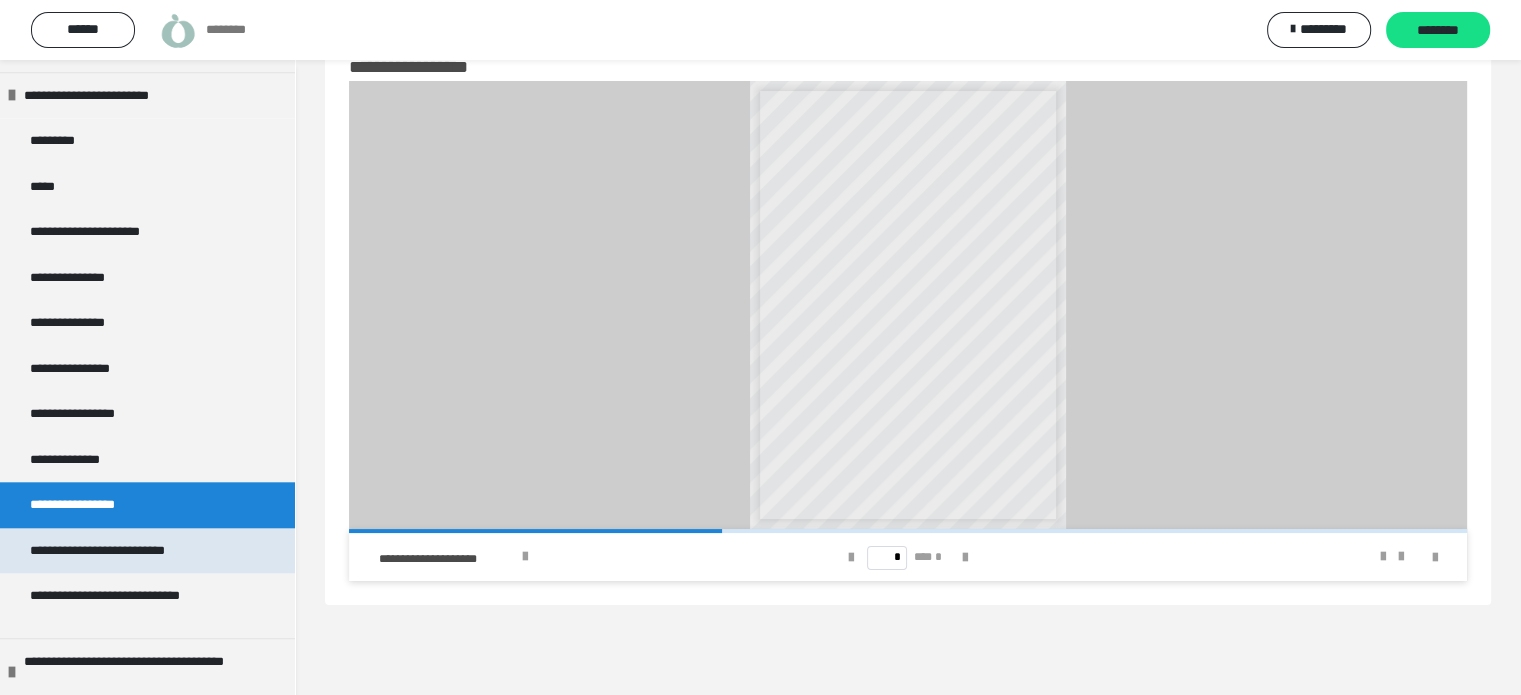 click on "**********" at bounding box center [121, 551] 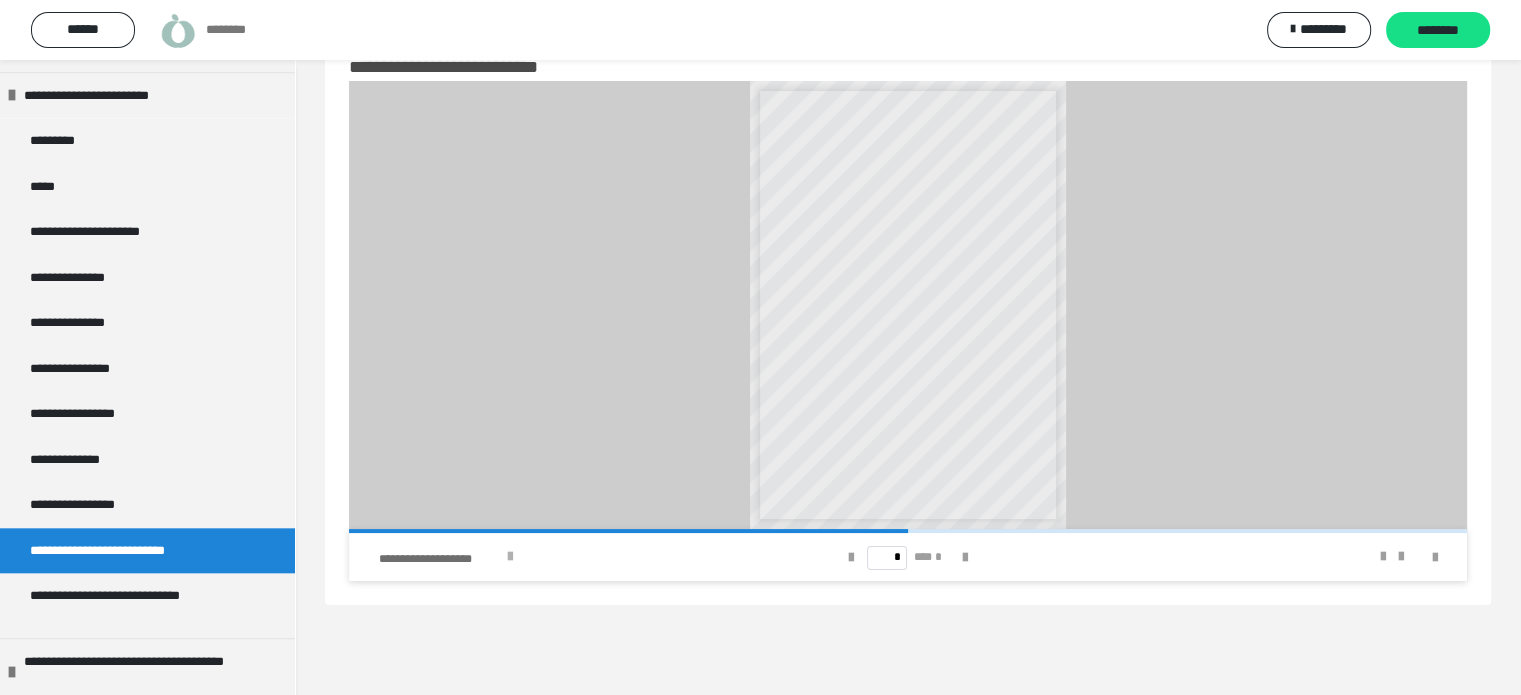 click at bounding box center [510, 557] 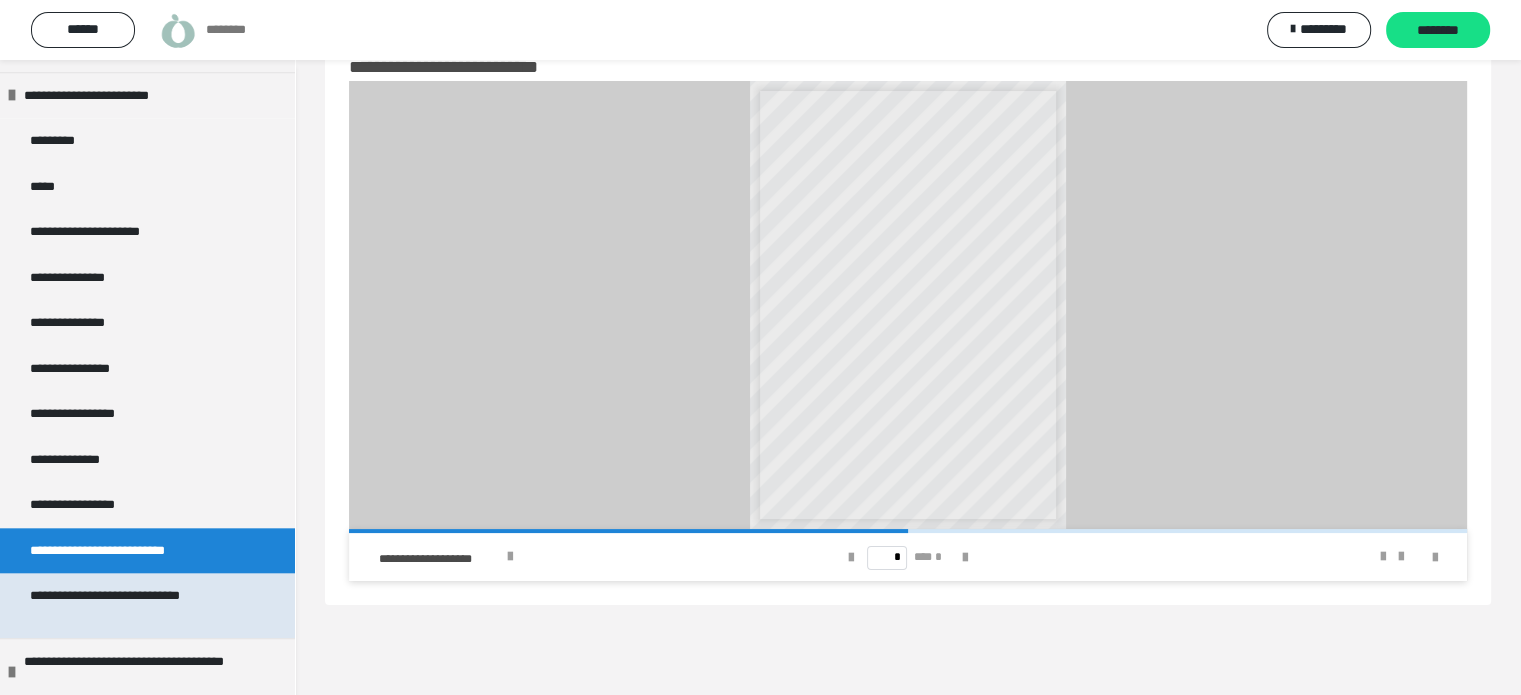 click on "**********" at bounding box center (132, 605) 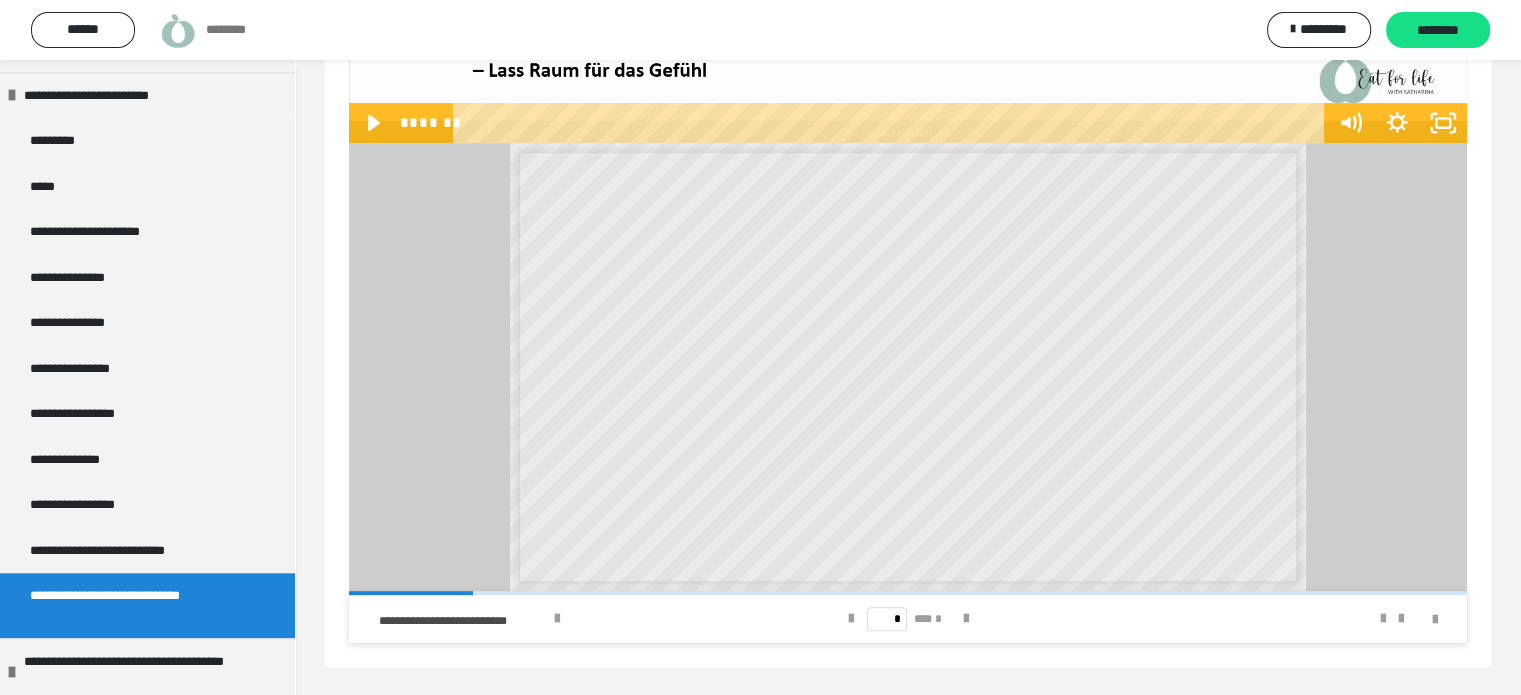 scroll, scrollTop: 628, scrollLeft: 0, axis: vertical 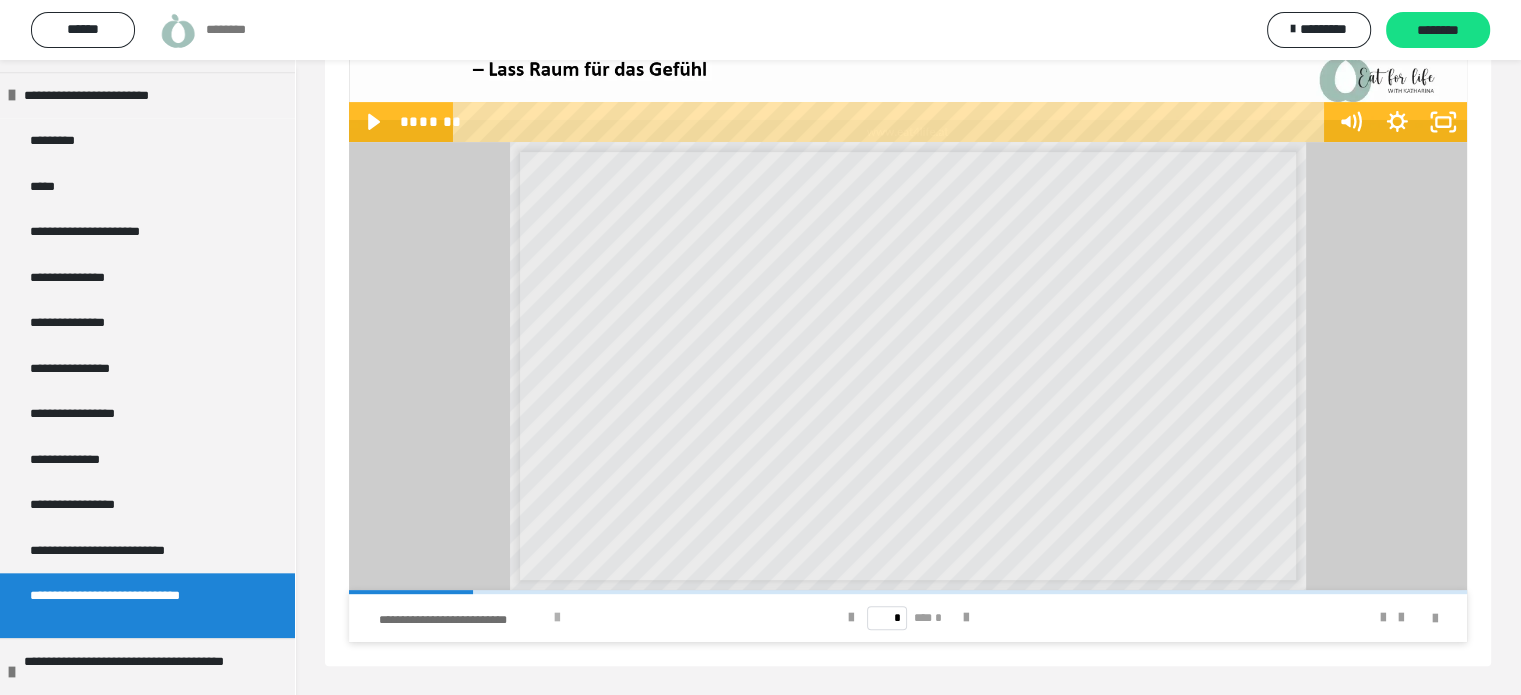 click at bounding box center [557, 618] 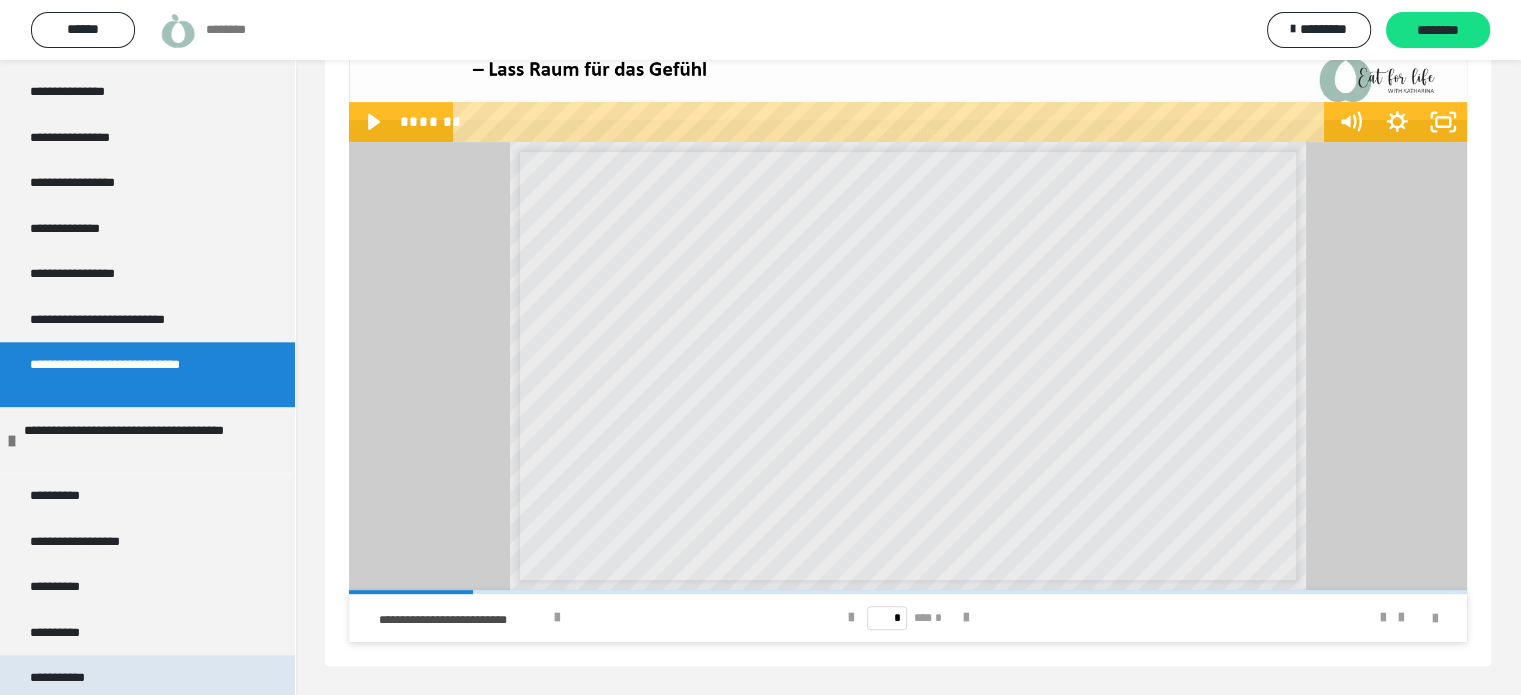 scroll, scrollTop: 2500, scrollLeft: 0, axis: vertical 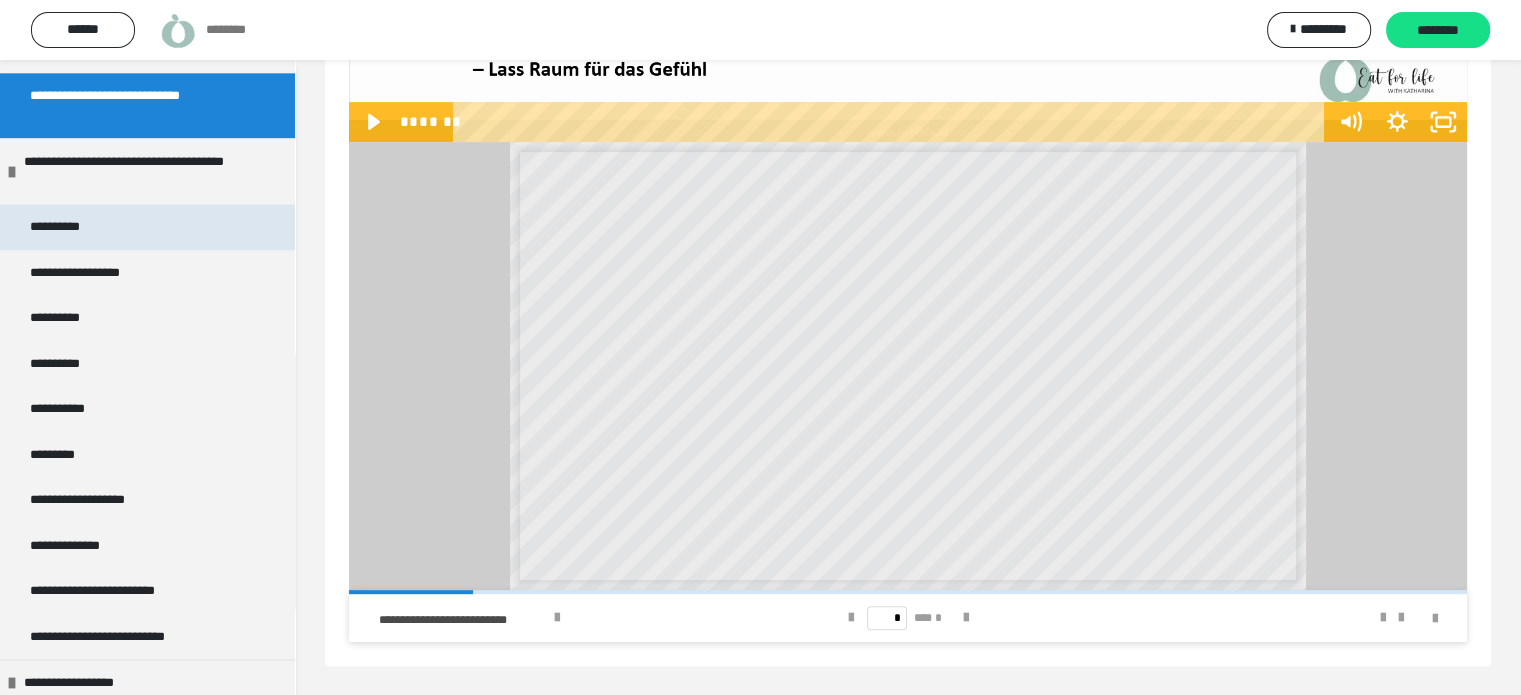 click on "**********" at bounding box center [147, 227] 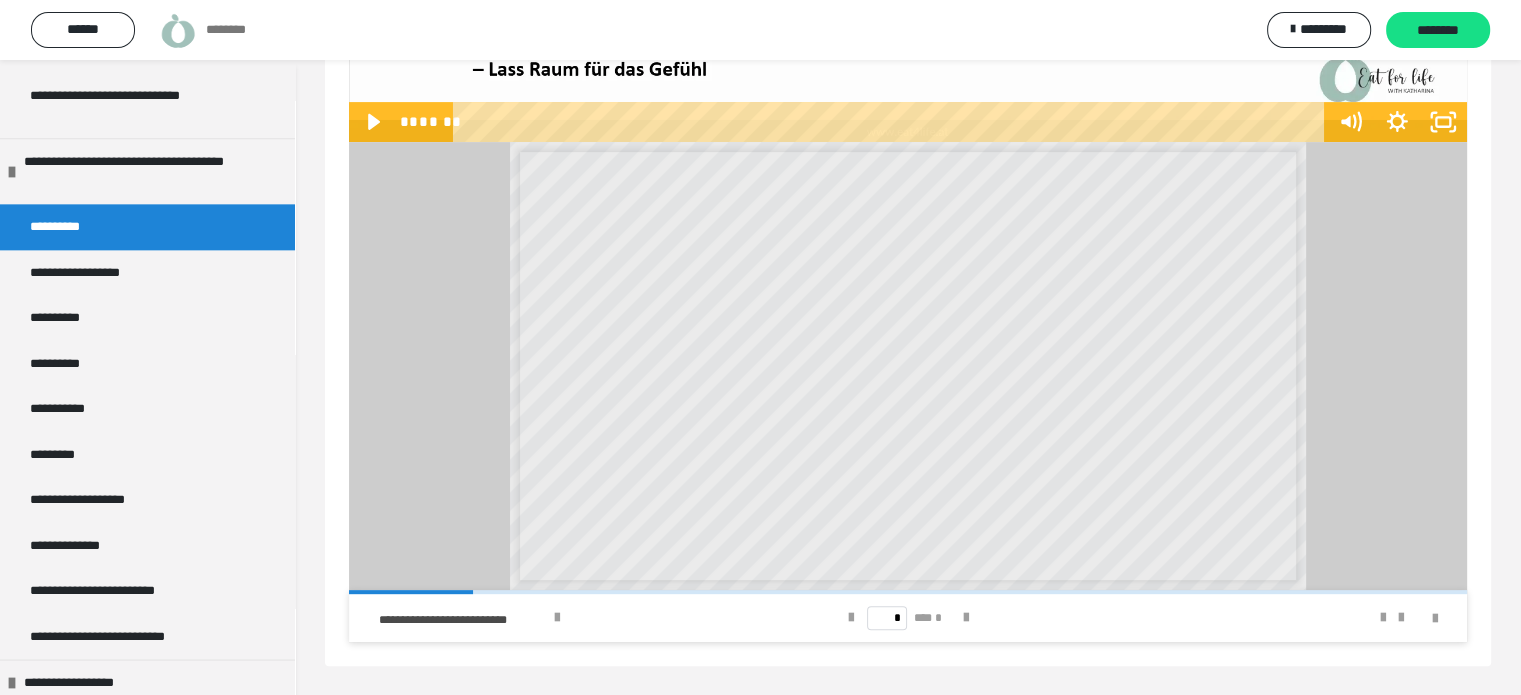scroll, scrollTop: 60, scrollLeft: 0, axis: vertical 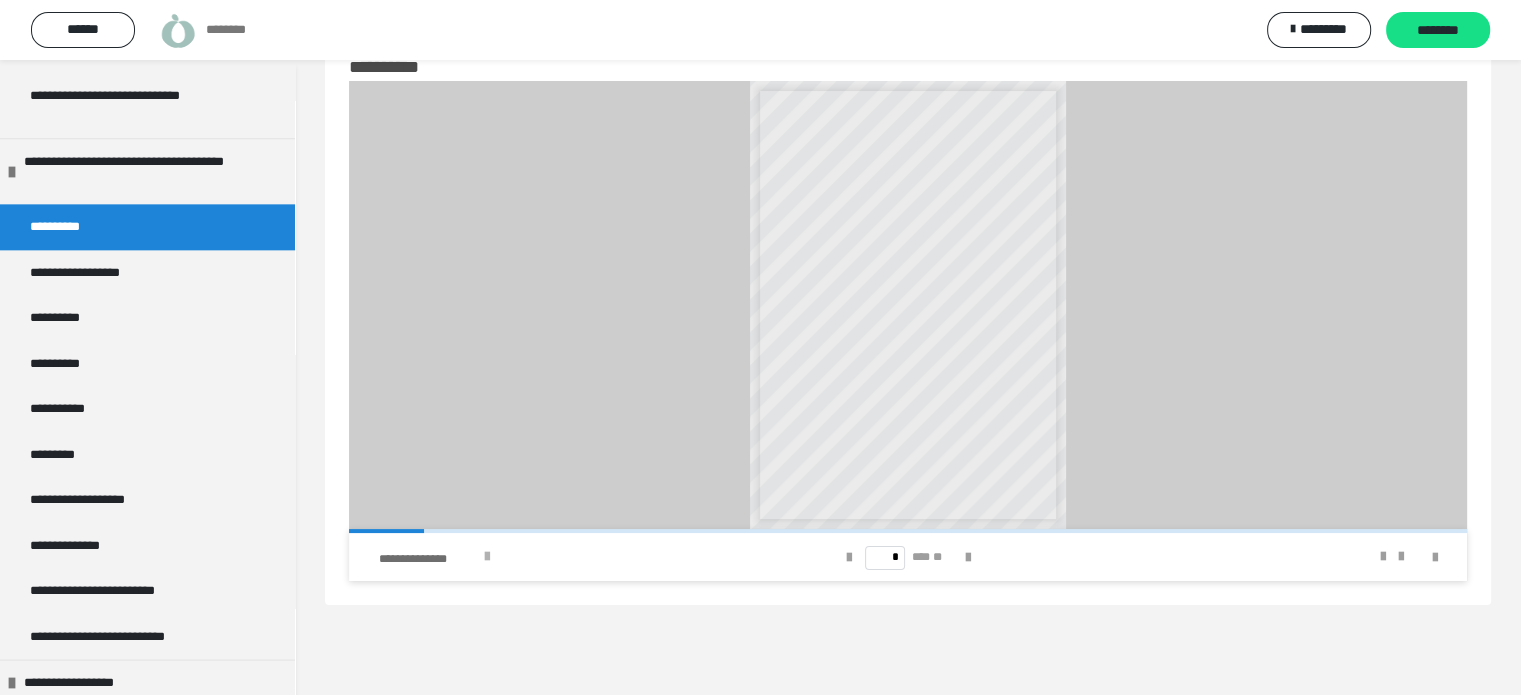 click at bounding box center [487, 557] 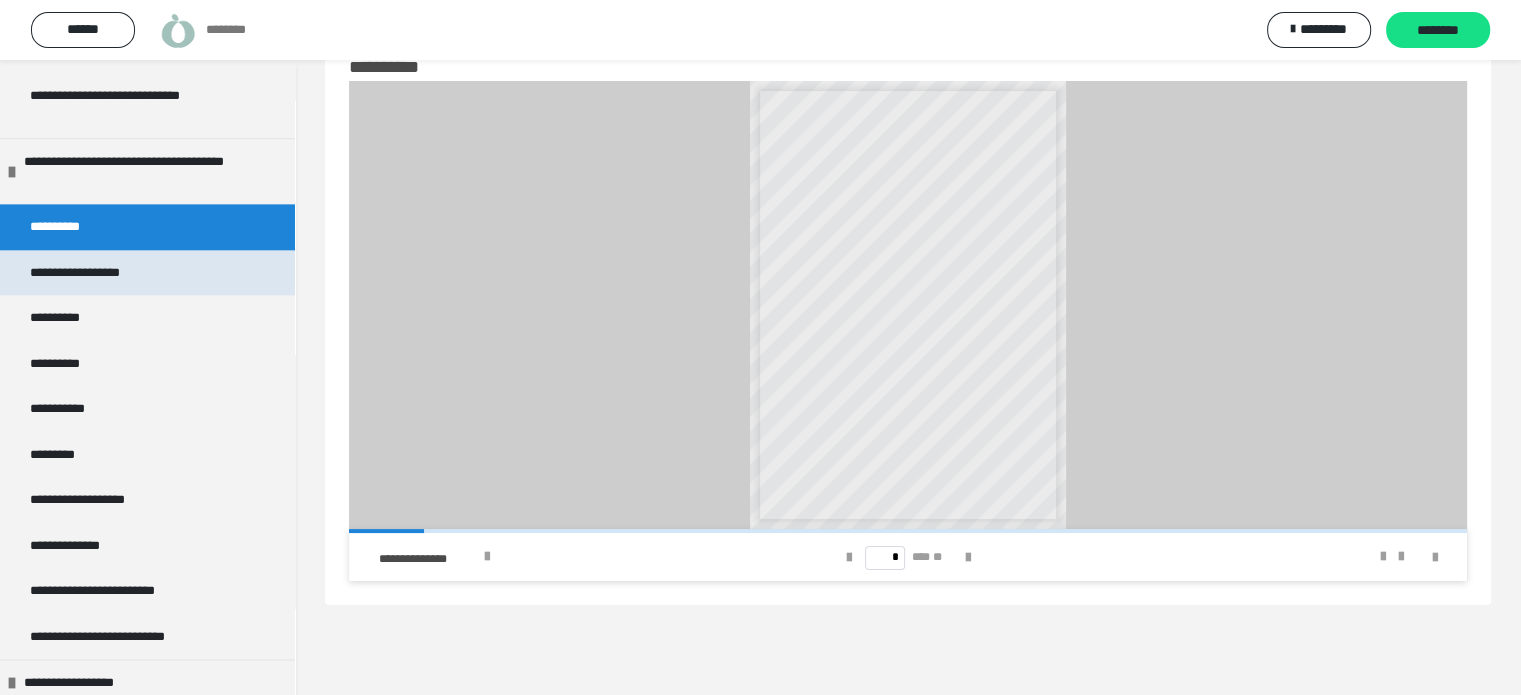 click on "**********" at bounding box center (91, 273) 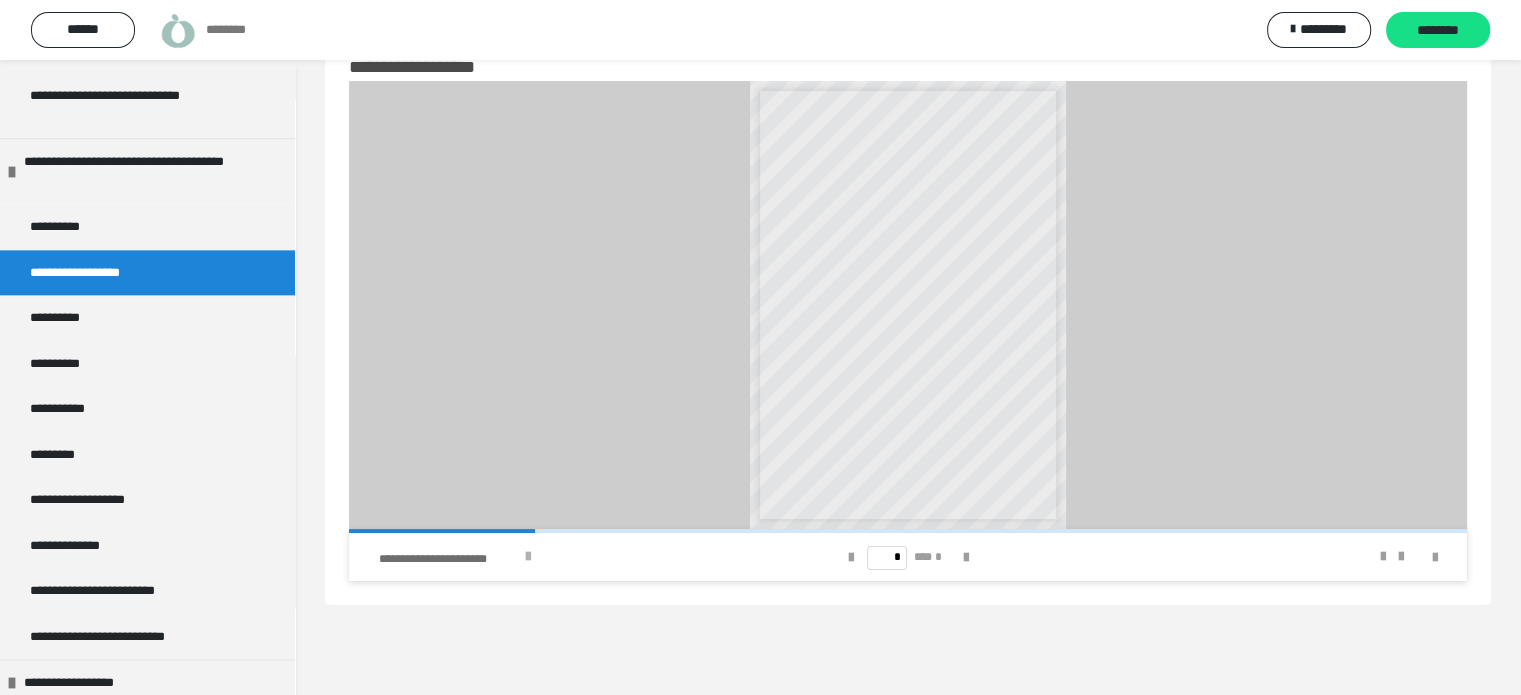 click at bounding box center (528, 557) 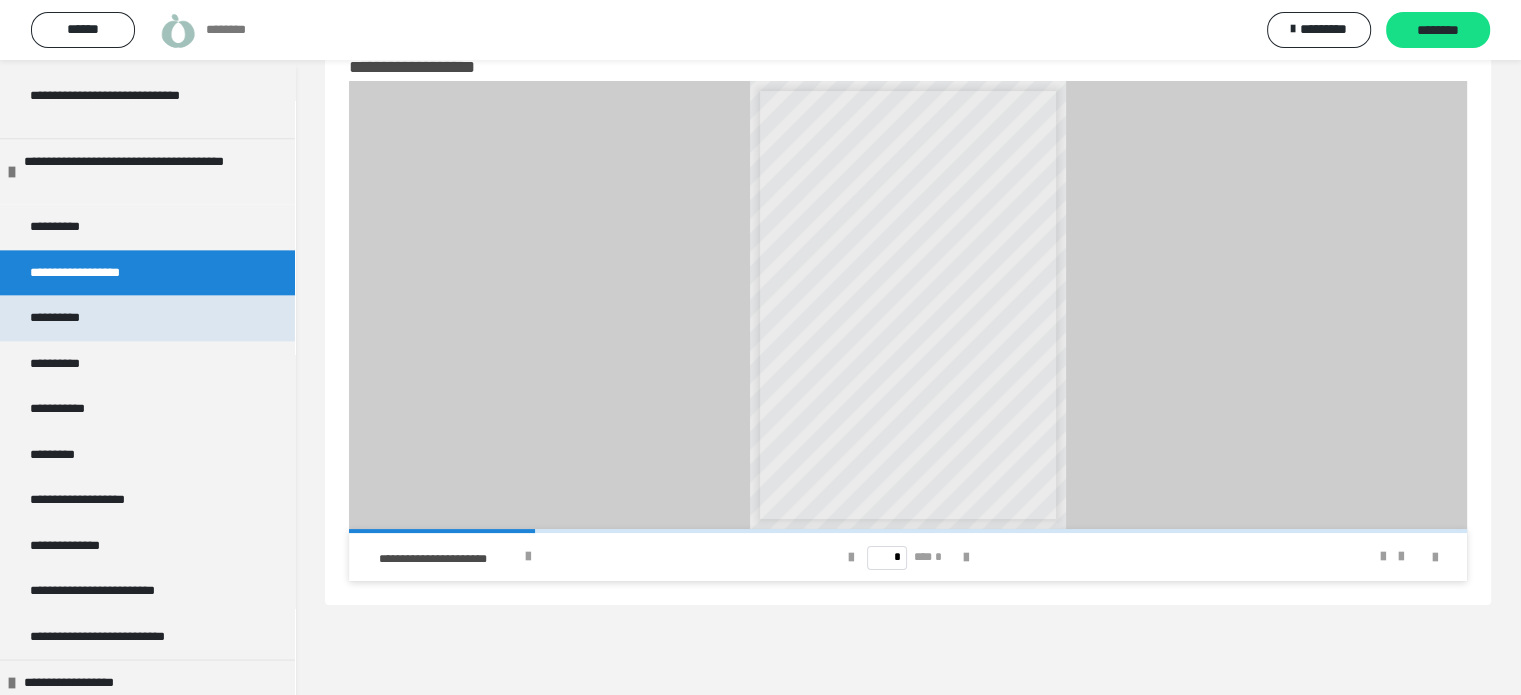 click on "**********" at bounding box center (66, 318) 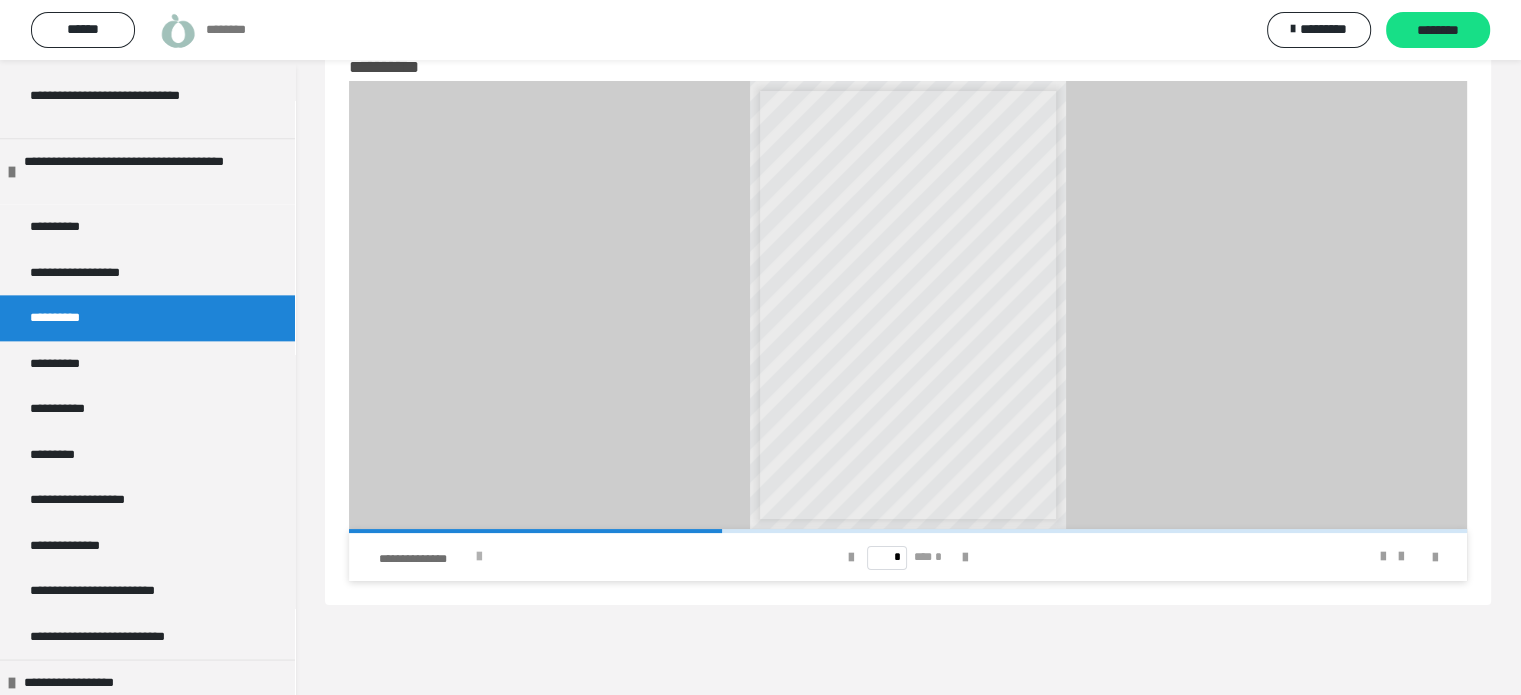 click at bounding box center [478, 557] 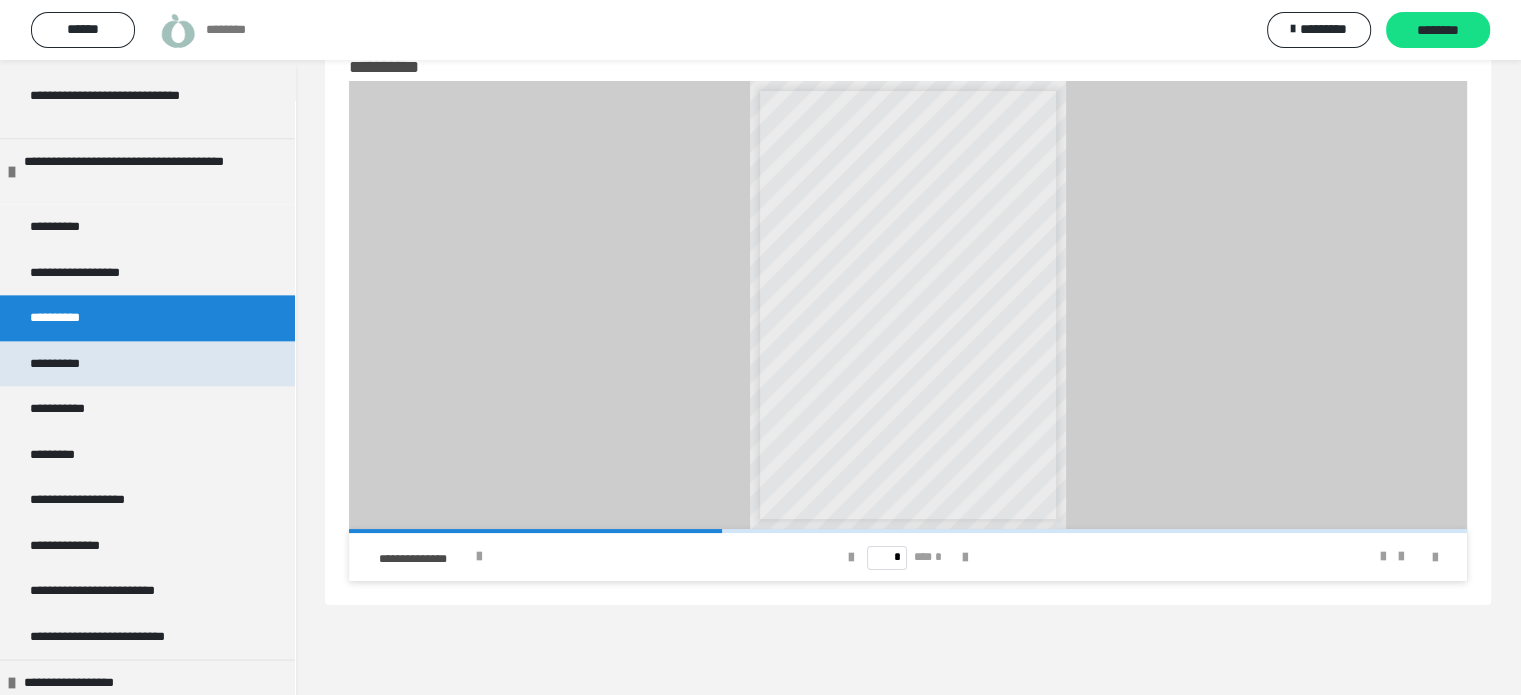 click on "**********" at bounding box center (147, 364) 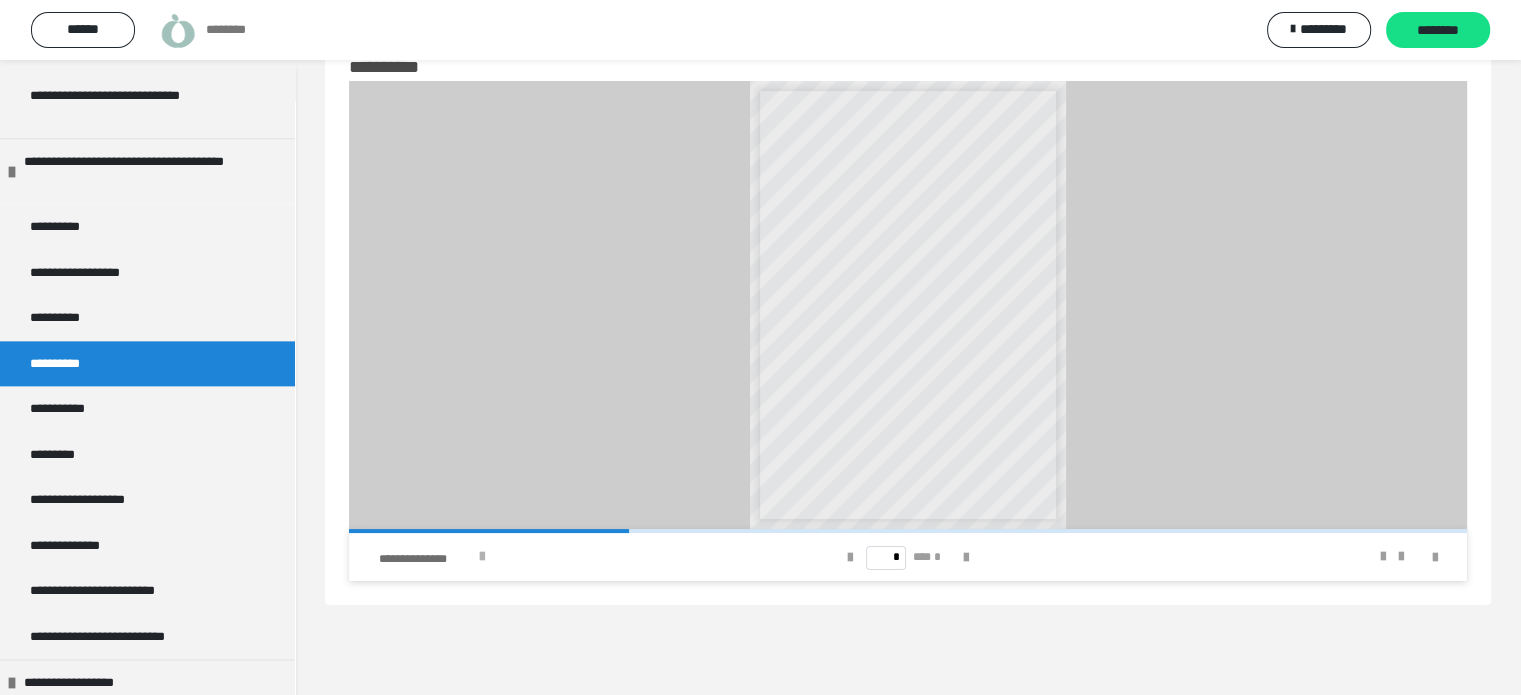click at bounding box center [482, 557] 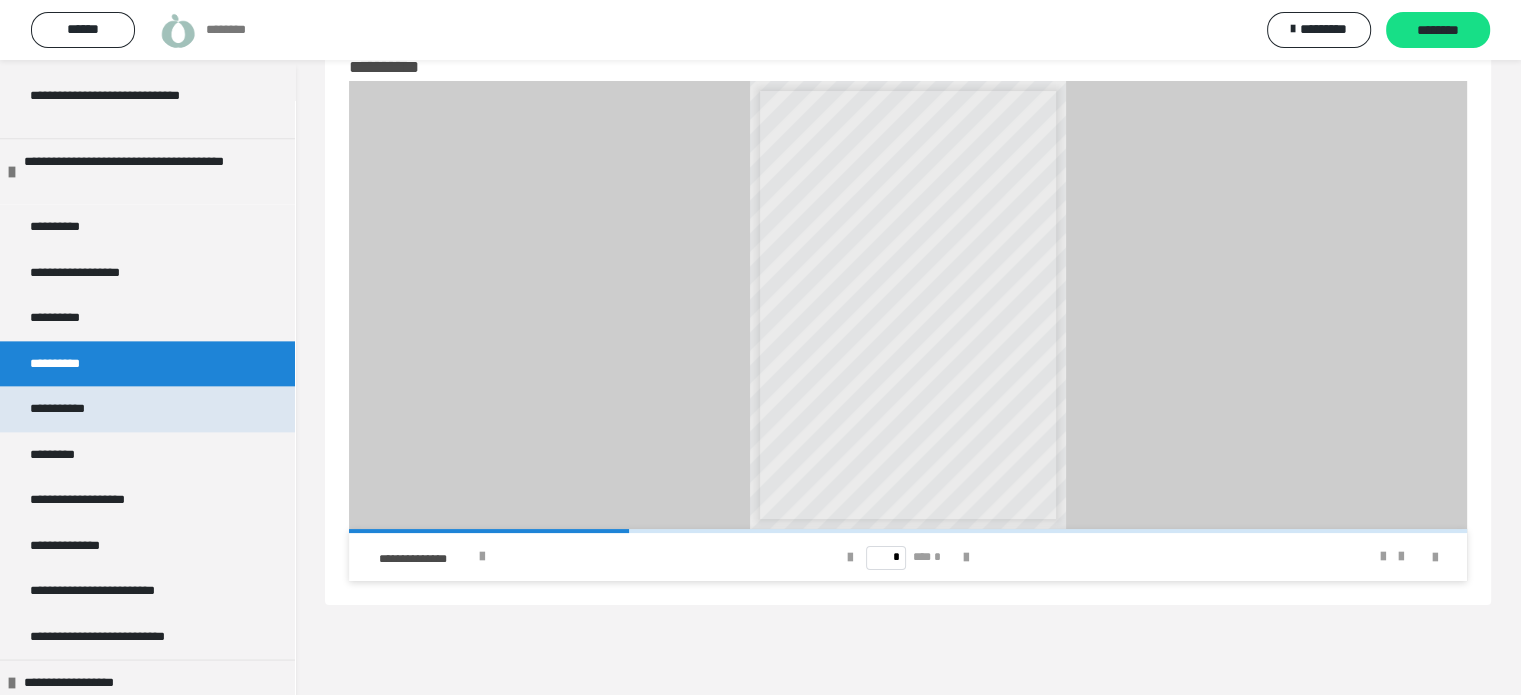 click on "**********" at bounding box center (69, 409) 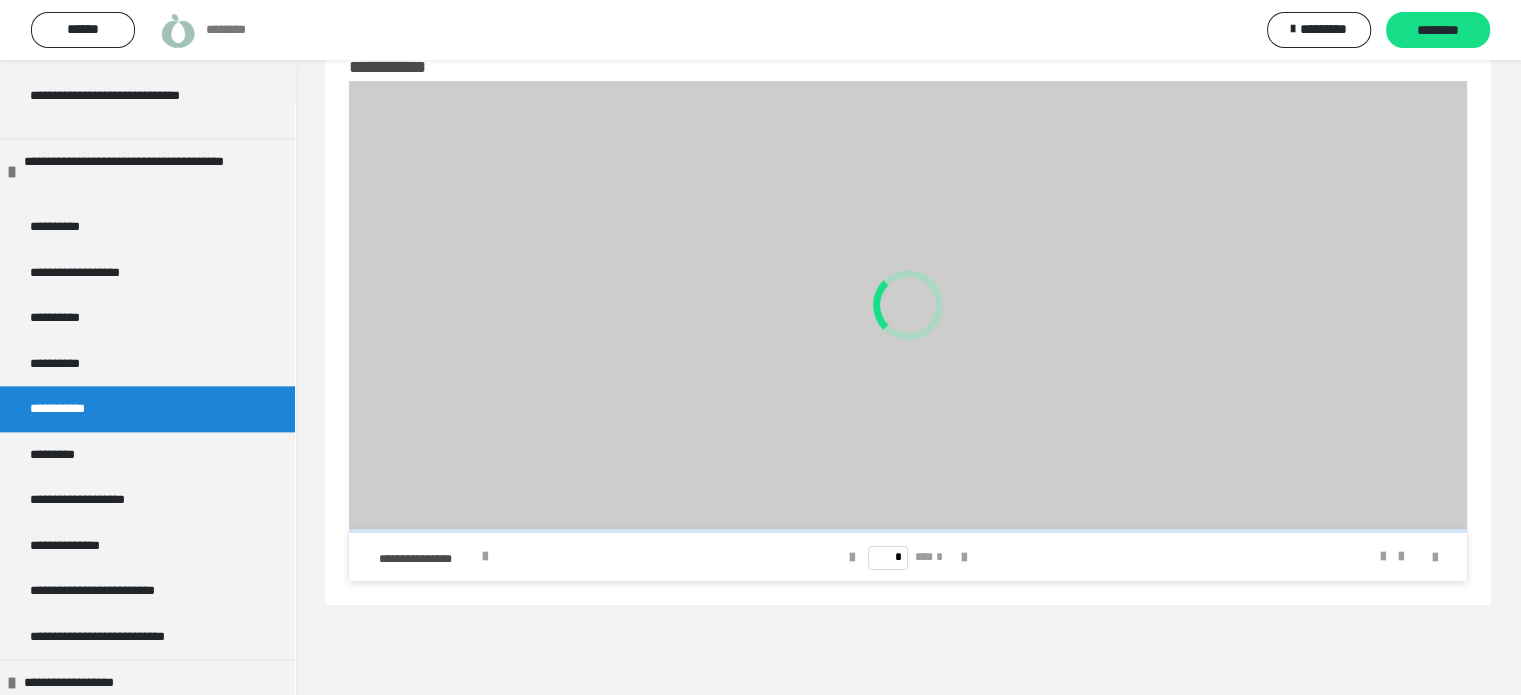 click at bounding box center [485, 557] 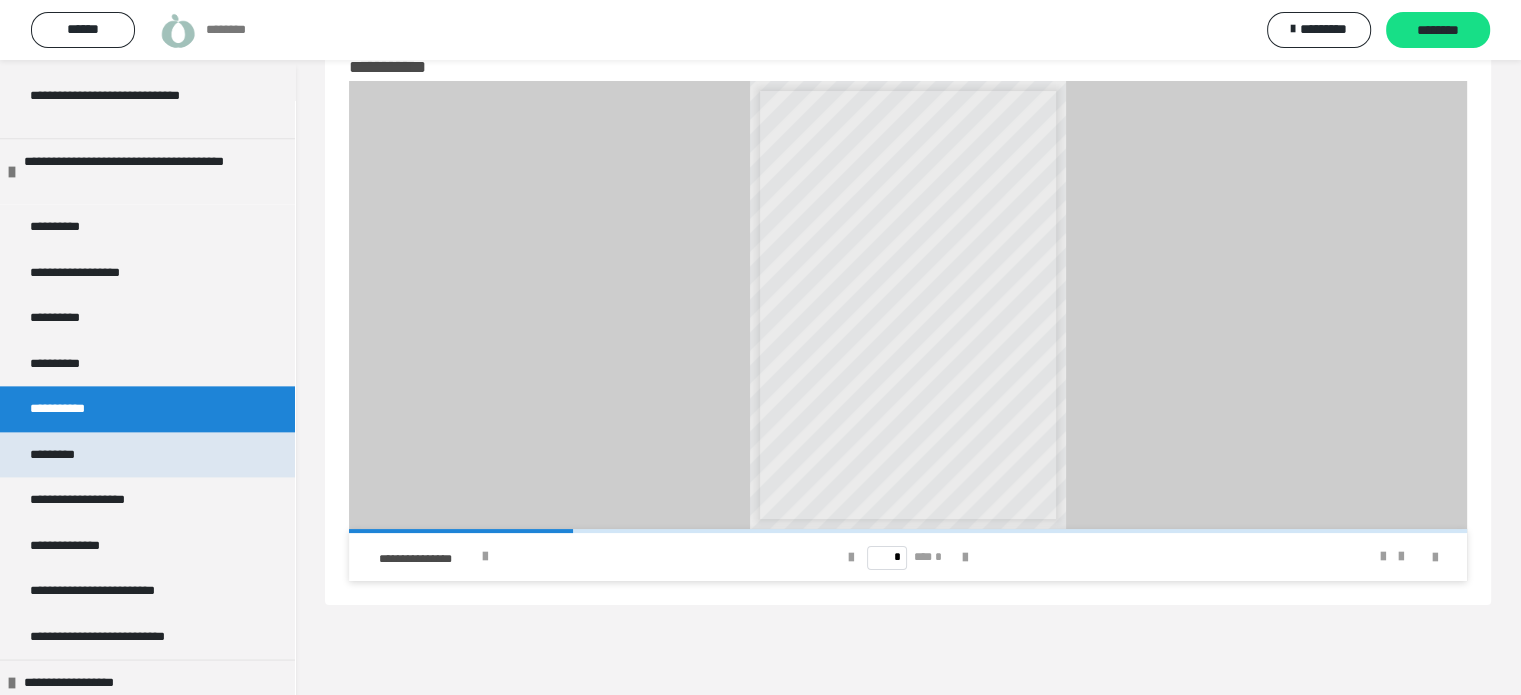 click on "*********" at bounding box center (67, 455) 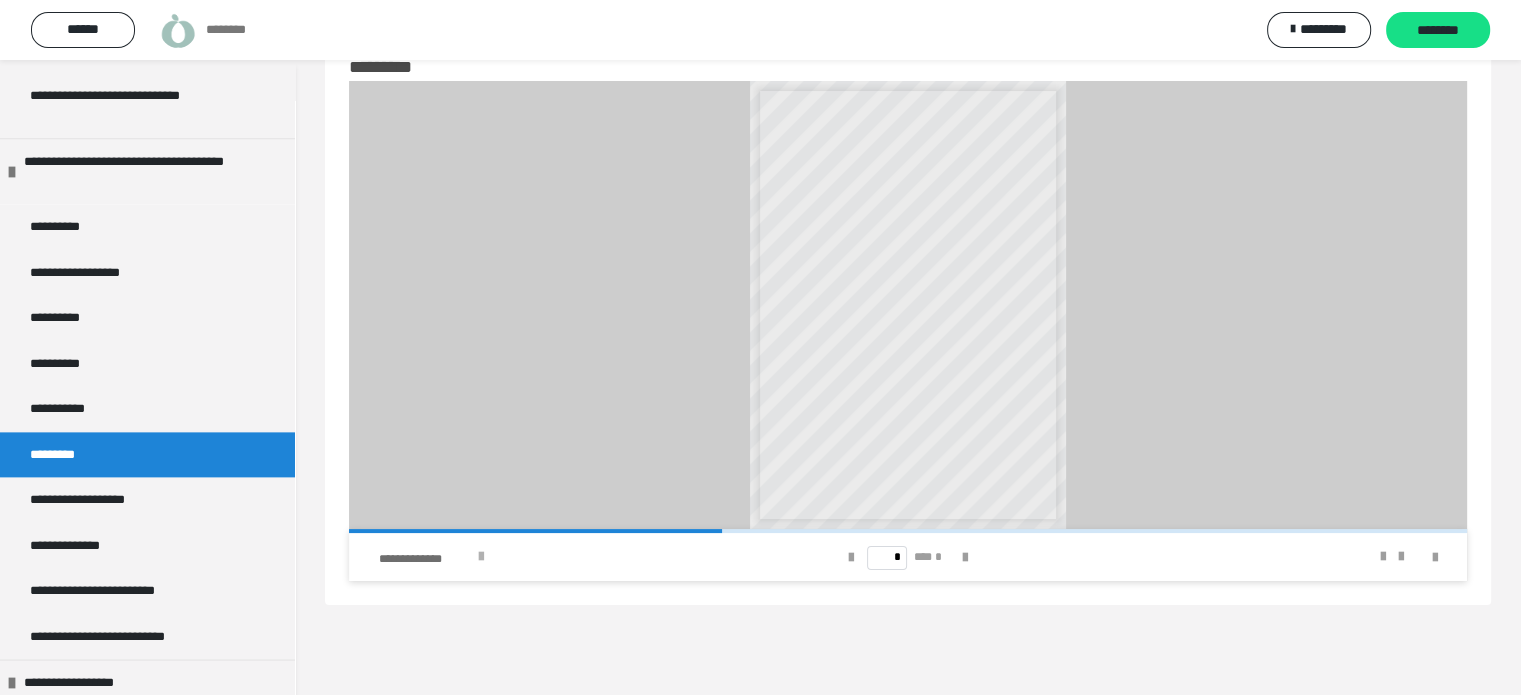 click at bounding box center [481, 557] 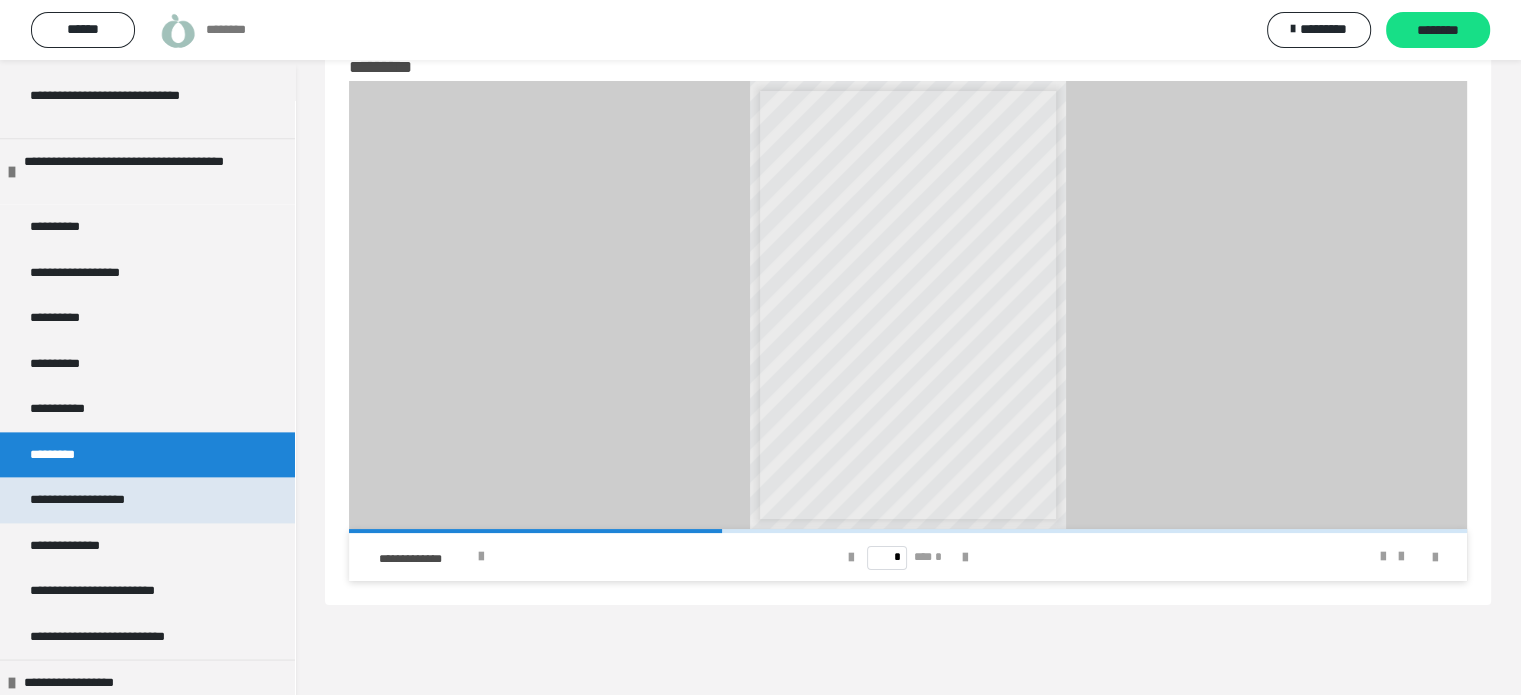 click on "**********" at bounding box center [101, 500] 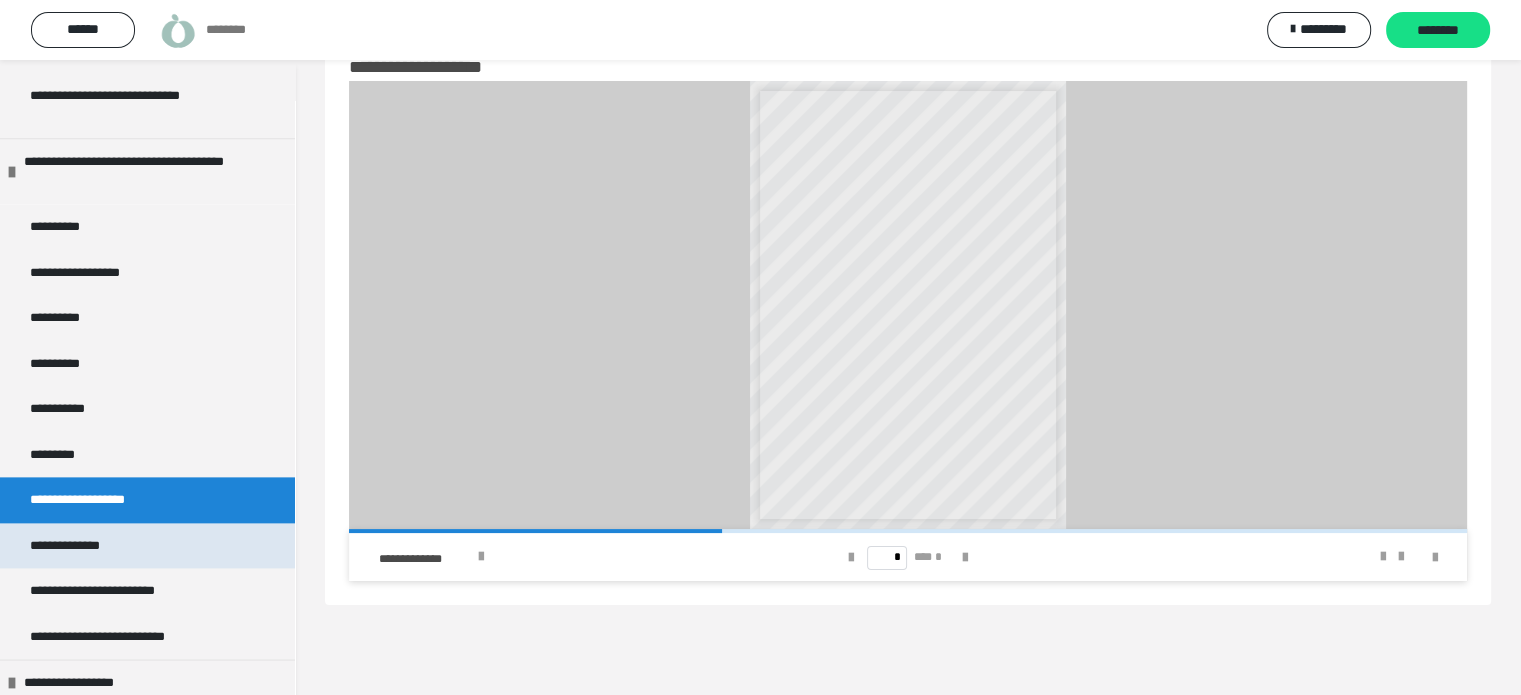 click on "**********" at bounding box center (81, 546) 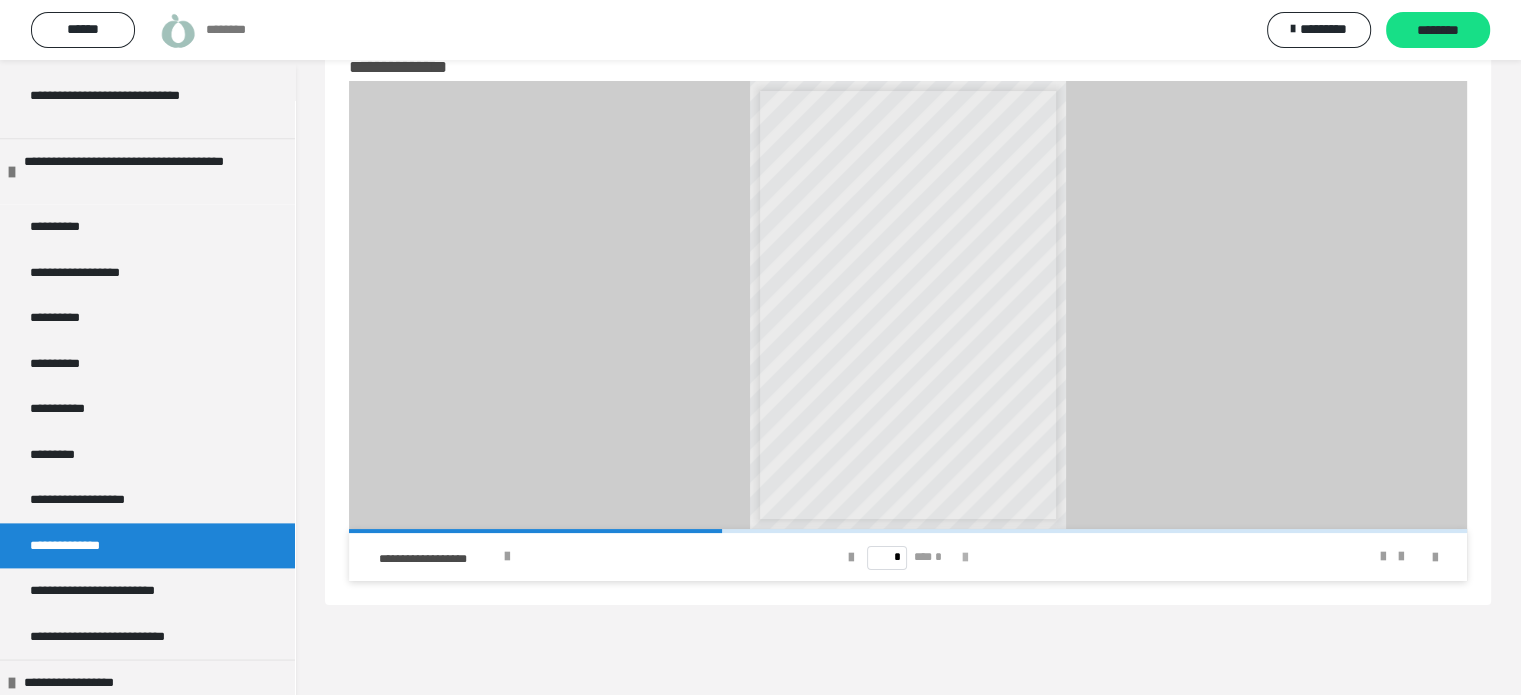 click at bounding box center [965, 558] 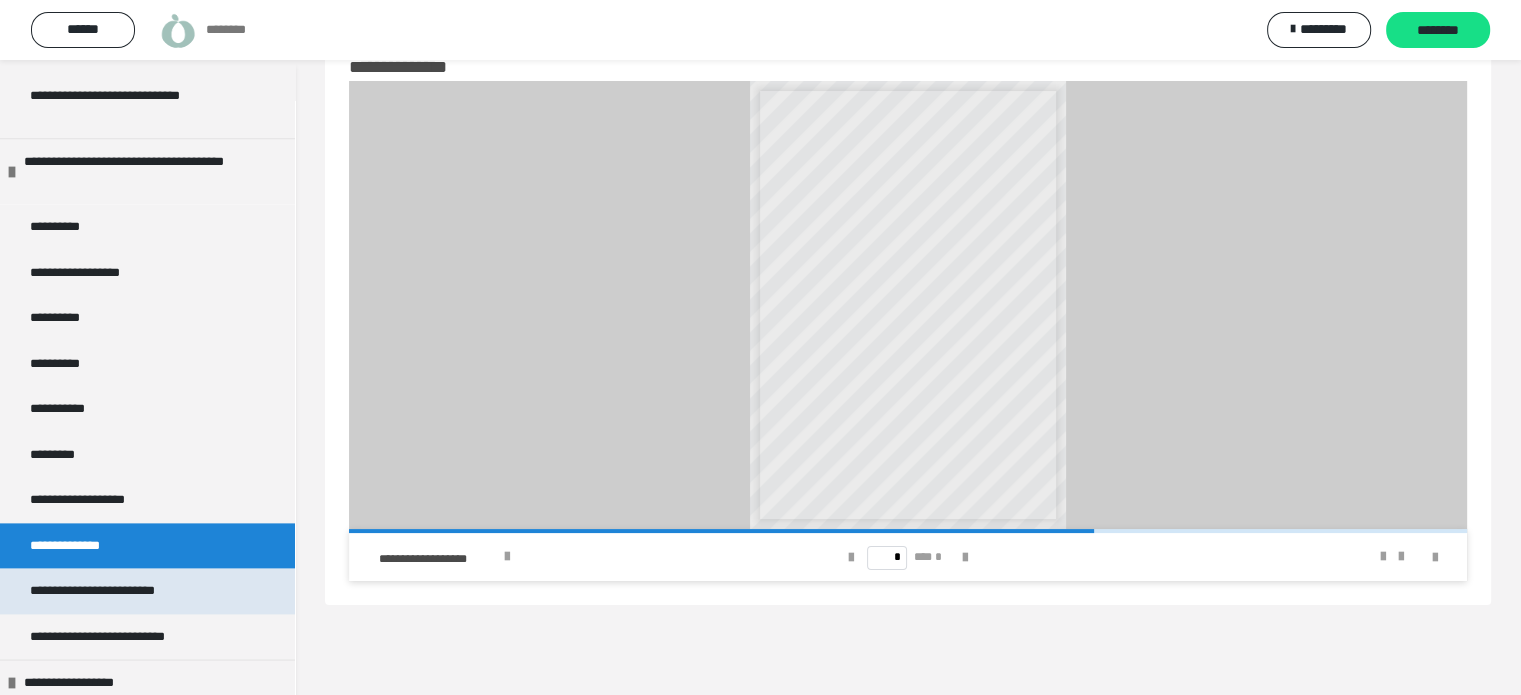 click on "**********" at bounding box center (111, 591) 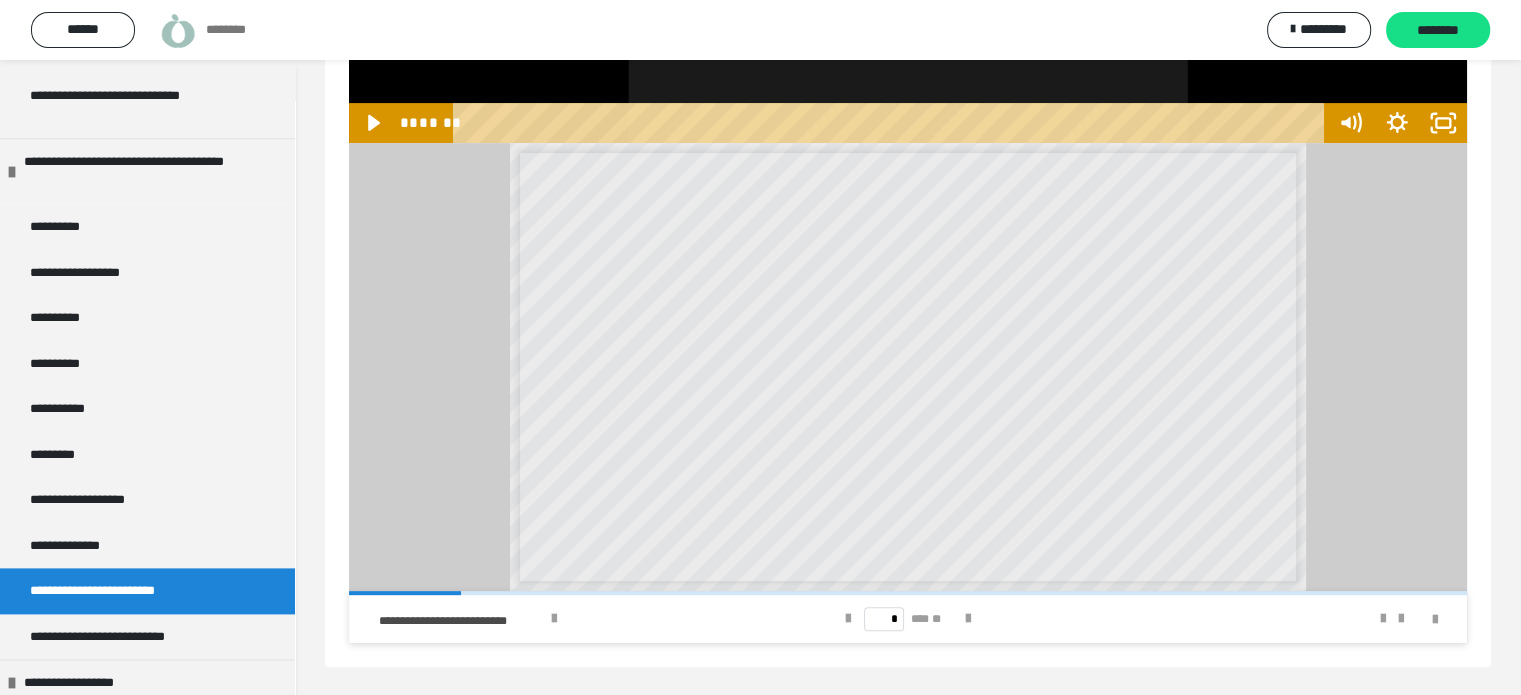 scroll, scrollTop: 628, scrollLeft: 0, axis: vertical 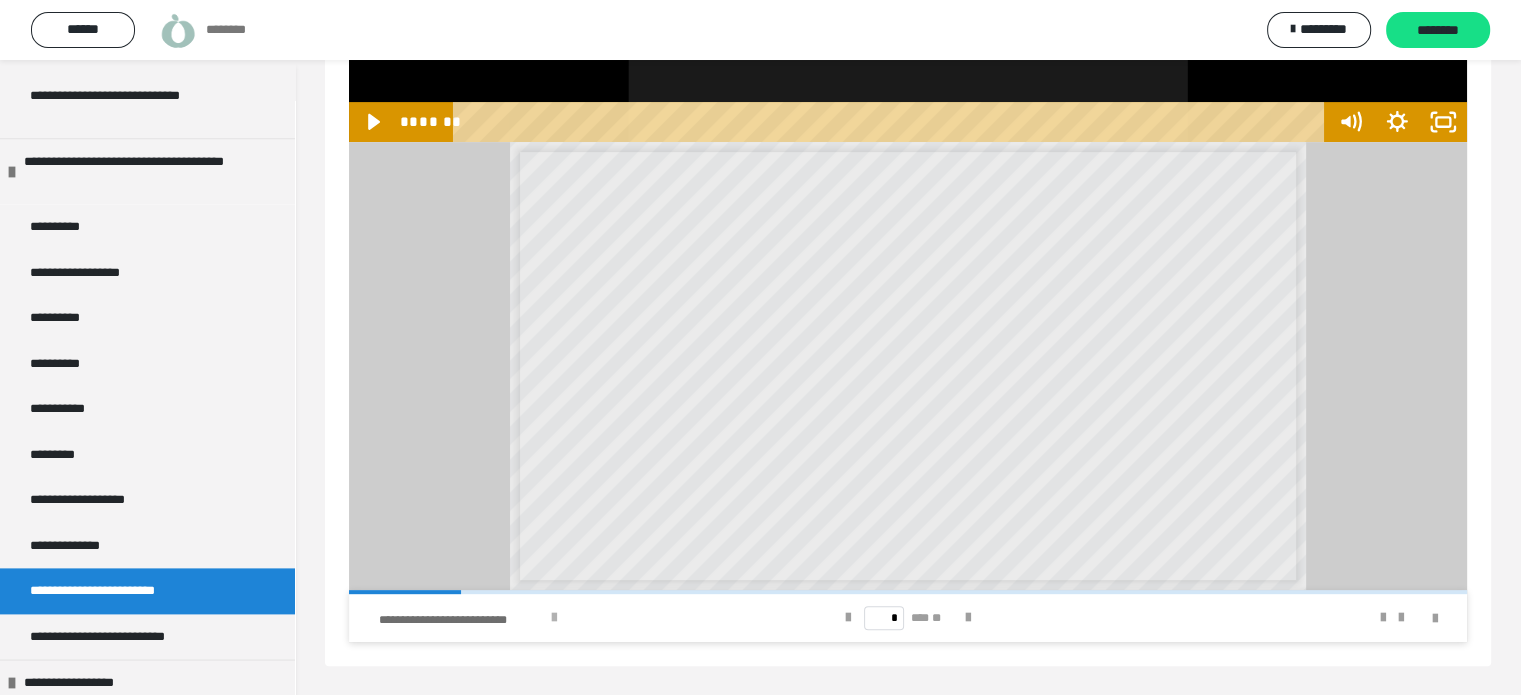 click at bounding box center (554, 618) 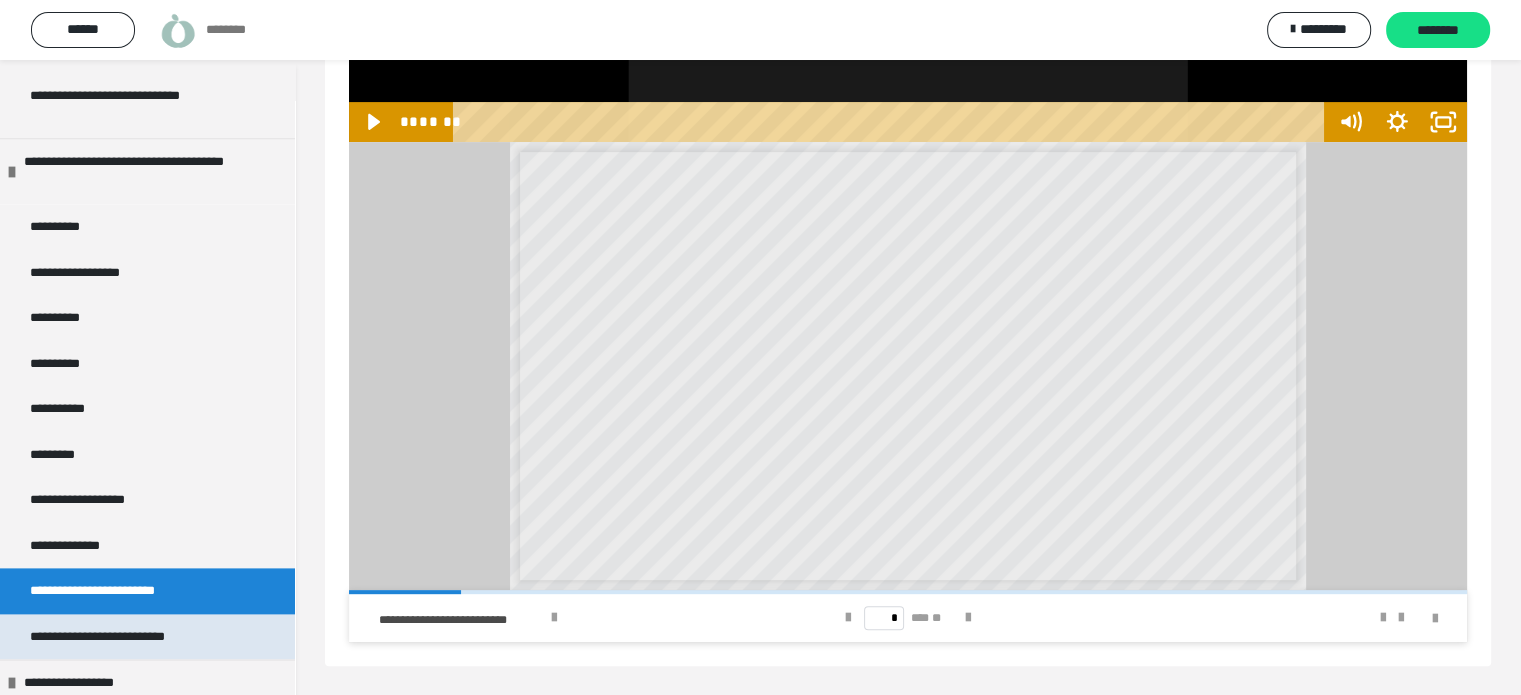 click on "**********" at bounding box center (124, 637) 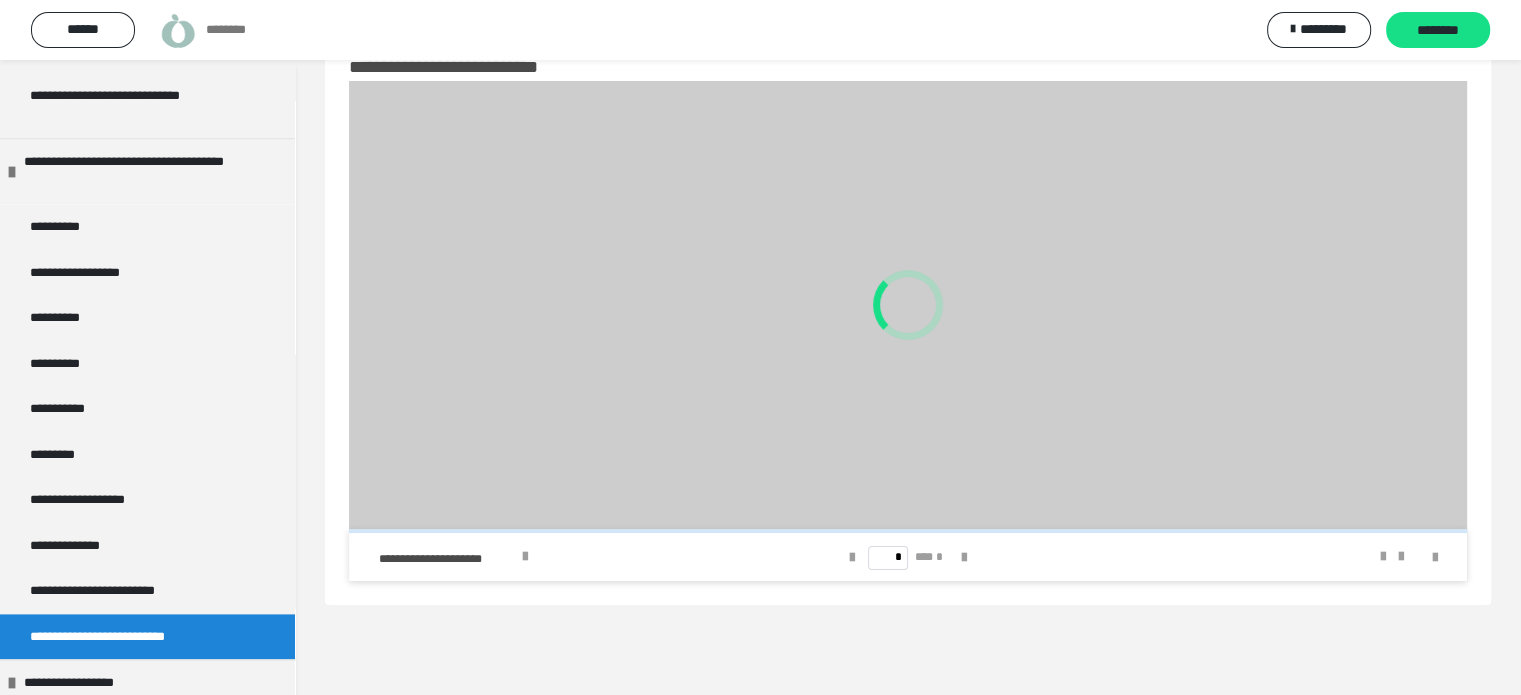 scroll, scrollTop: 60, scrollLeft: 0, axis: vertical 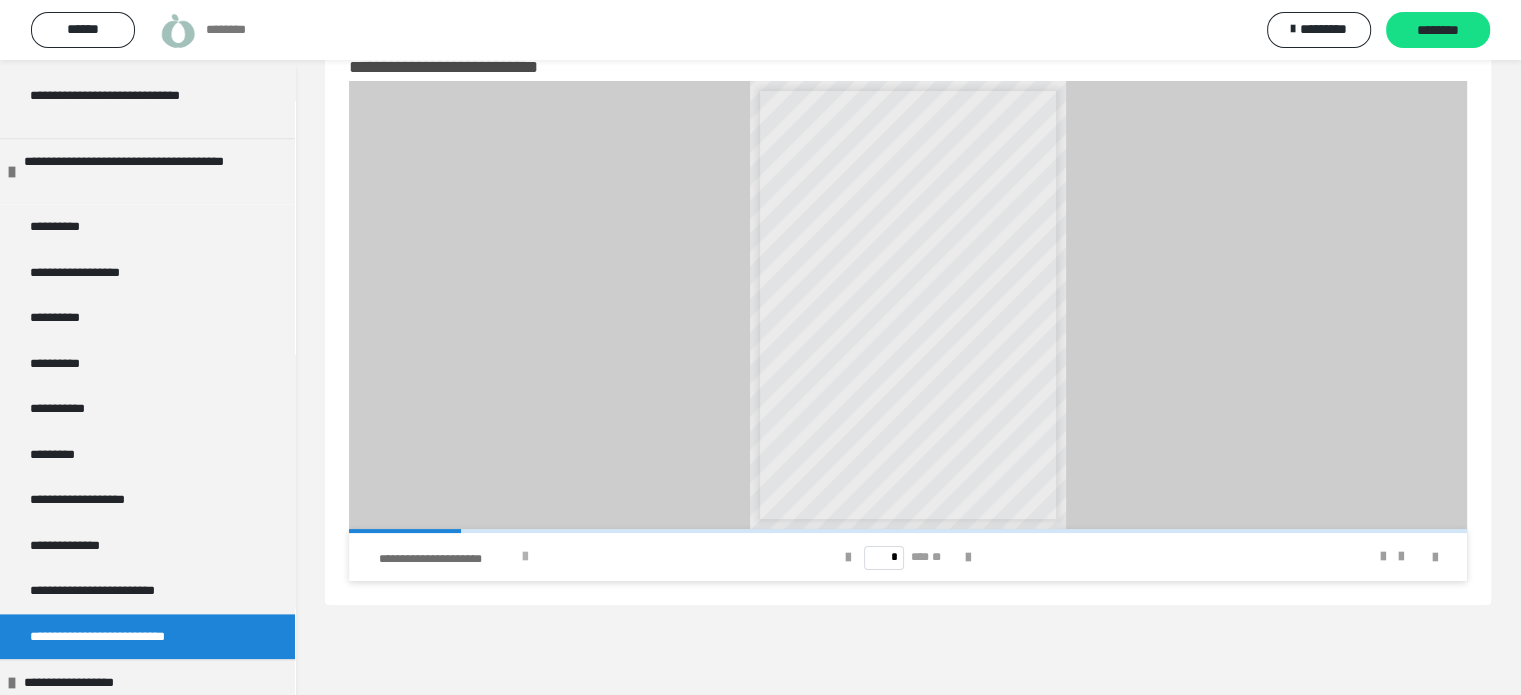 click at bounding box center [525, 557] 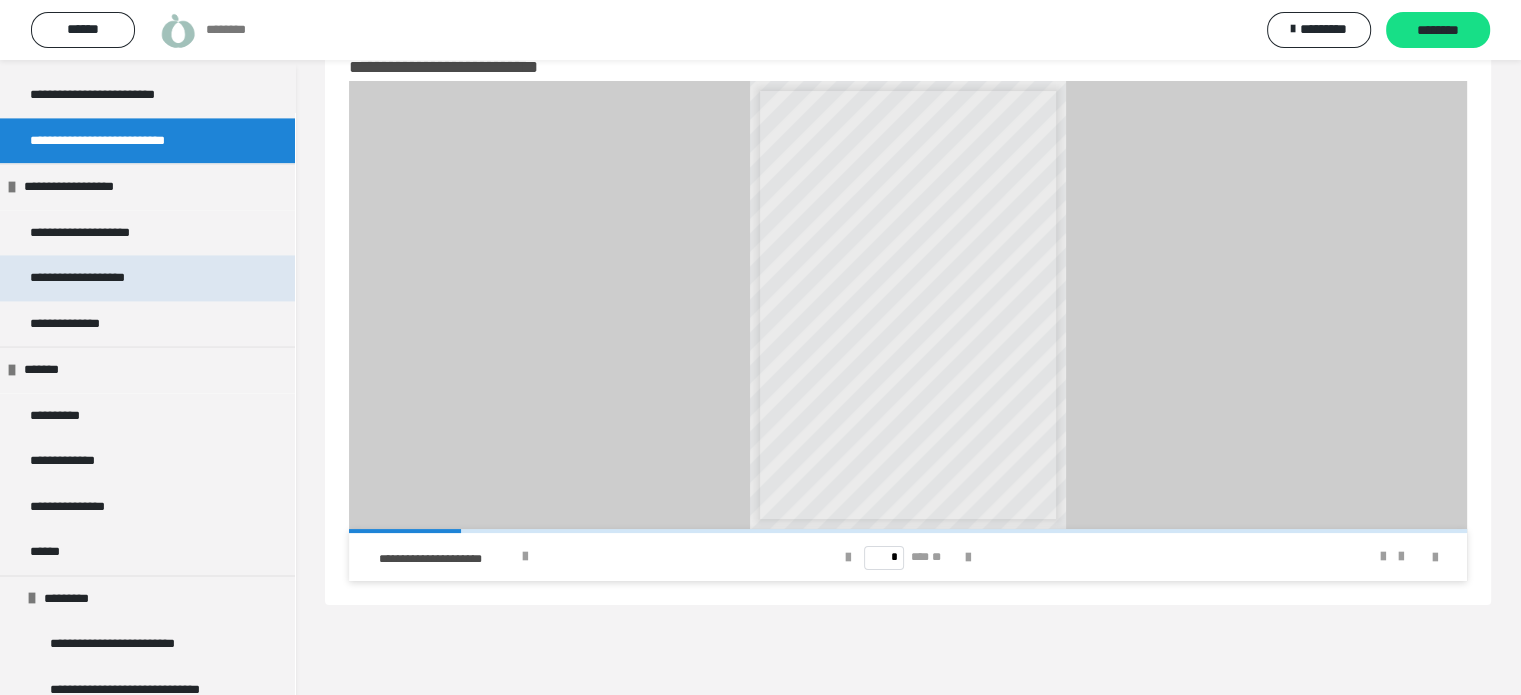 scroll, scrollTop: 3000, scrollLeft: 0, axis: vertical 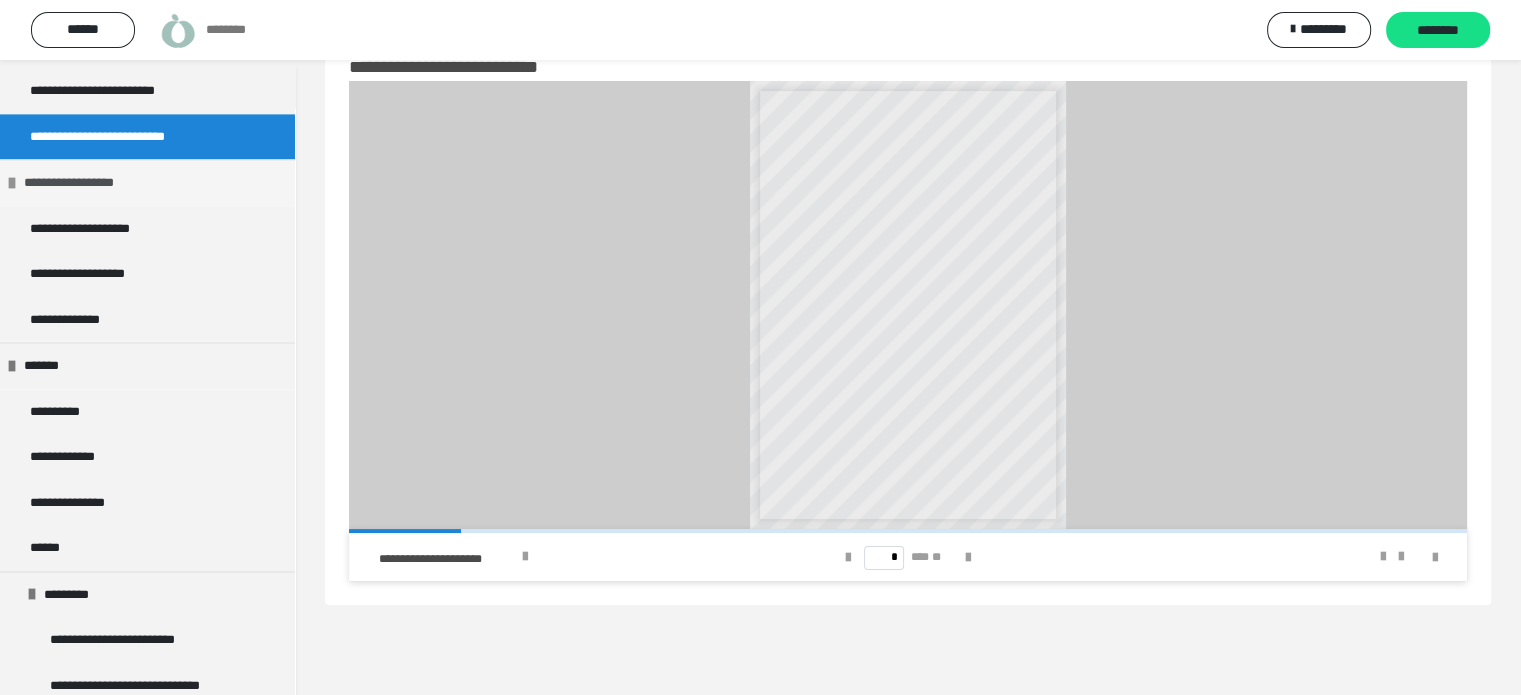 click on "**********" at bounding box center (85, 183) 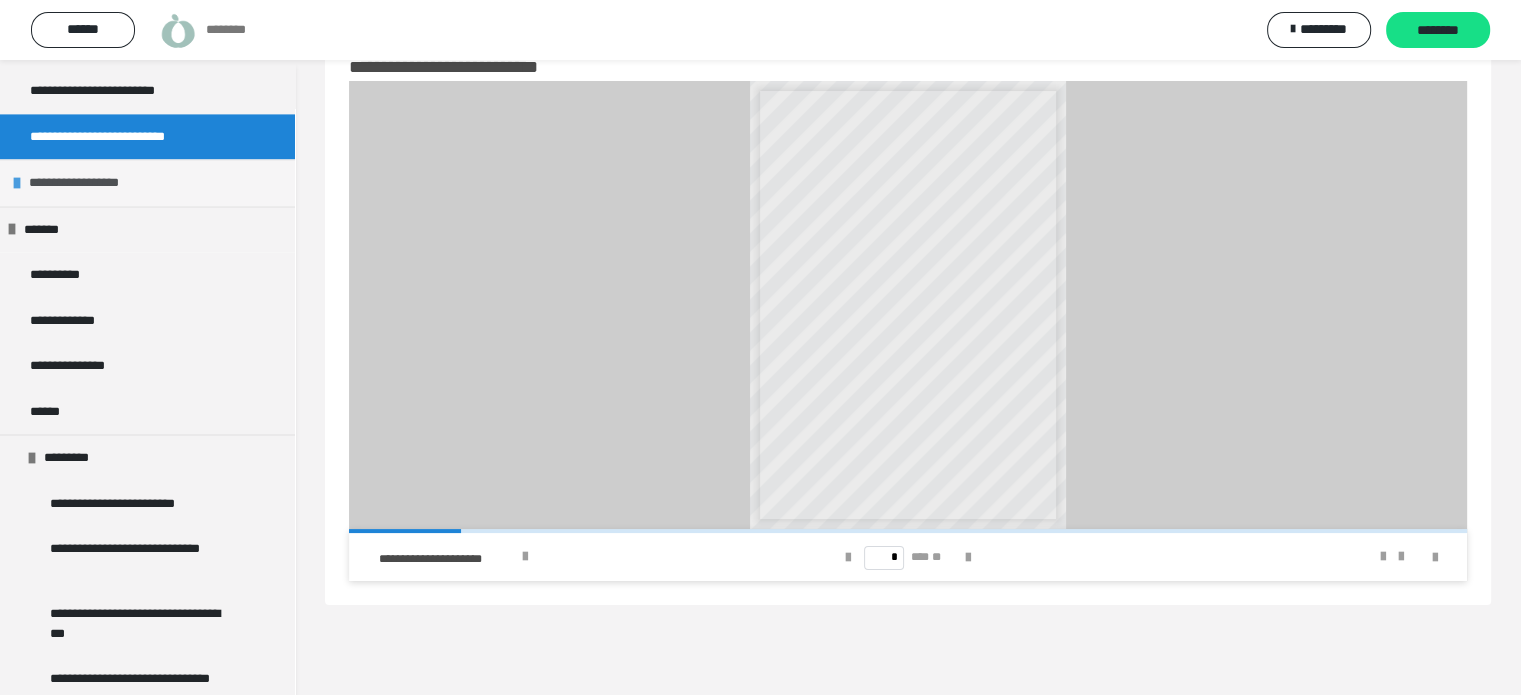 click on "**********" at bounding box center [90, 183] 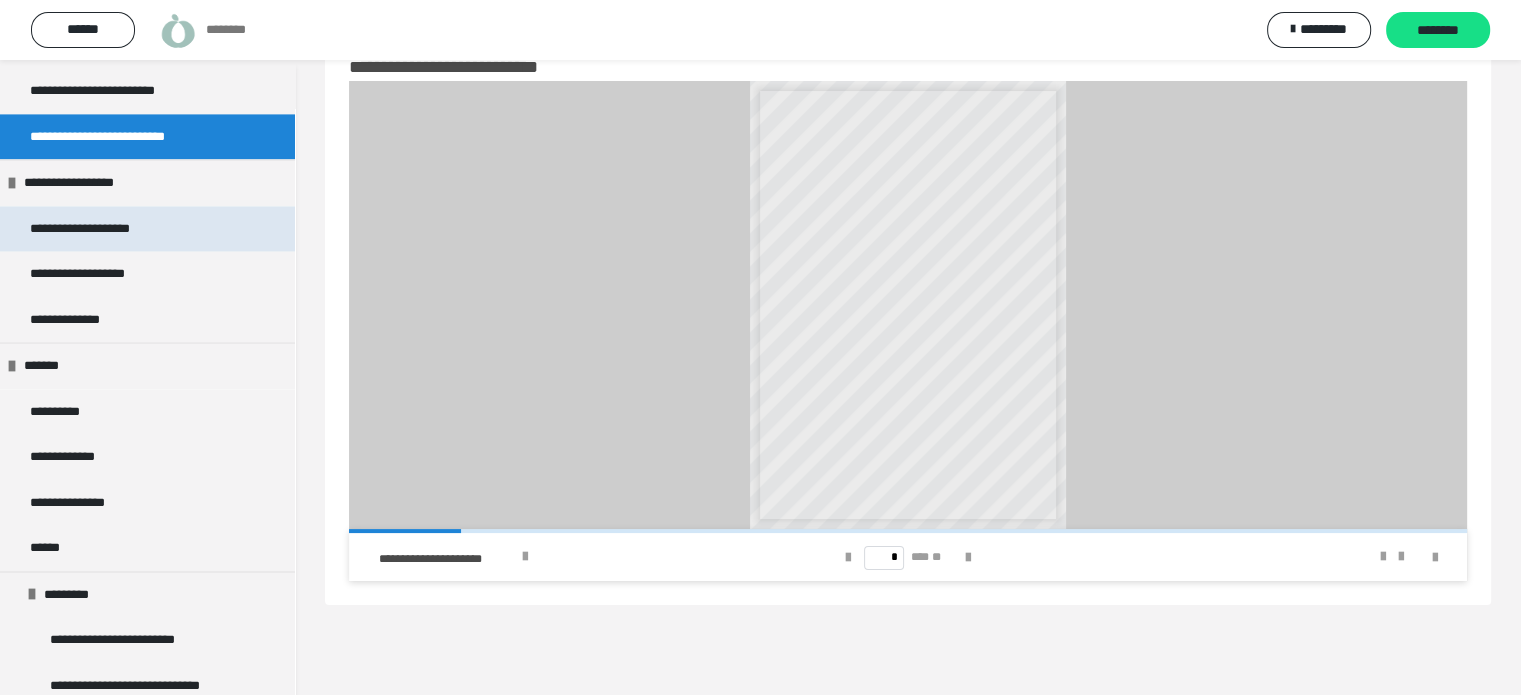 click on "**********" at bounding box center (102, 229) 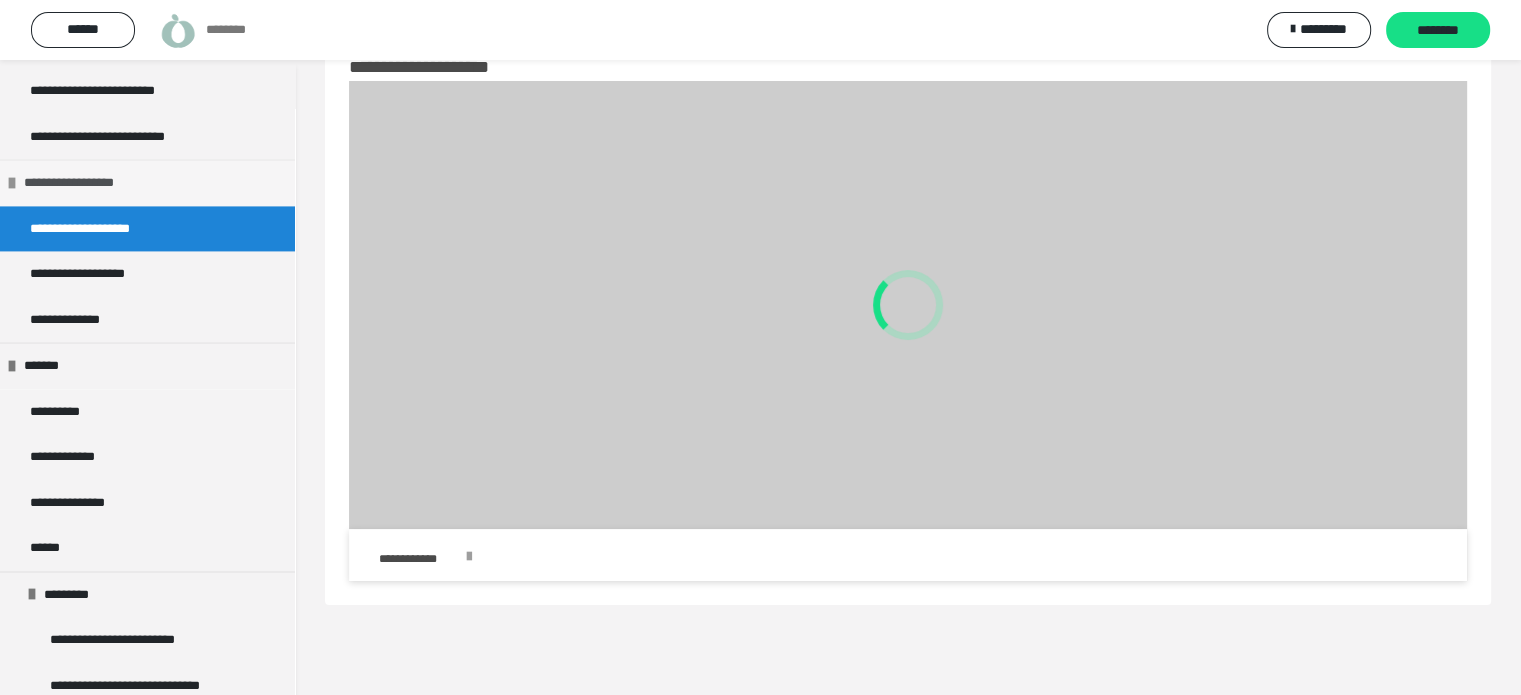 click on "**********" at bounding box center (85, 183) 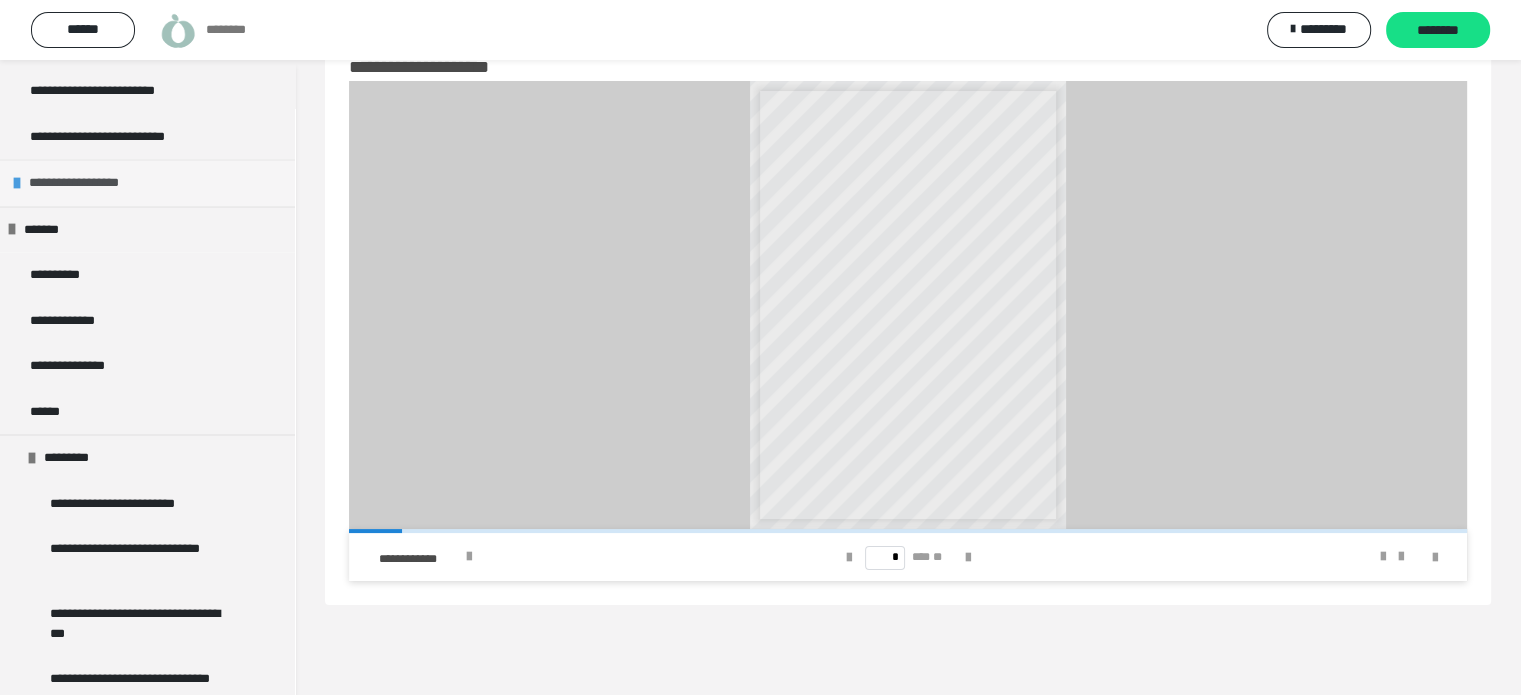 click on "**********" at bounding box center [90, 183] 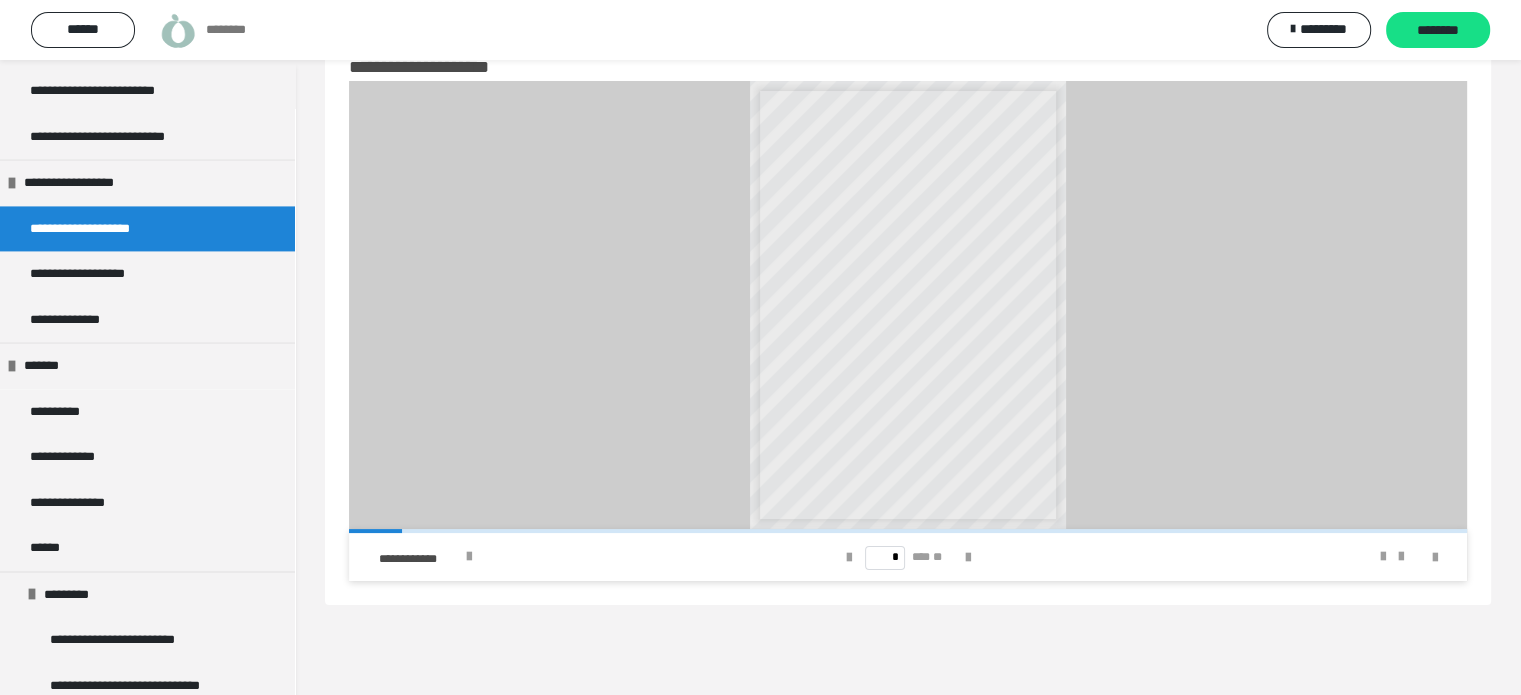 click on "**********" at bounding box center [102, 229] 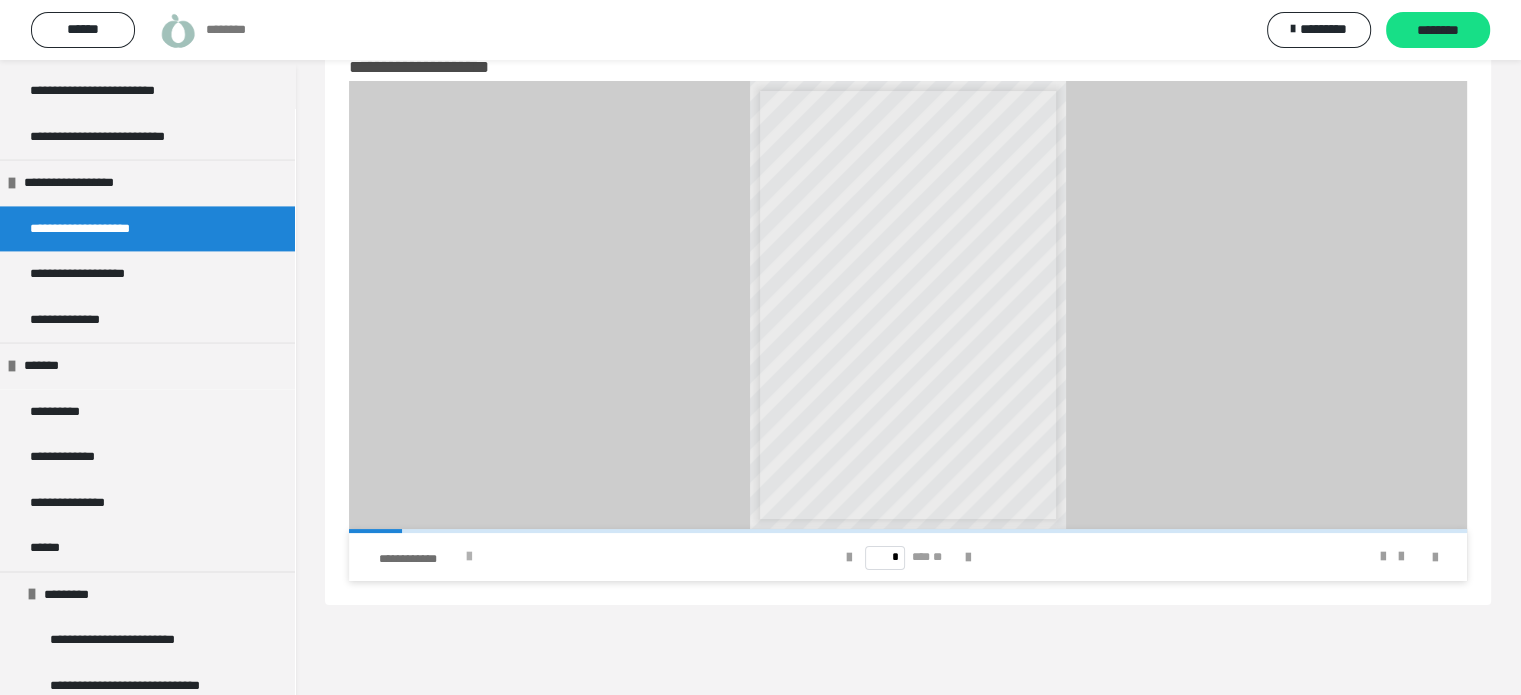 click at bounding box center (469, 557) 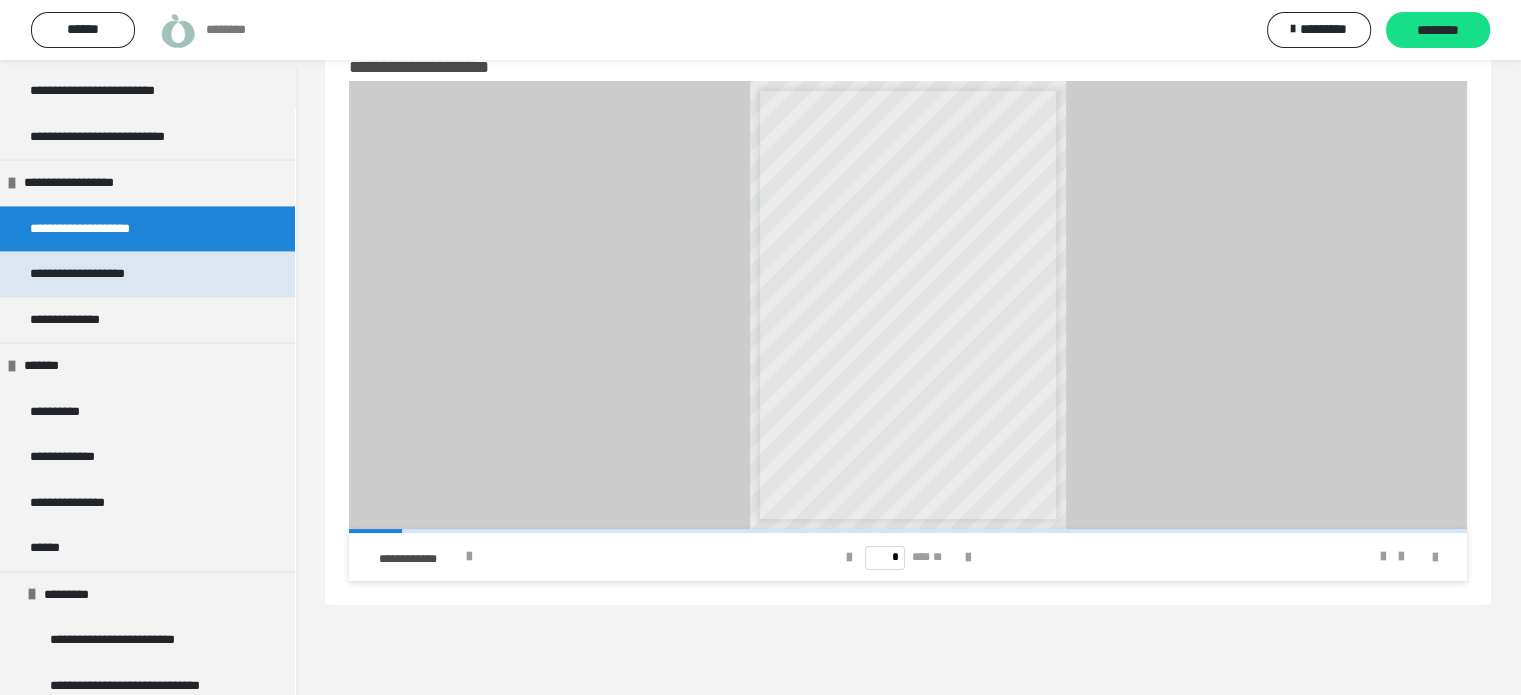click on "**********" at bounding box center (91, 274) 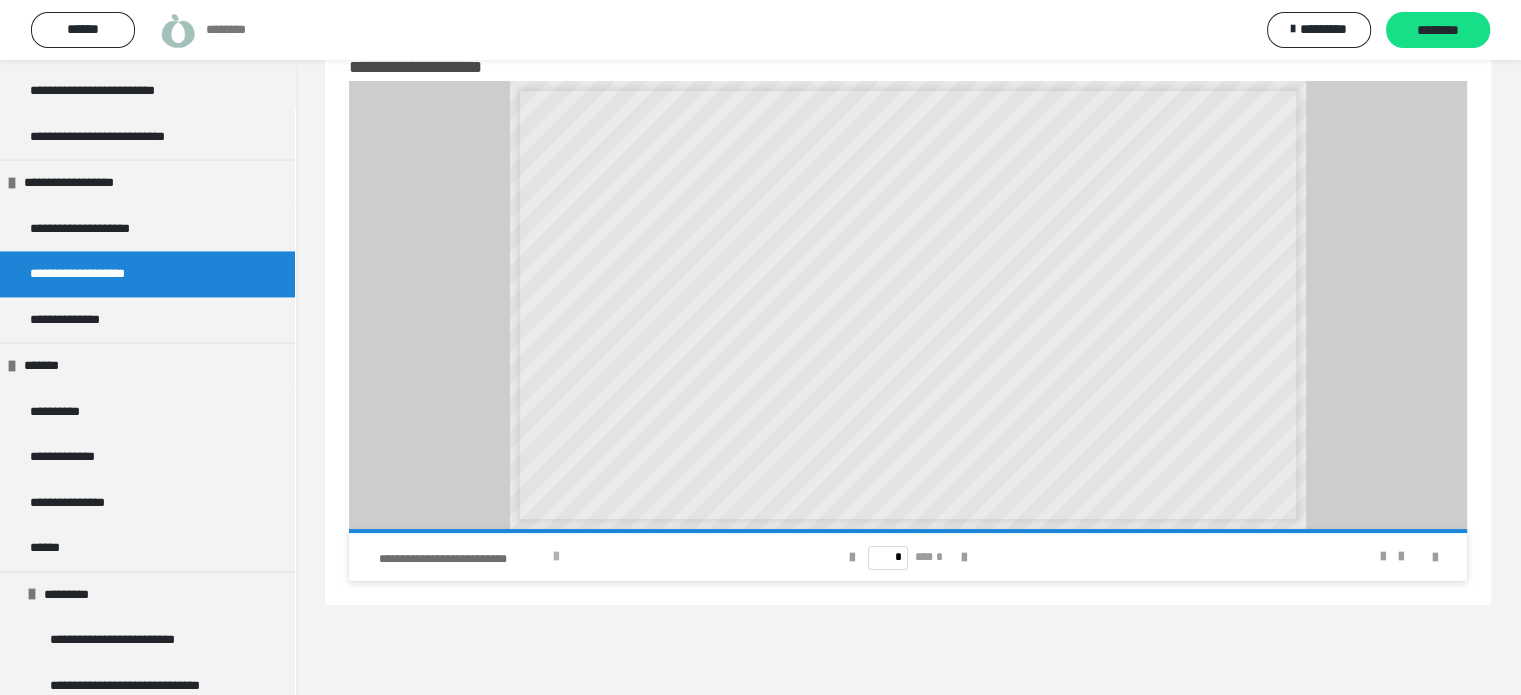 click at bounding box center (556, 557) 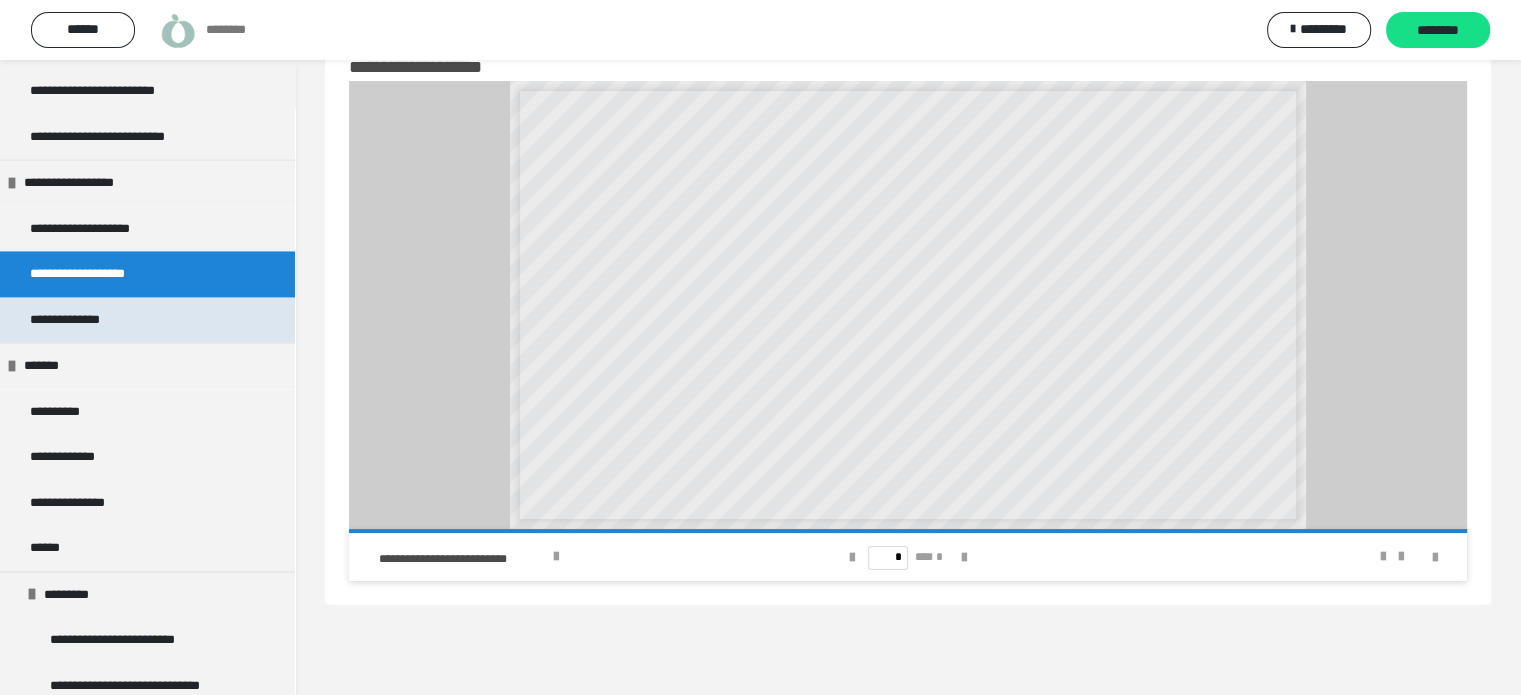 click on "**********" at bounding box center [78, 320] 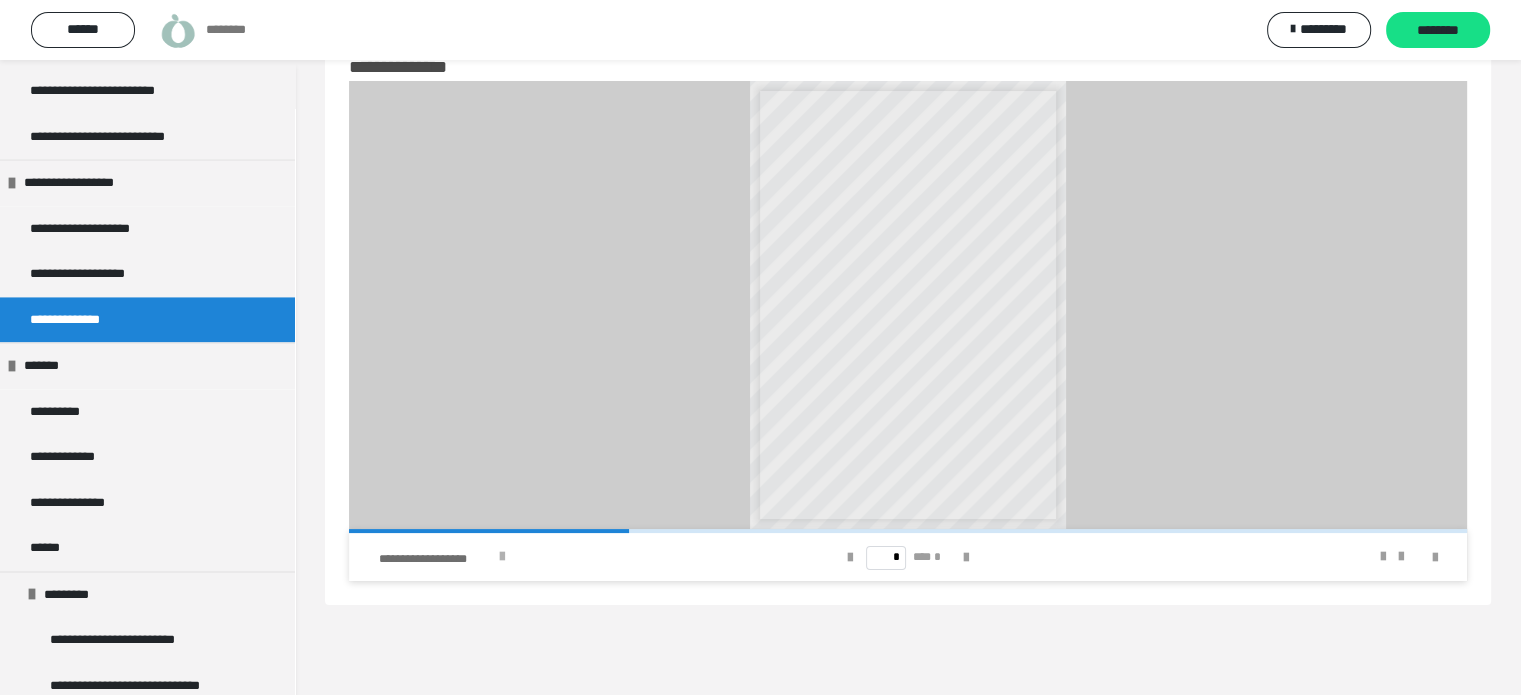 click at bounding box center (502, 557) 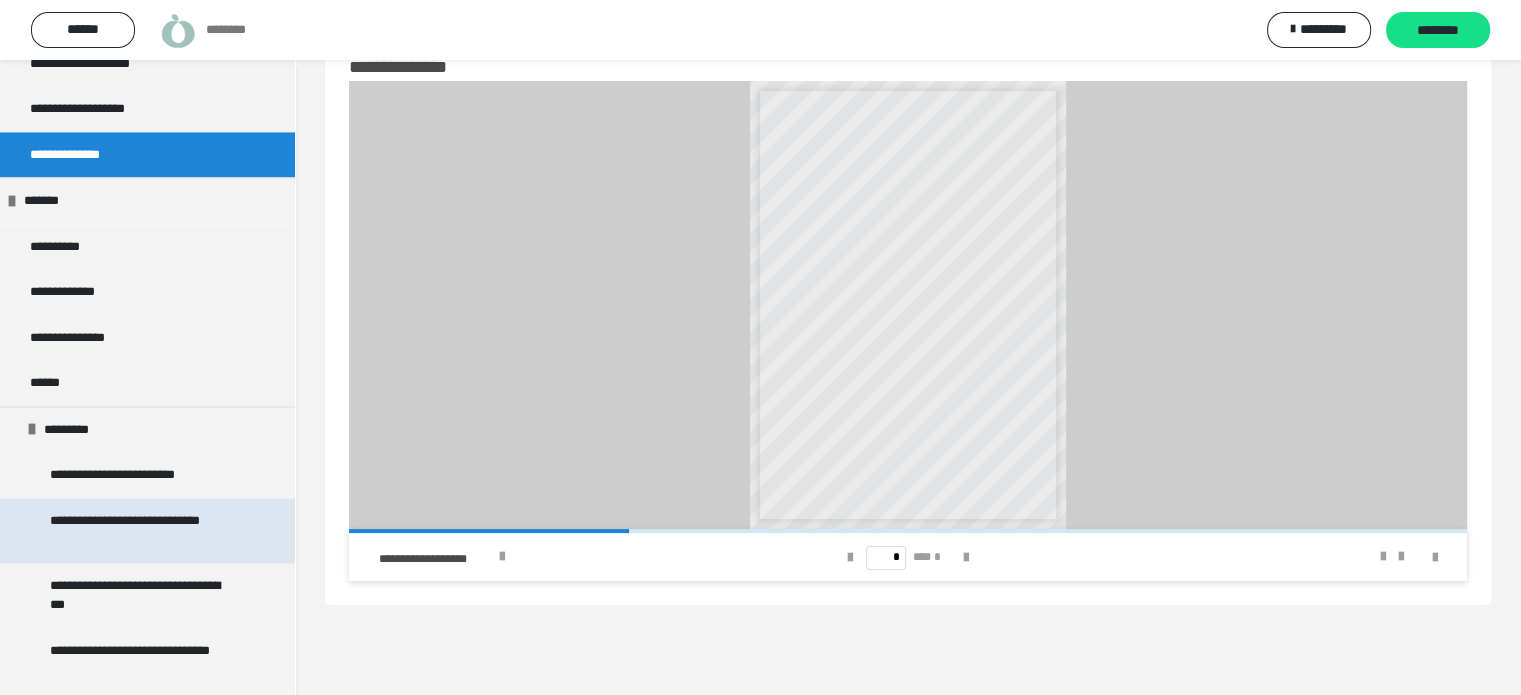 scroll, scrollTop: 3200, scrollLeft: 0, axis: vertical 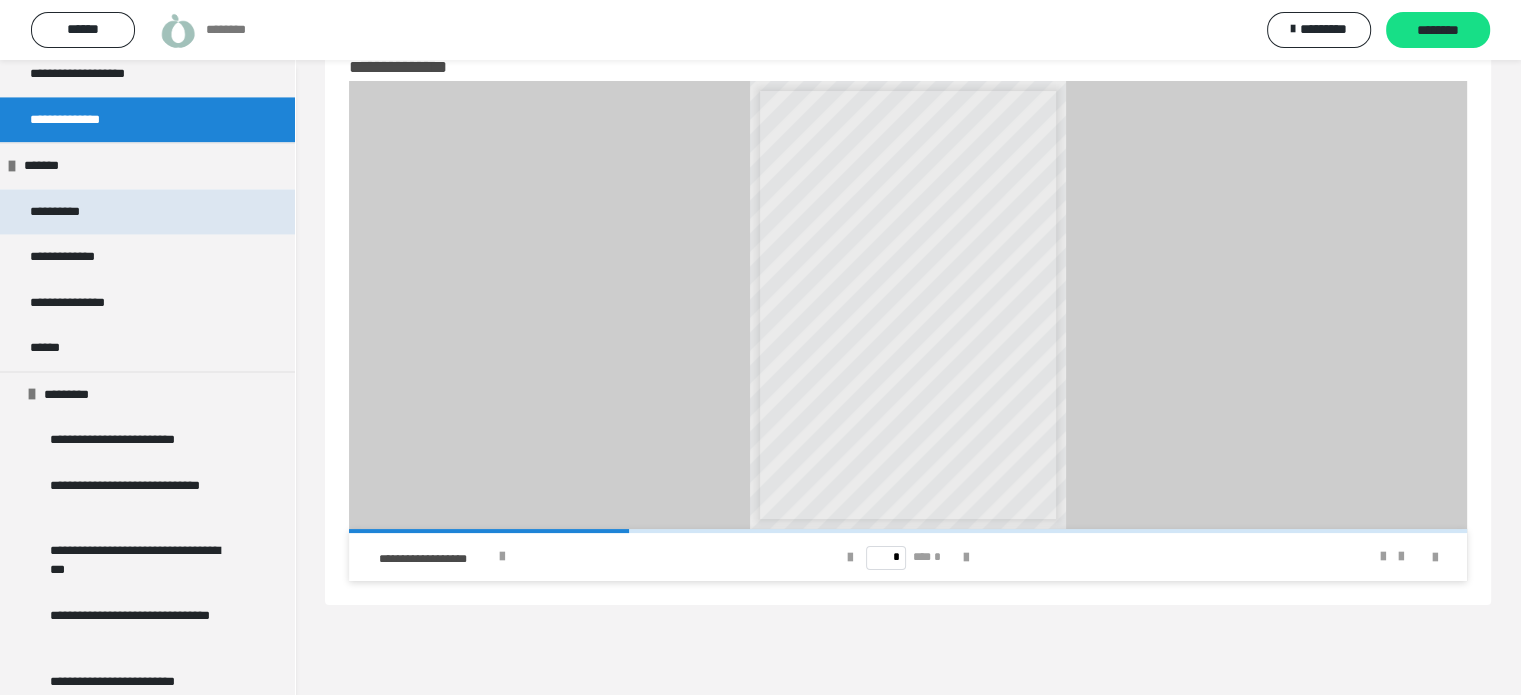 click on "**********" at bounding box center [67, 212] 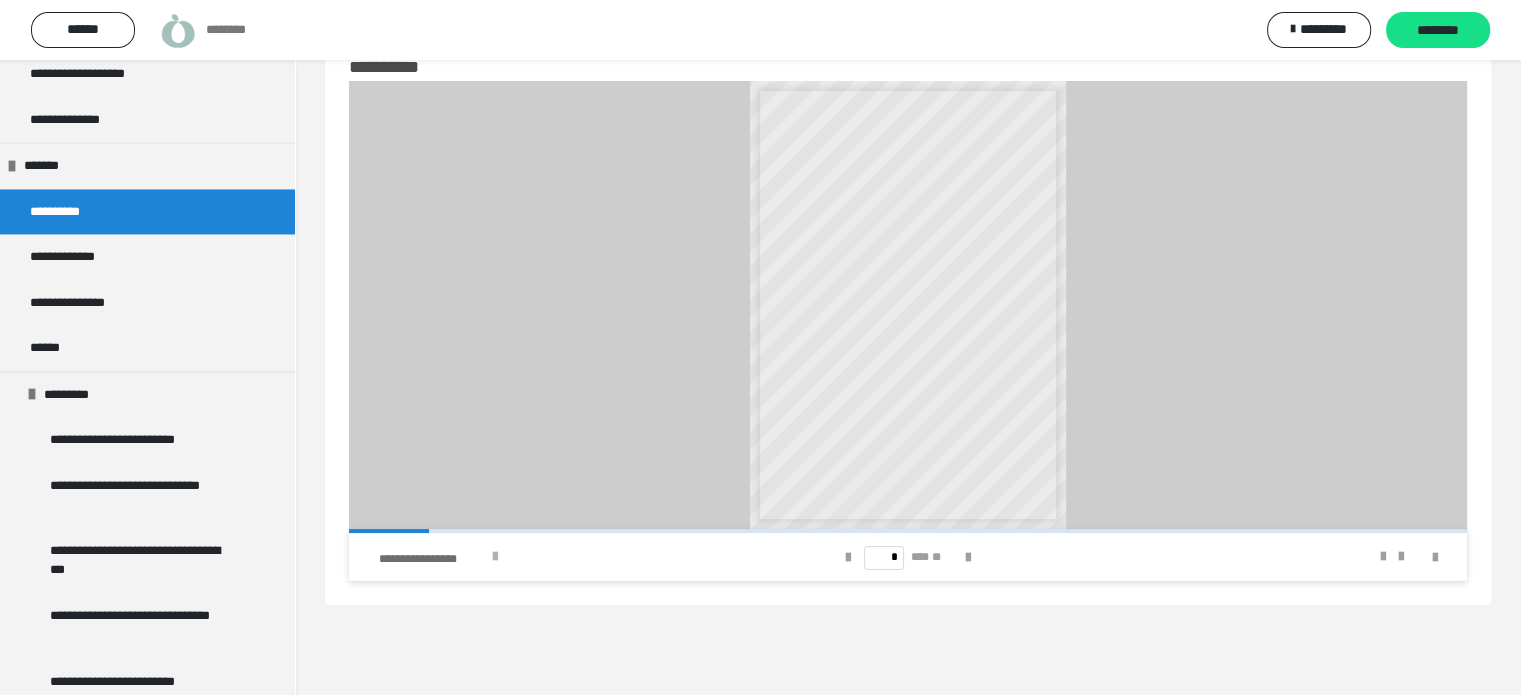 click at bounding box center [495, 557] 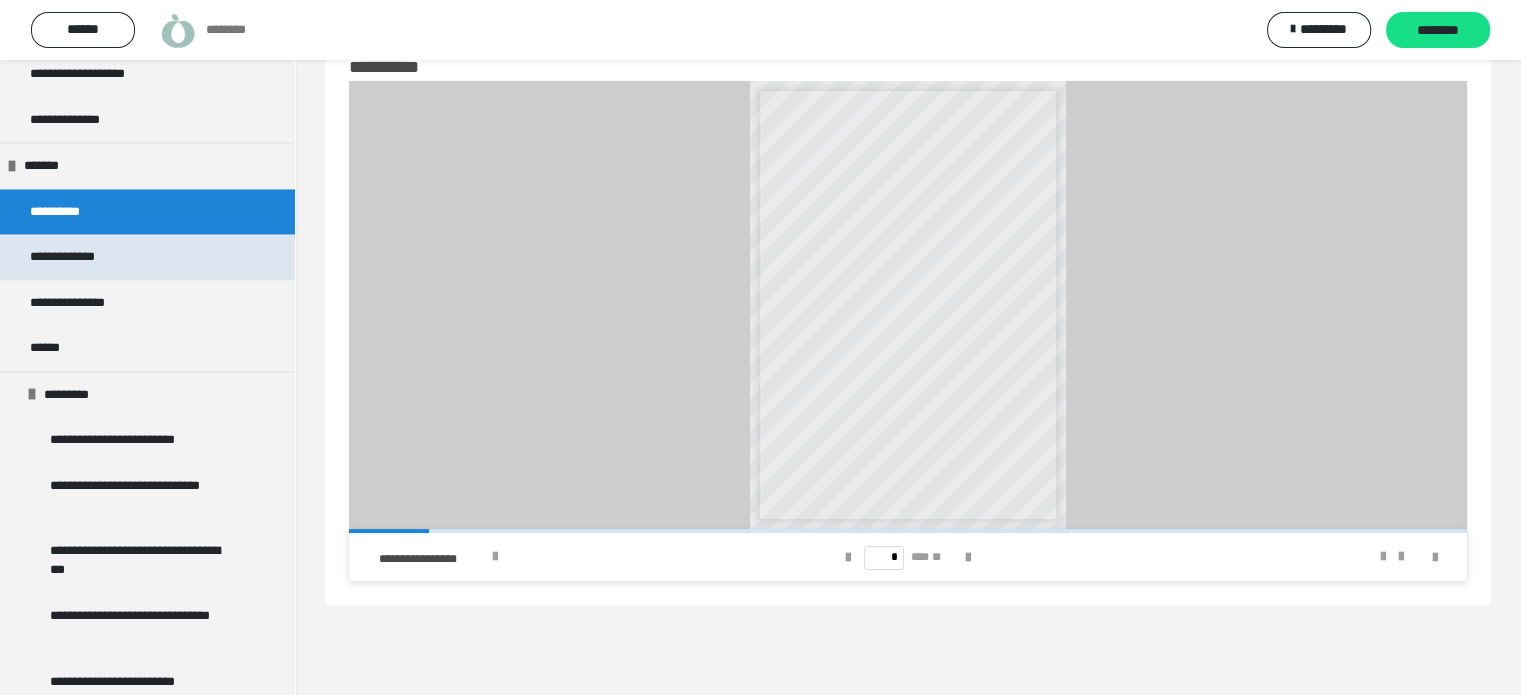 click on "**********" at bounding box center (77, 257) 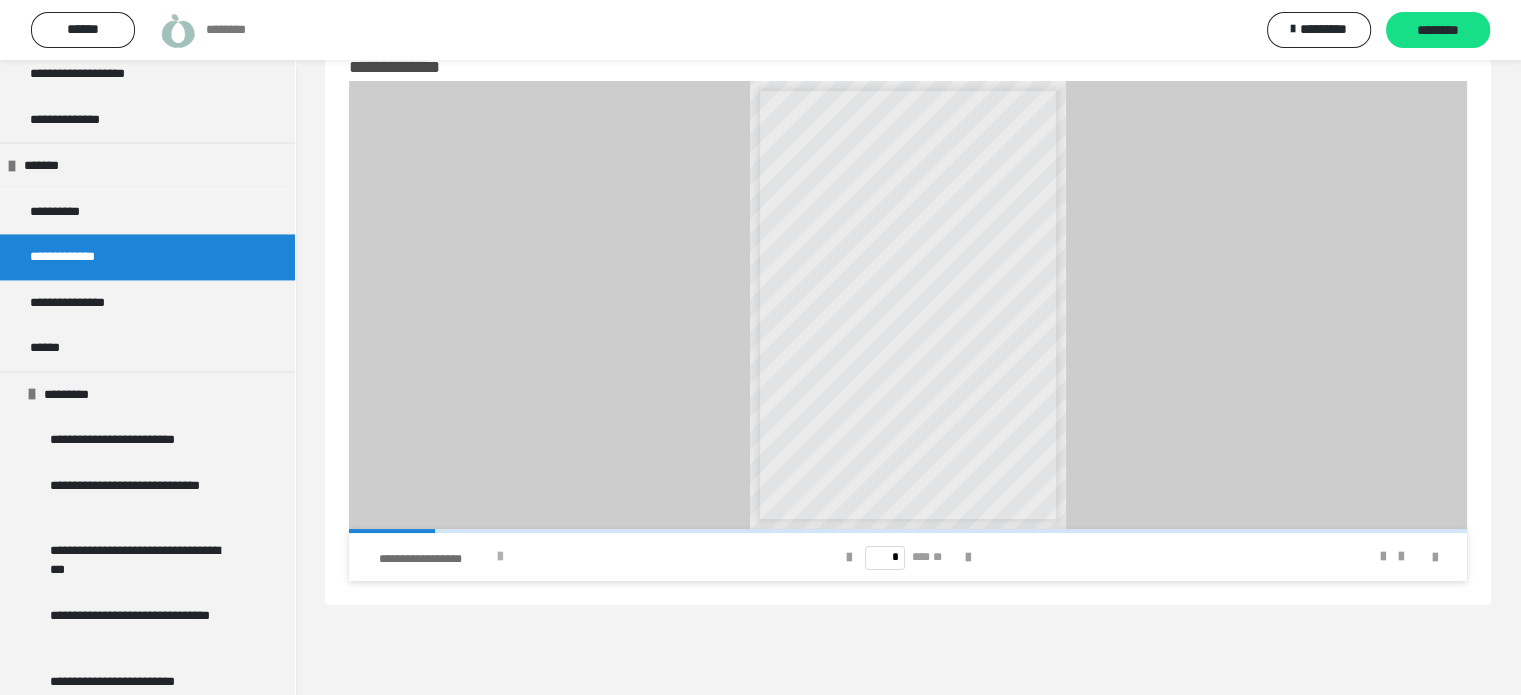 click at bounding box center [500, 557] 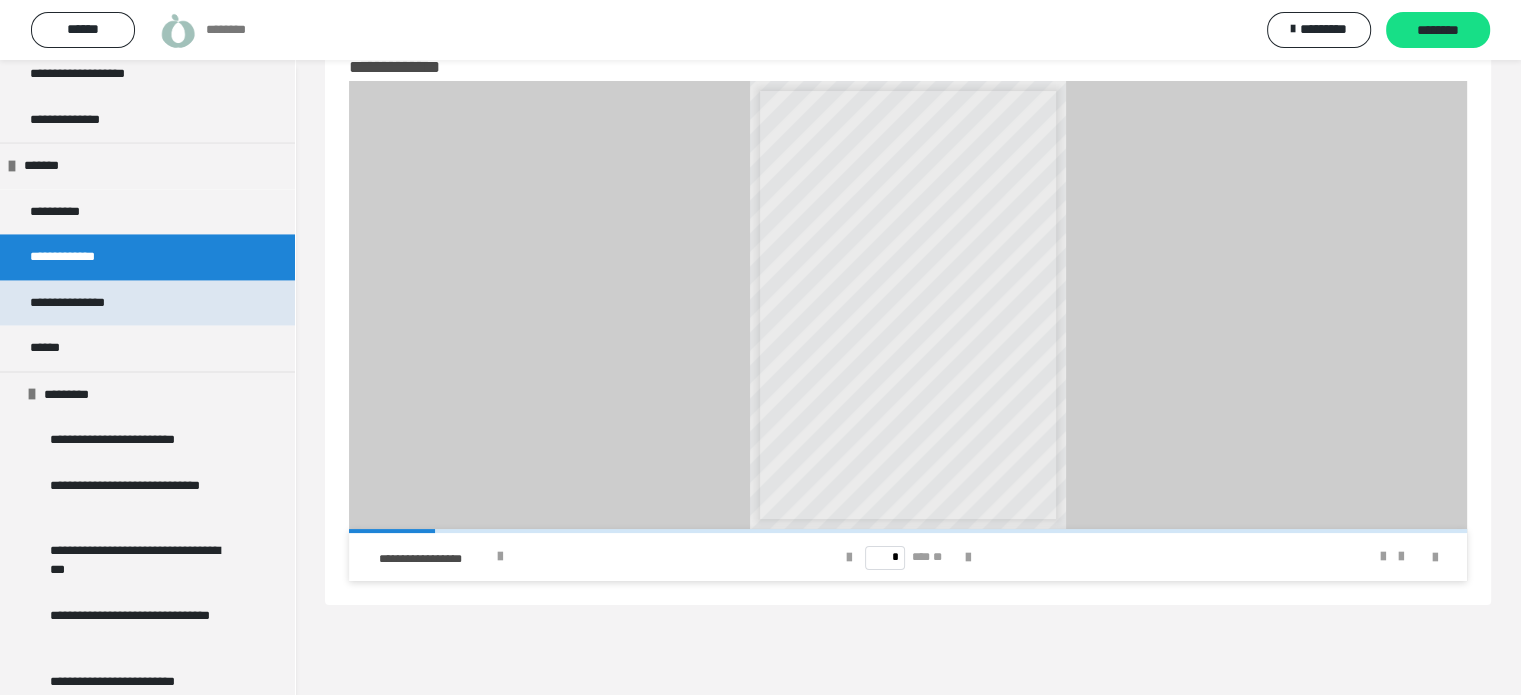 click on "**********" at bounding box center (80, 303) 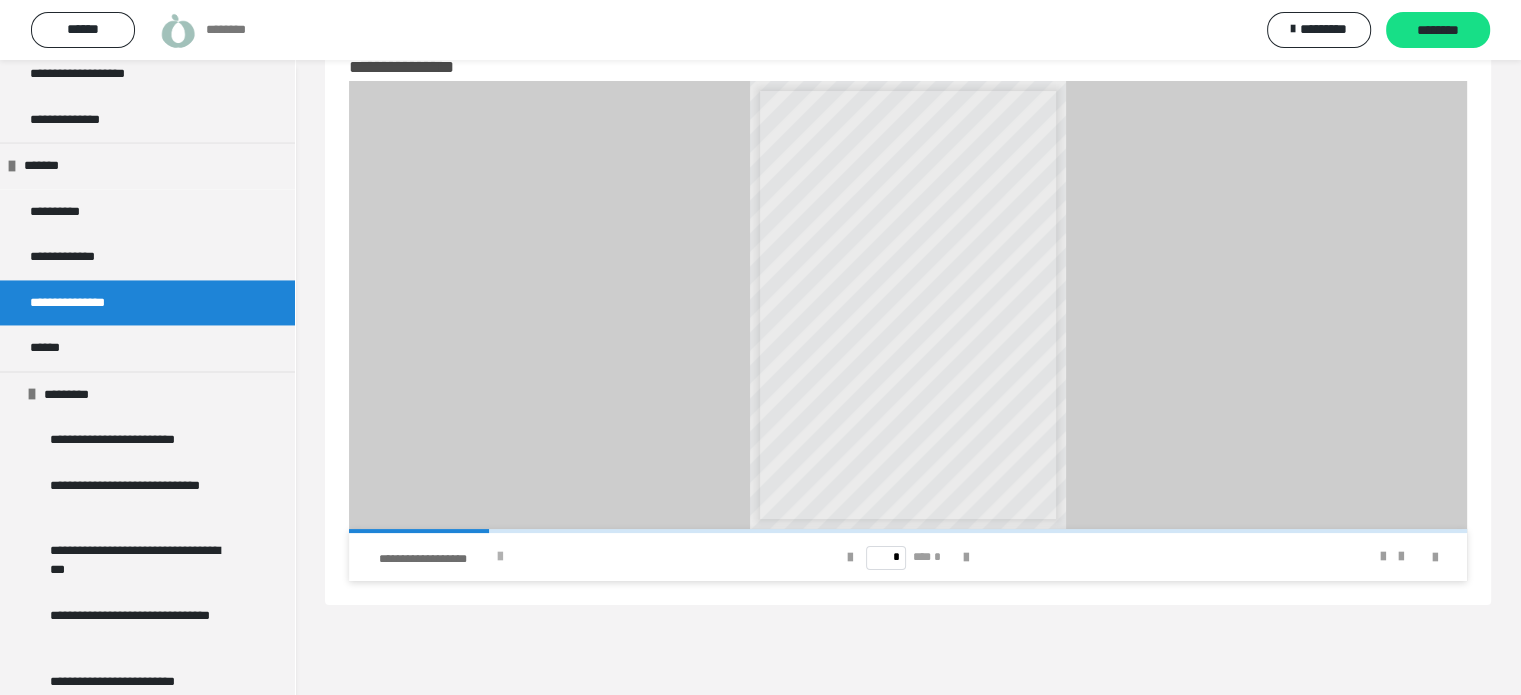 click at bounding box center (500, 557) 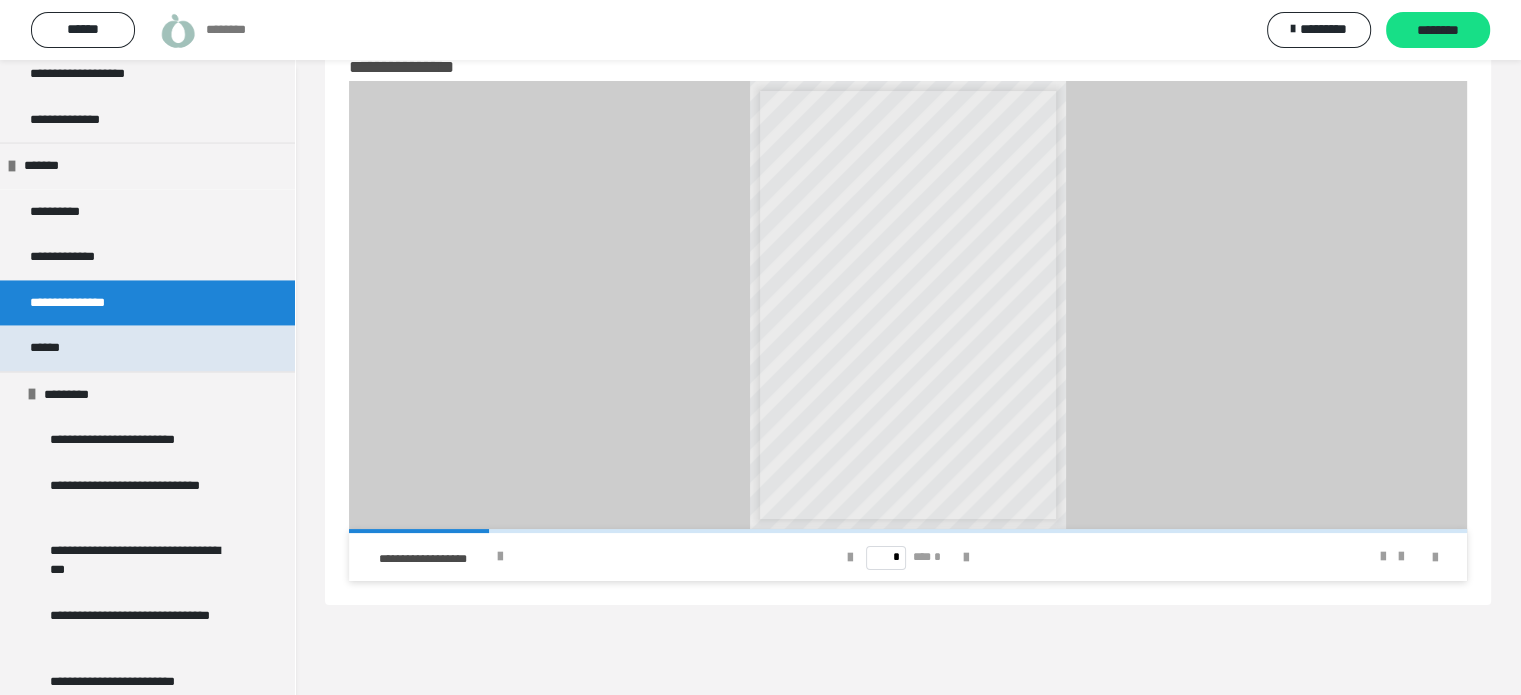 click on "******" at bounding box center (147, 348) 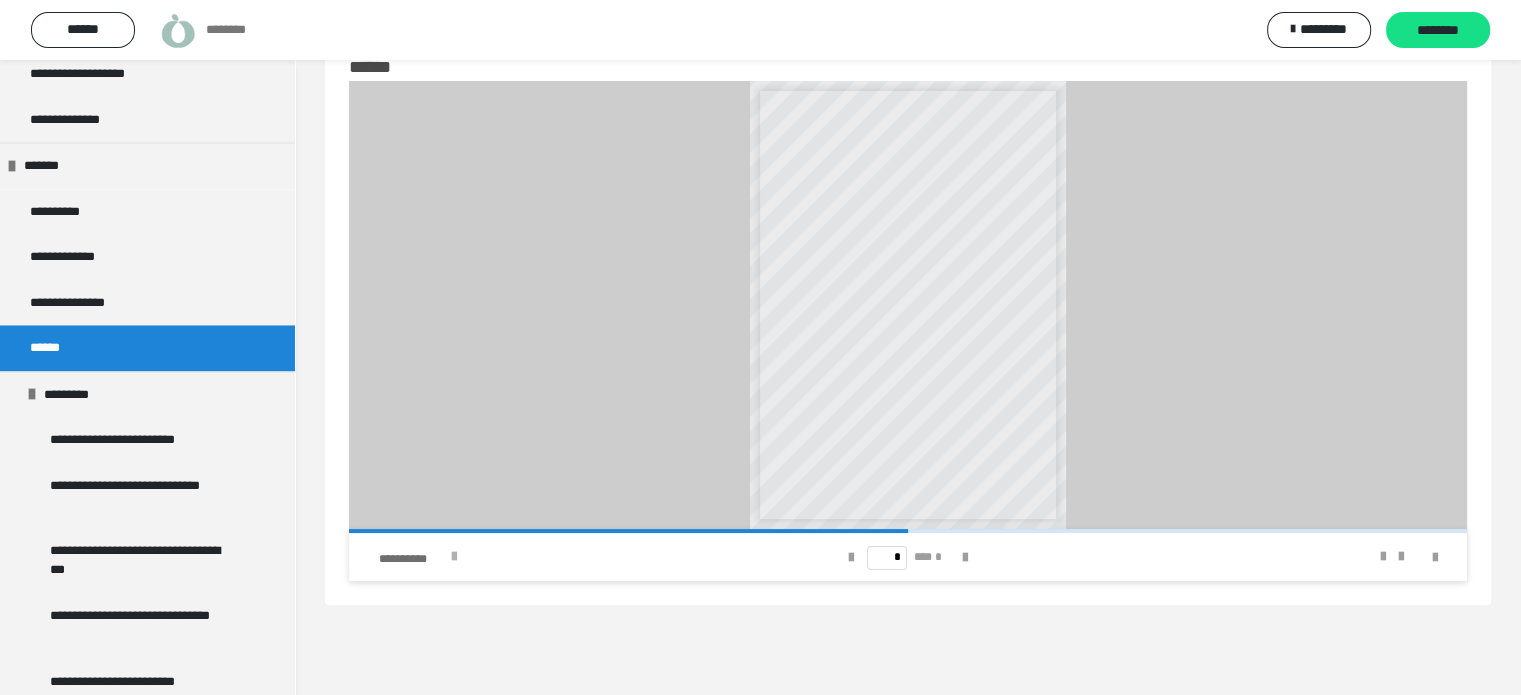 click at bounding box center (454, 557) 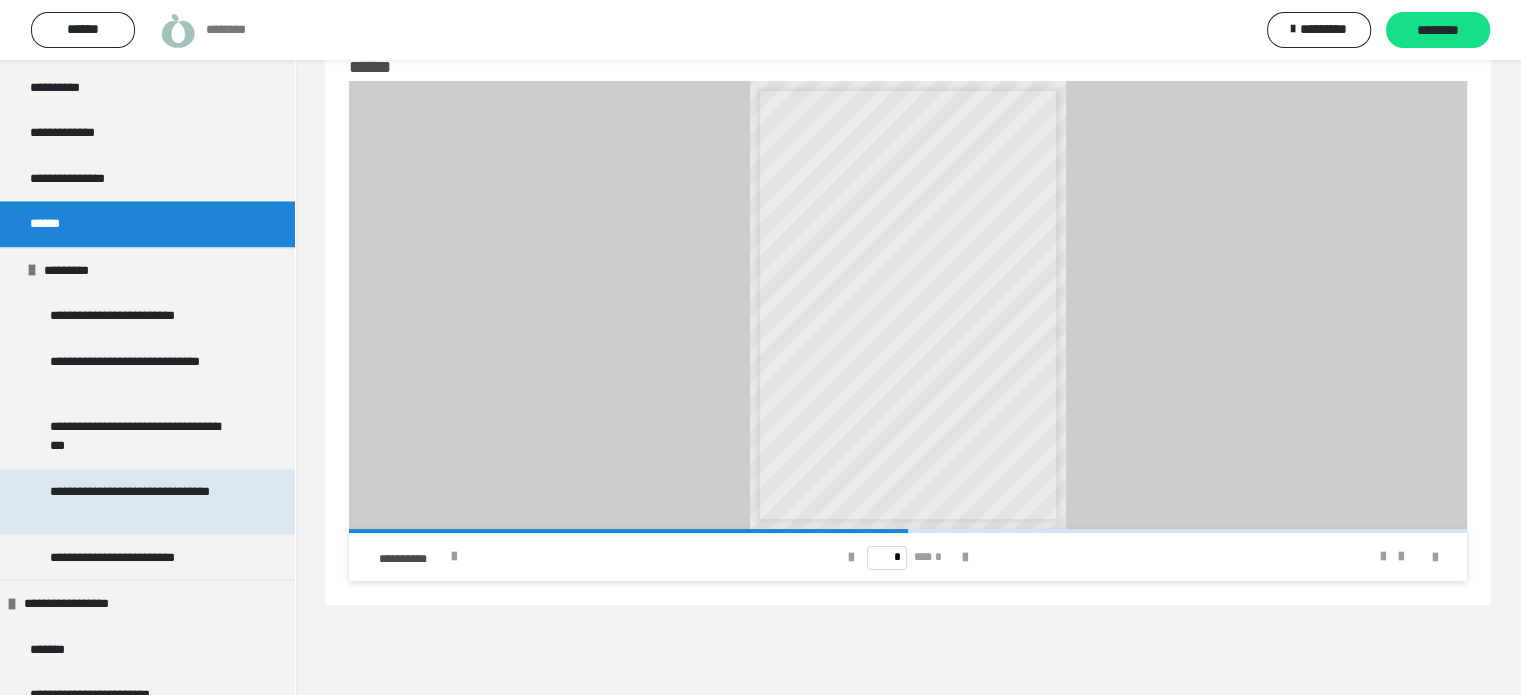 scroll, scrollTop: 3348, scrollLeft: 0, axis: vertical 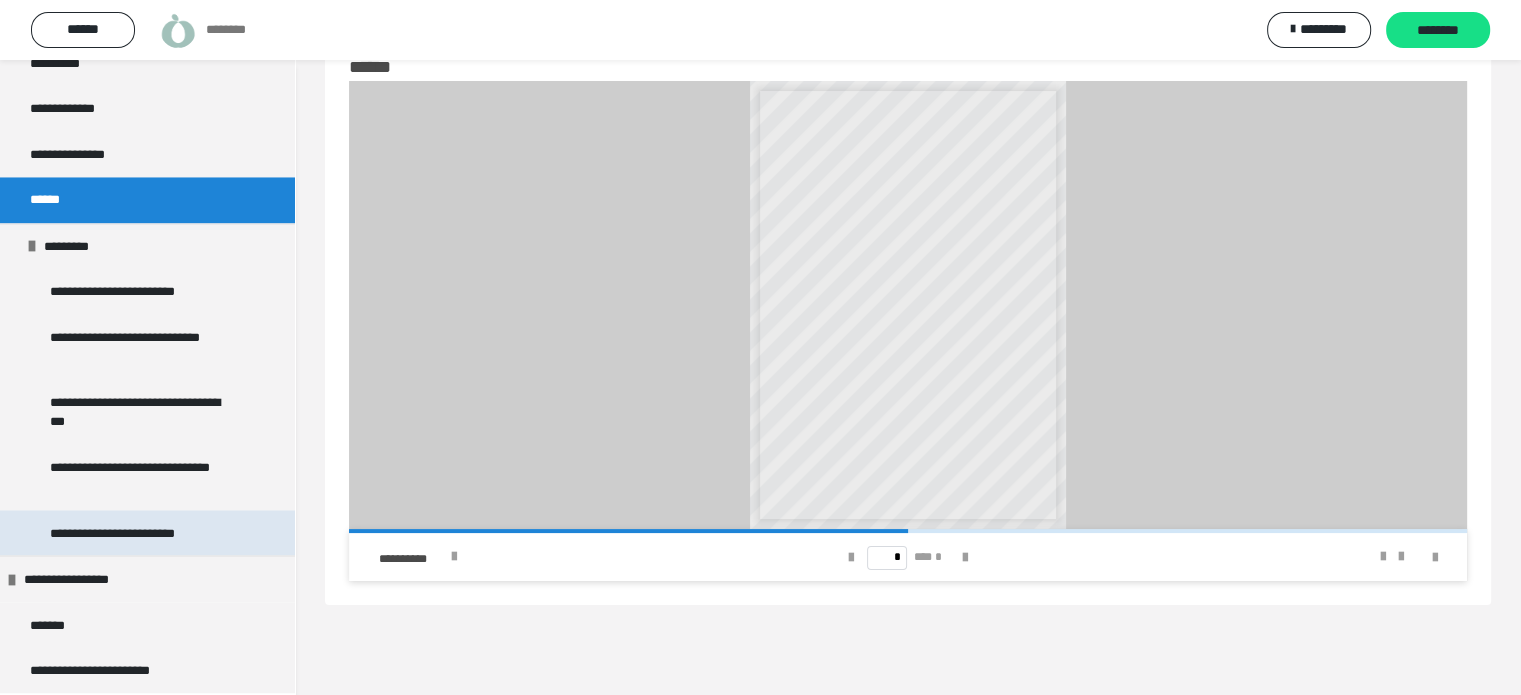 click on "**********" at bounding box center (133, 533) 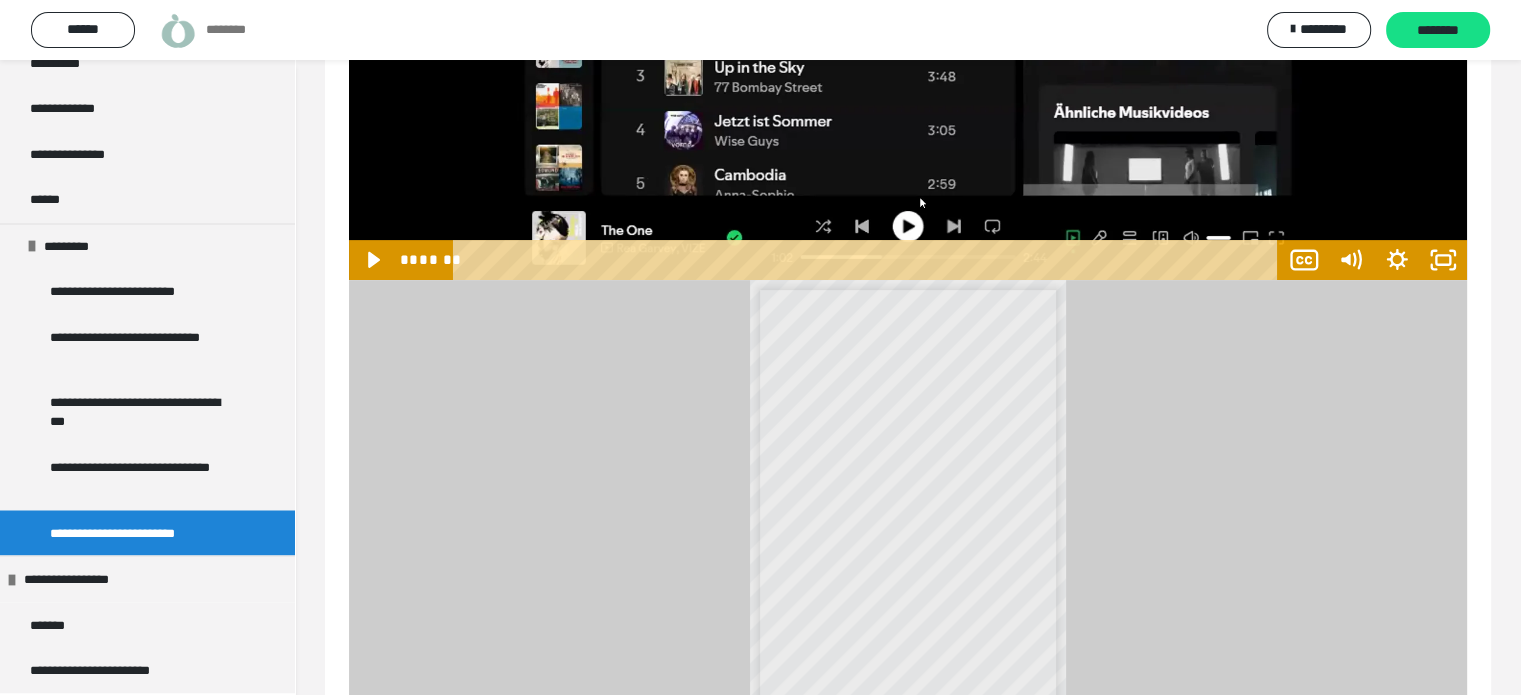 scroll, scrollTop: 760, scrollLeft: 0, axis: vertical 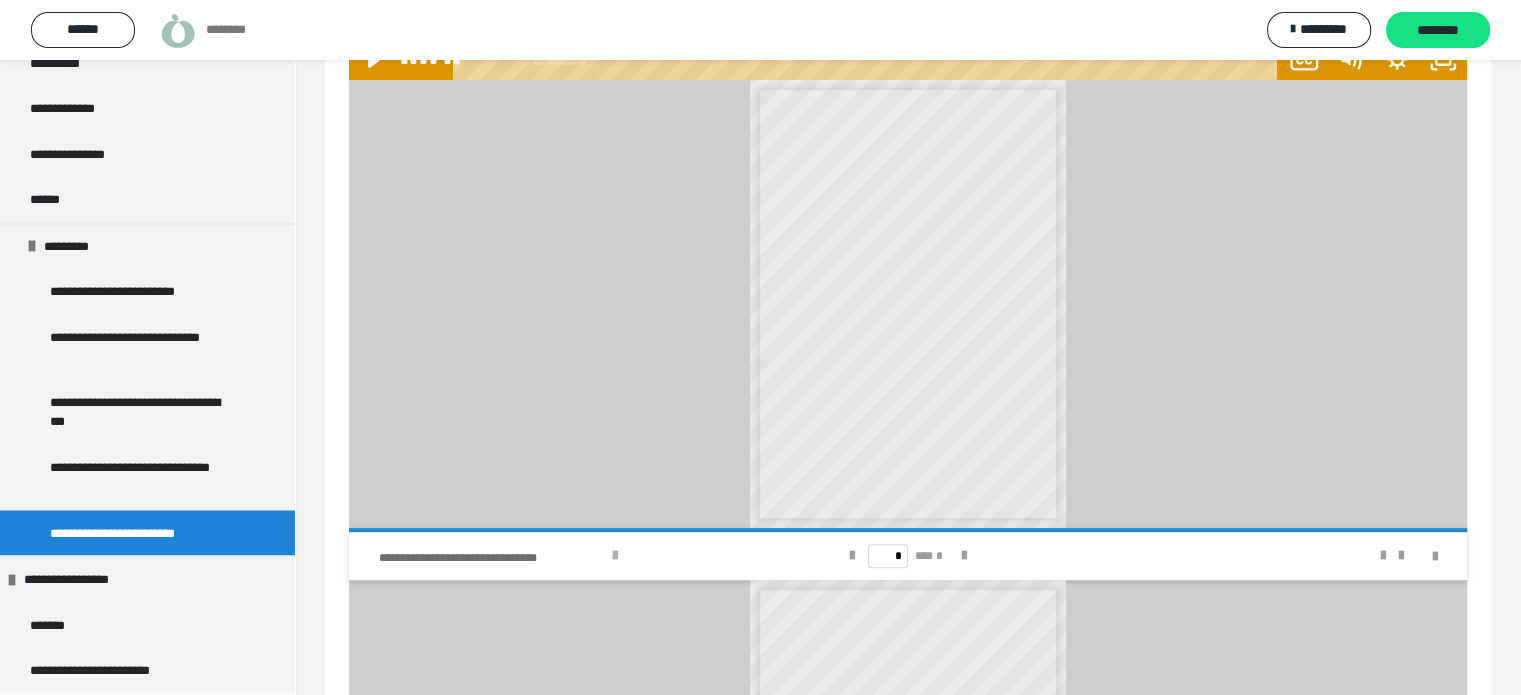 click on "**********" at bounding box center (570, 556) 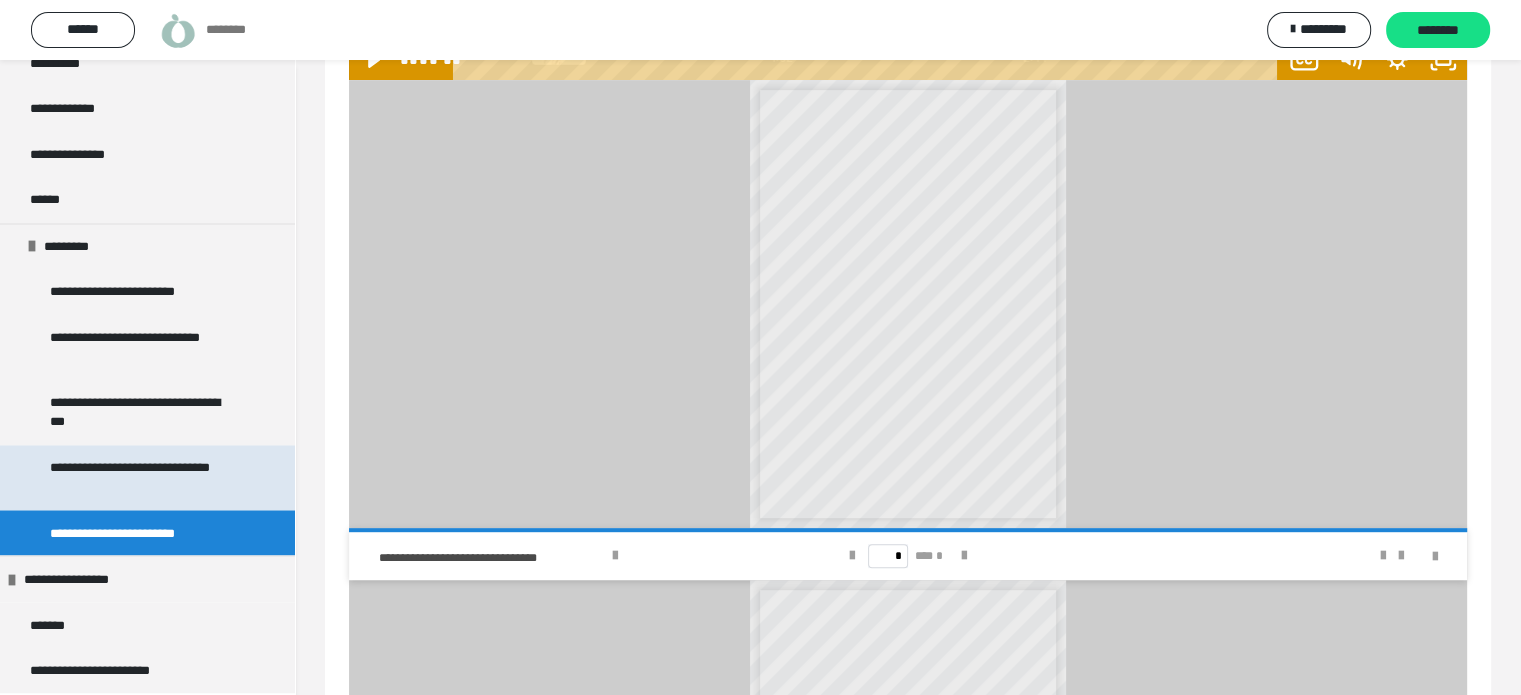 click on "**********" at bounding box center (142, 477) 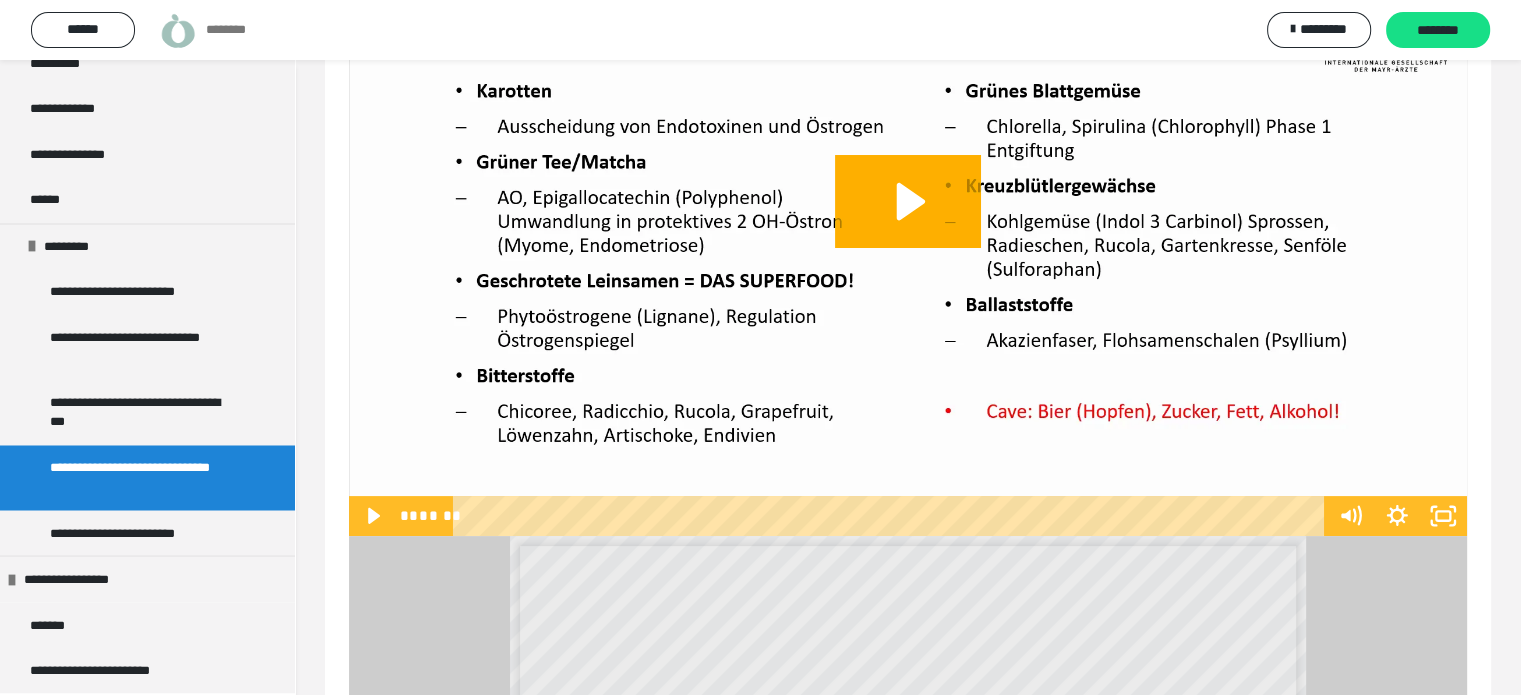 scroll, scrollTop: 260, scrollLeft: 0, axis: vertical 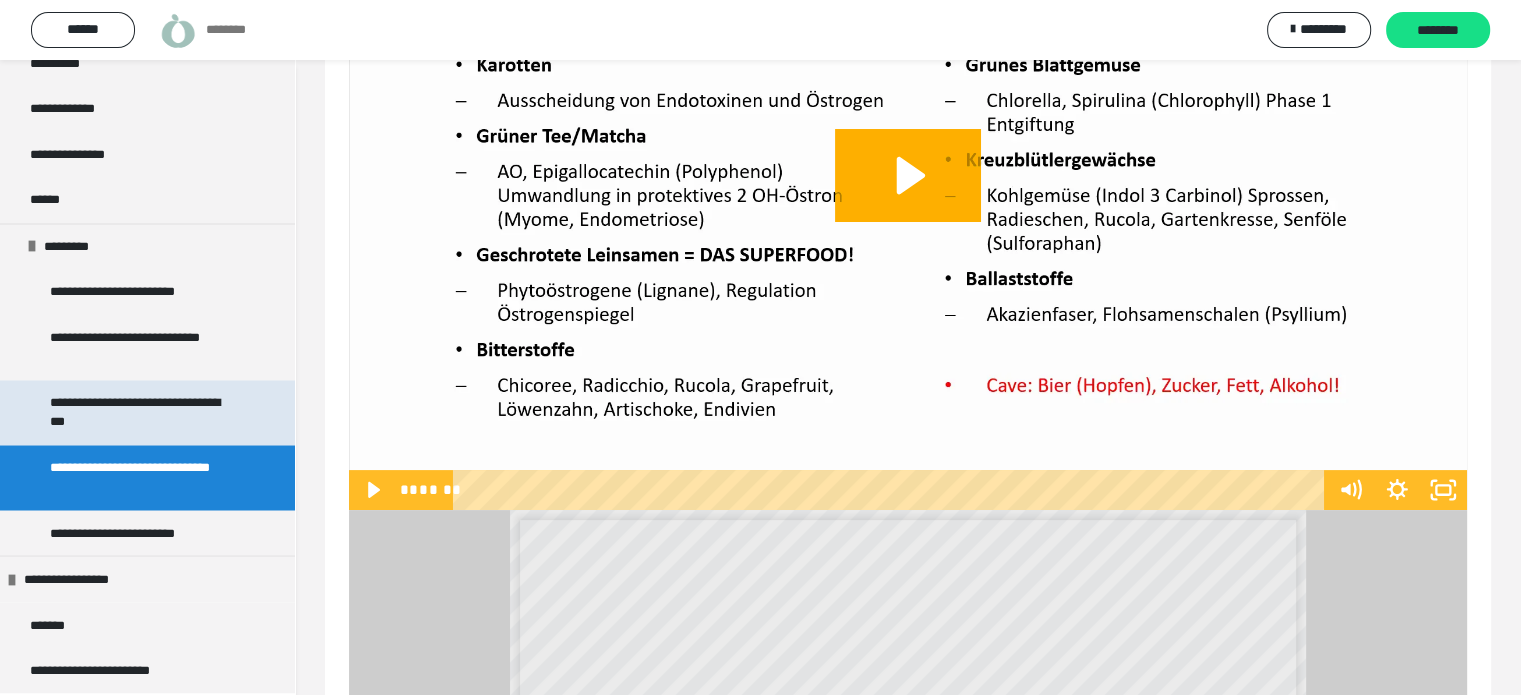 click on "**********" at bounding box center [142, 412] 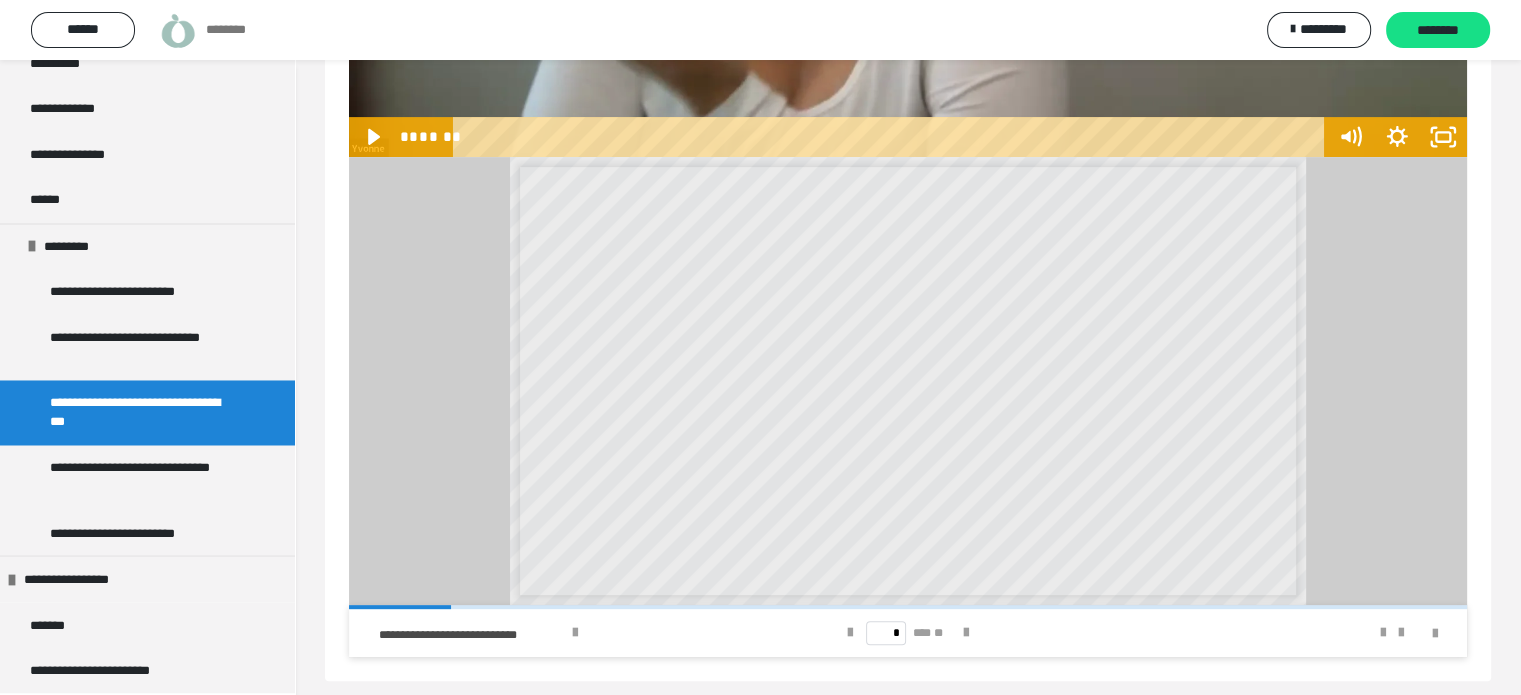 scroll, scrollTop: 628, scrollLeft: 0, axis: vertical 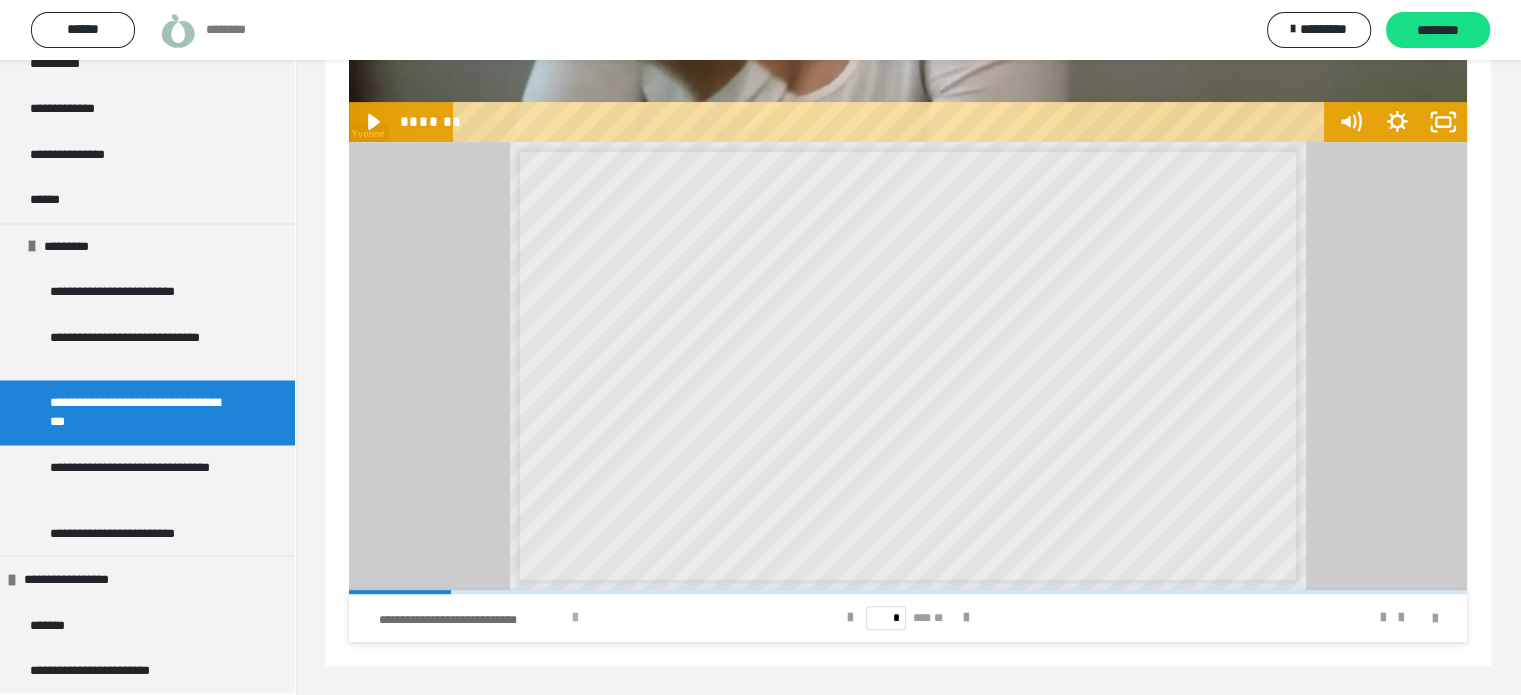 click at bounding box center [575, 618] 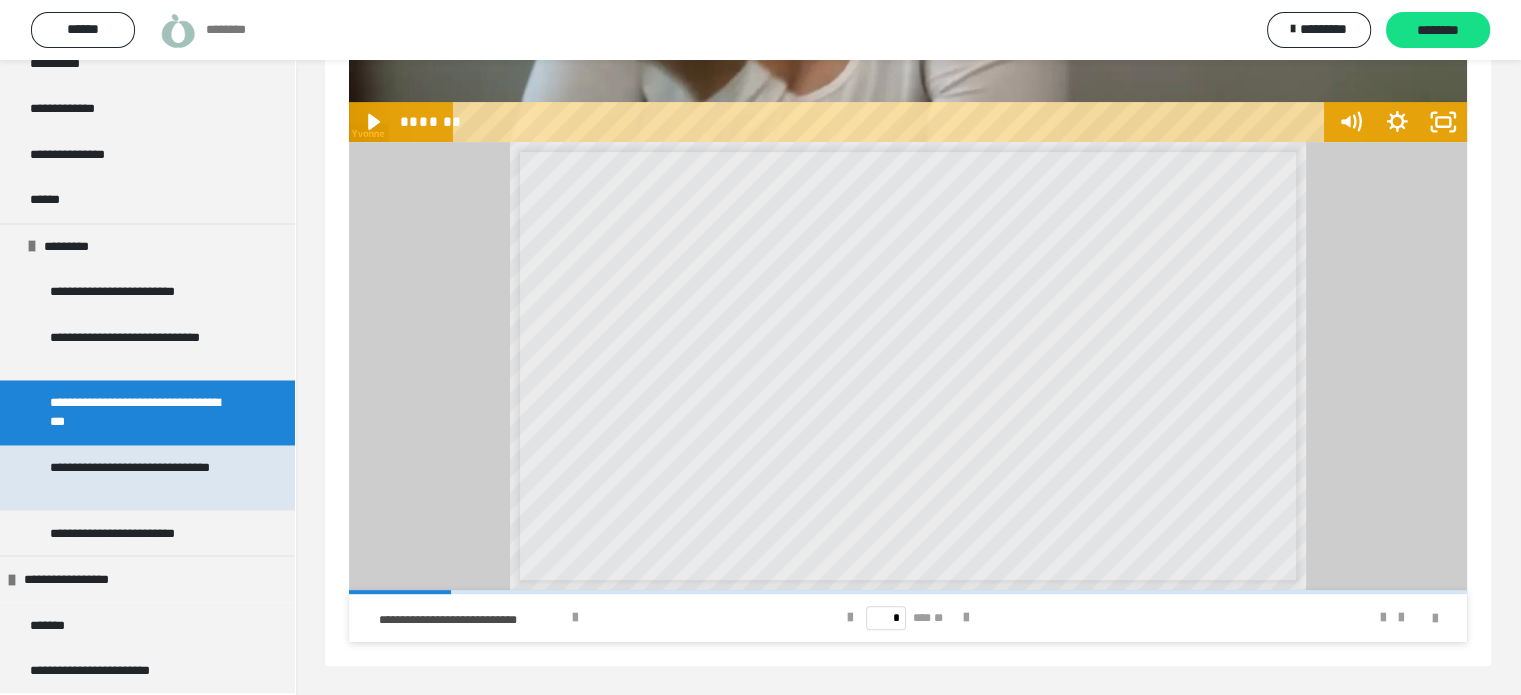 click on "**********" at bounding box center [142, 477] 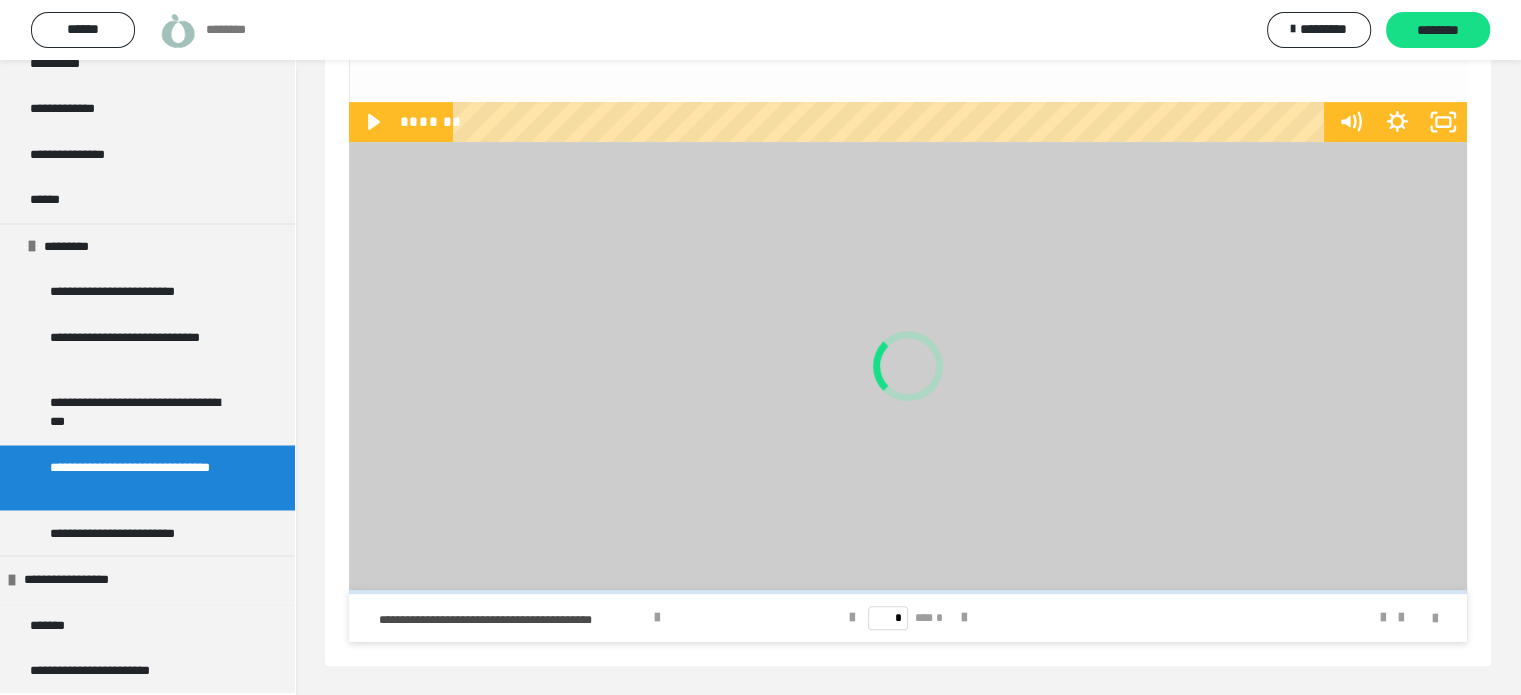 scroll, scrollTop: 60, scrollLeft: 0, axis: vertical 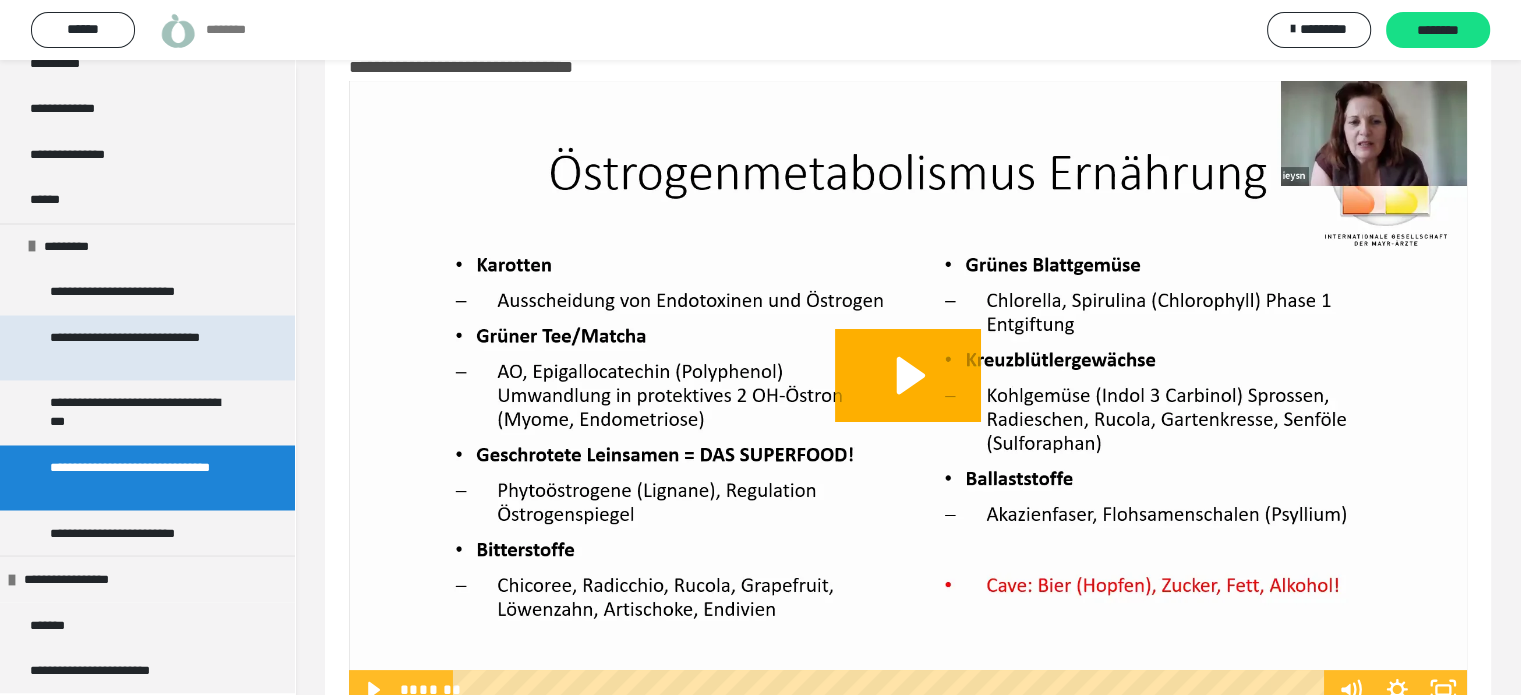 click on "**********" at bounding box center (142, 347) 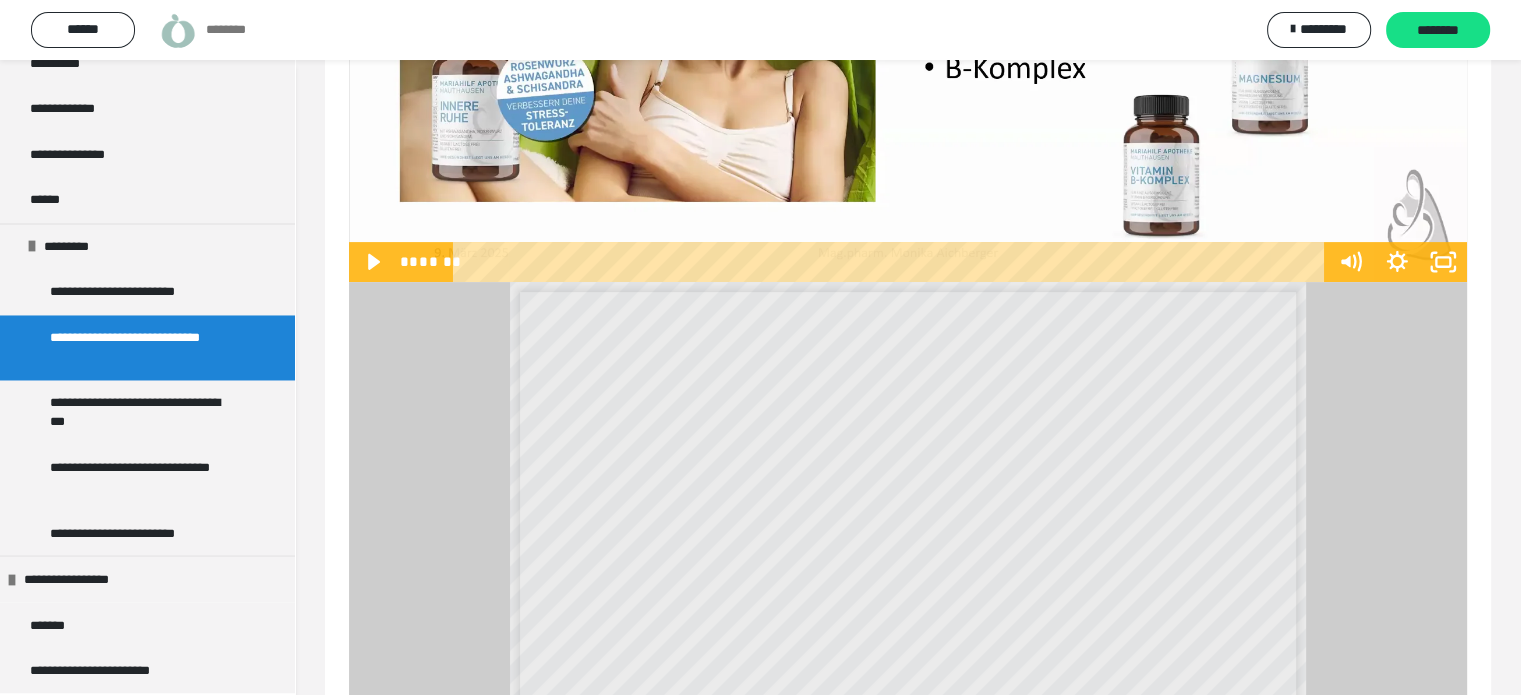 scroll, scrollTop: 628, scrollLeft: 0, axis: vertical 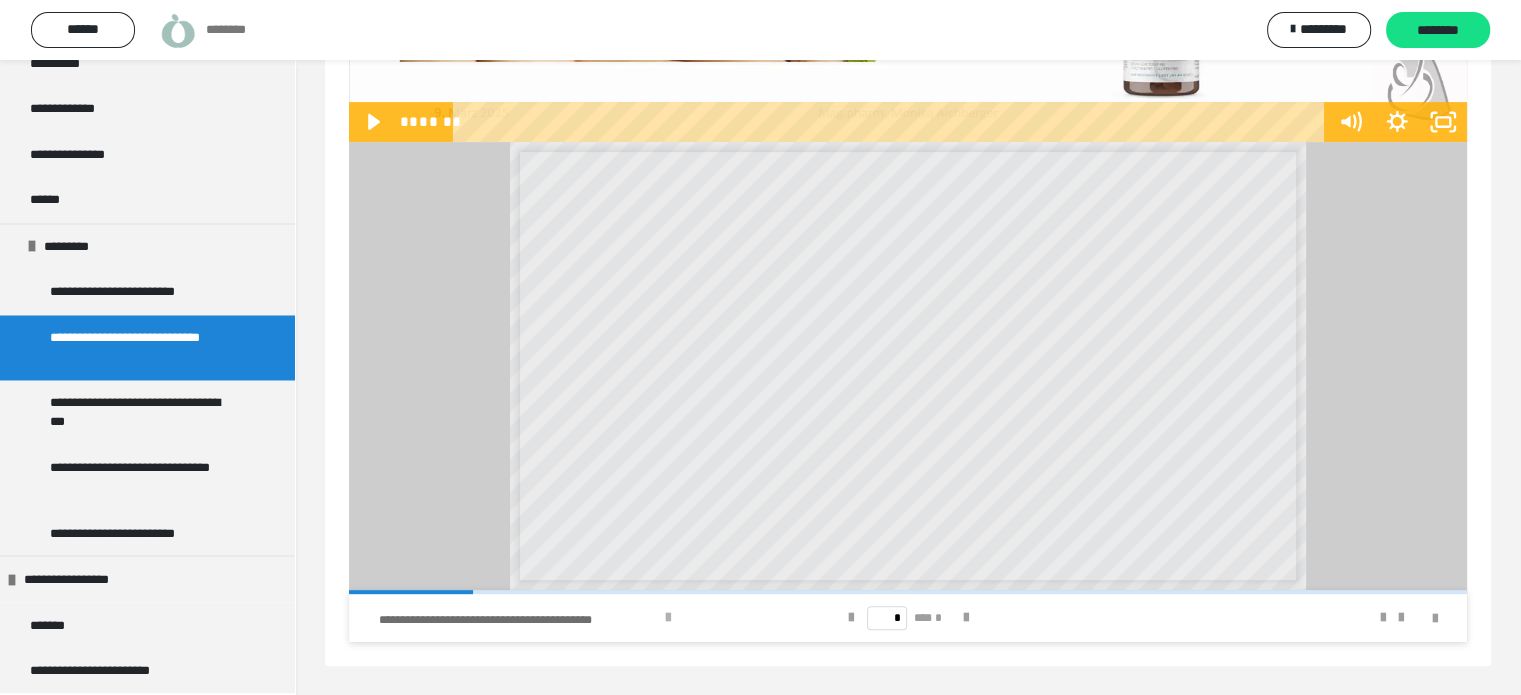 click at bounding box center (668, 618) 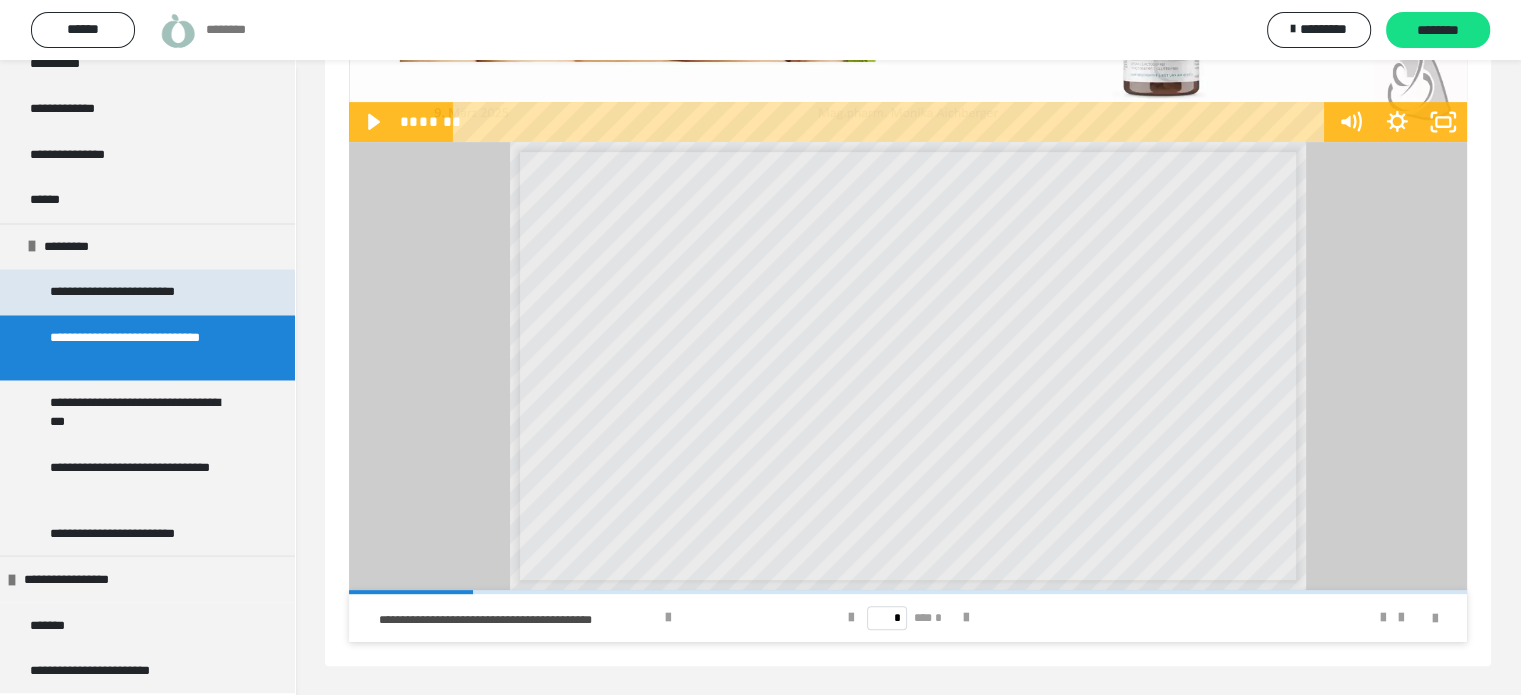 click on "**********" at bounding box center (135, 292) 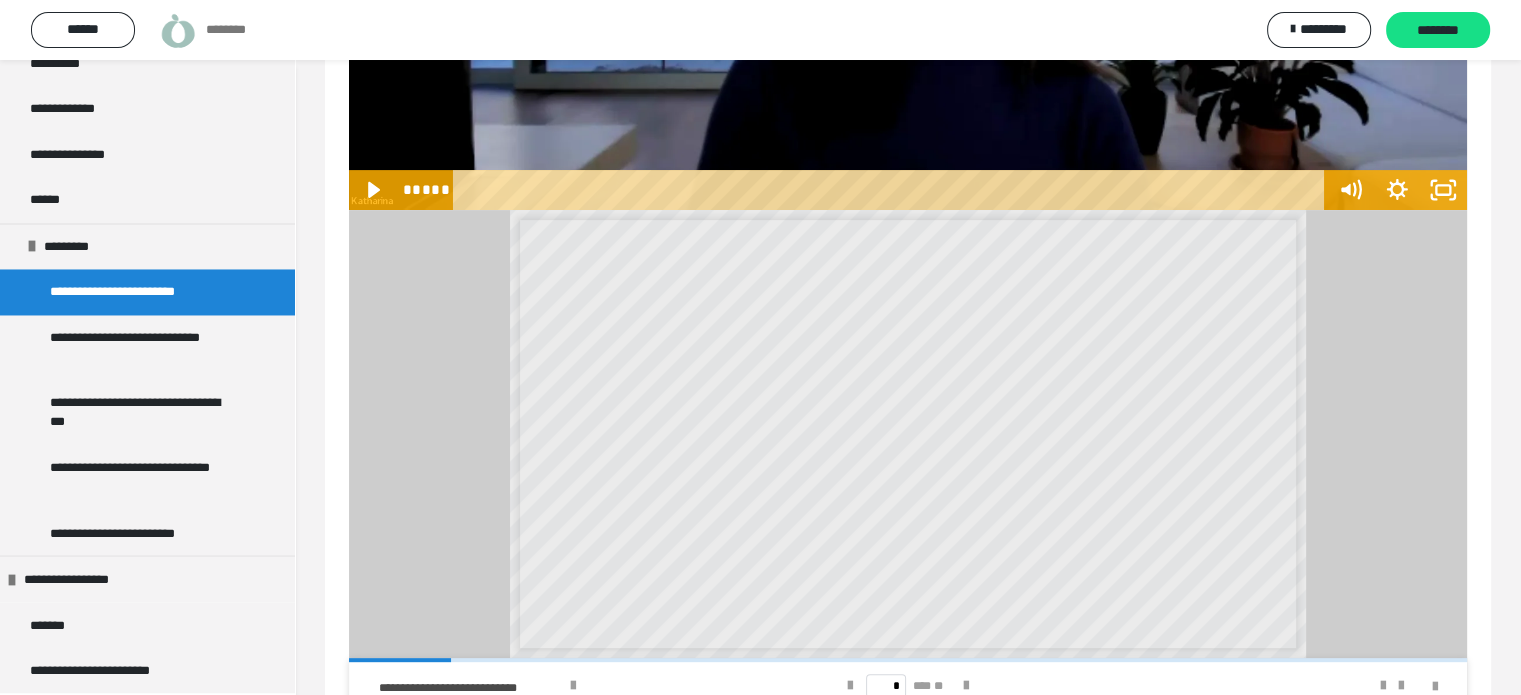 scroll, scrollTop: 628, scrollLeft: 0, axis: vertical 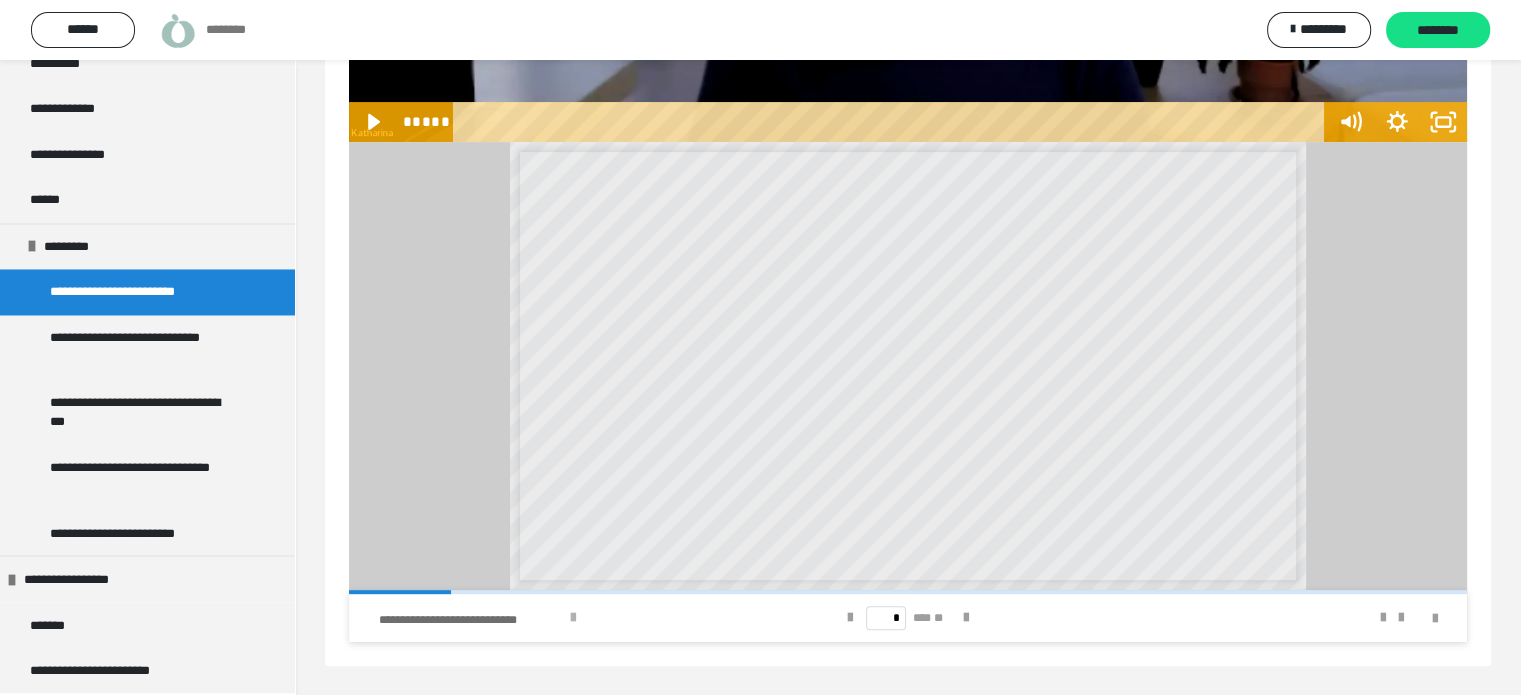 click on "**********" at bounding box center (471, 620) 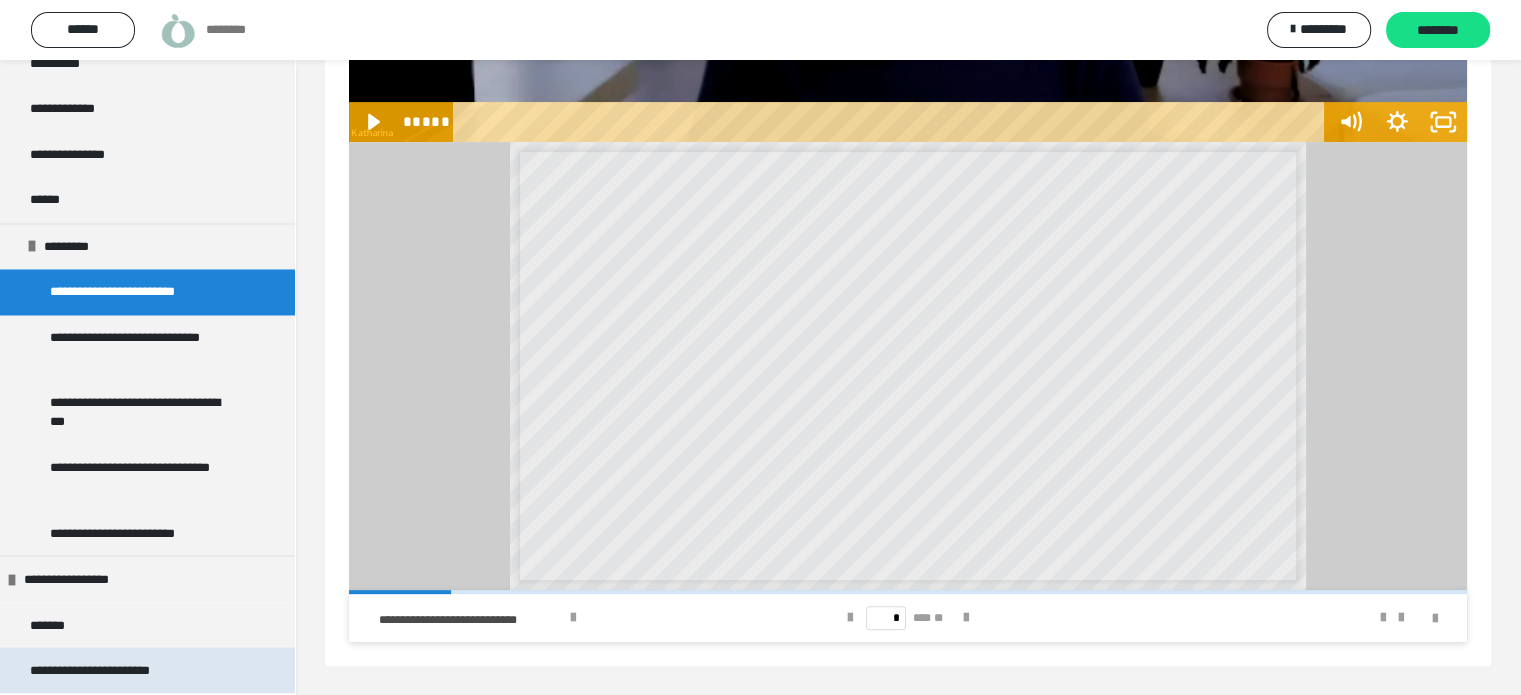 click on "**********" at bounding box center (120, 670) 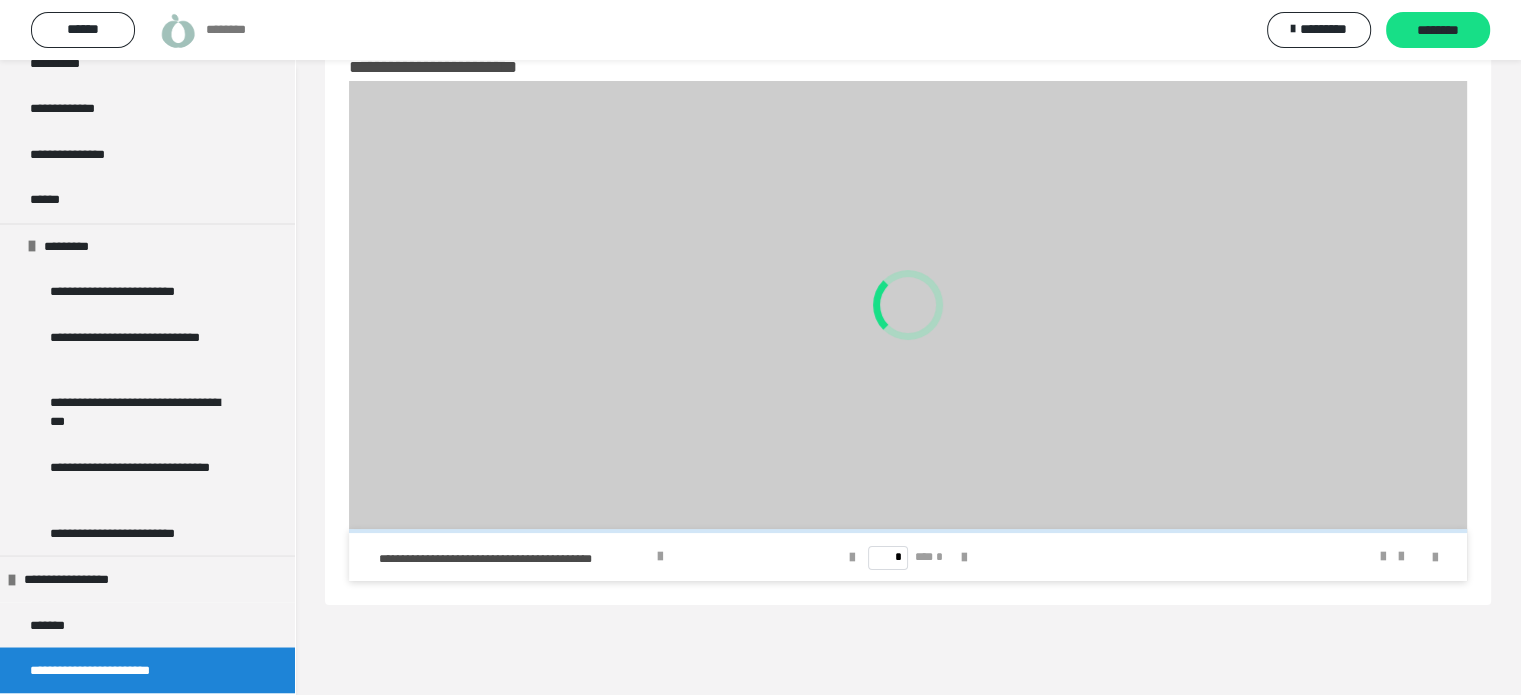scroll, scrollTop: 60, scrollLeft: 0, axis: vertical 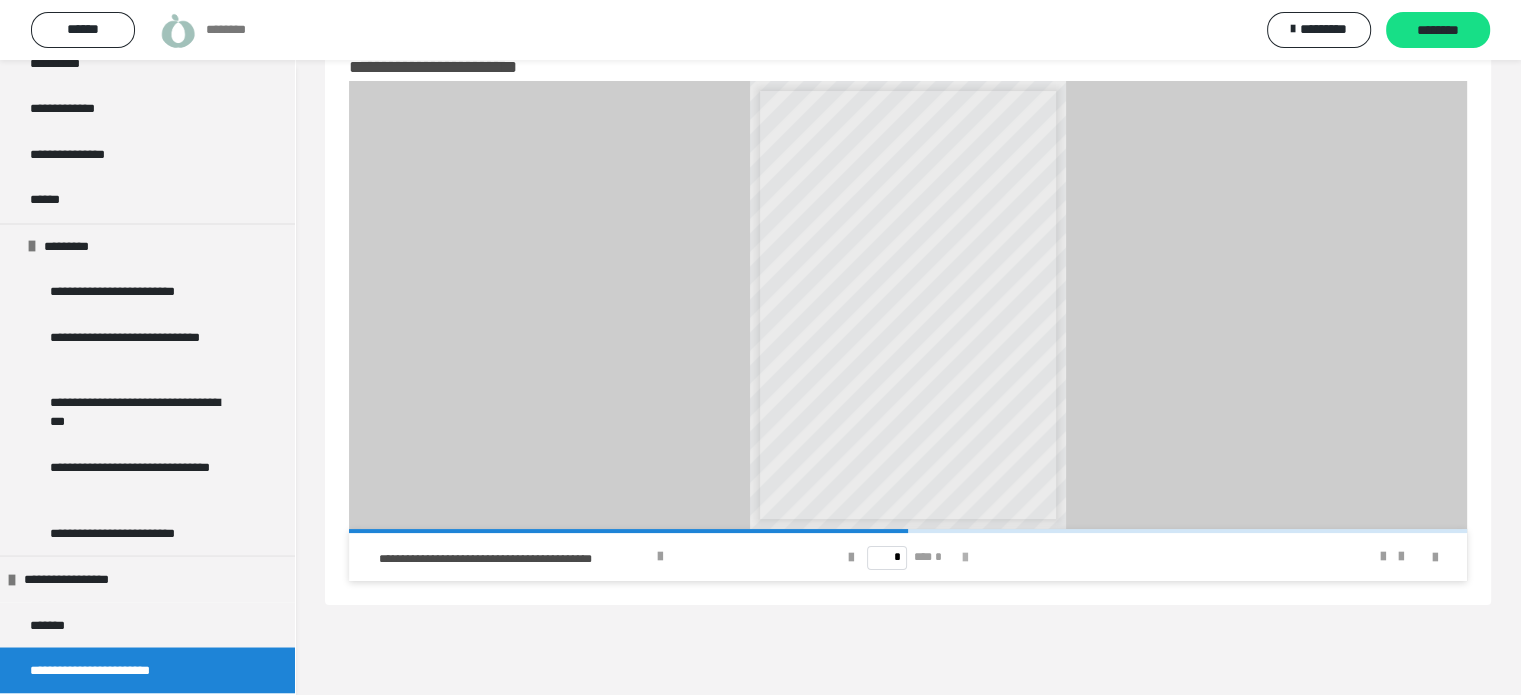 click at bounding box center [965, 558] 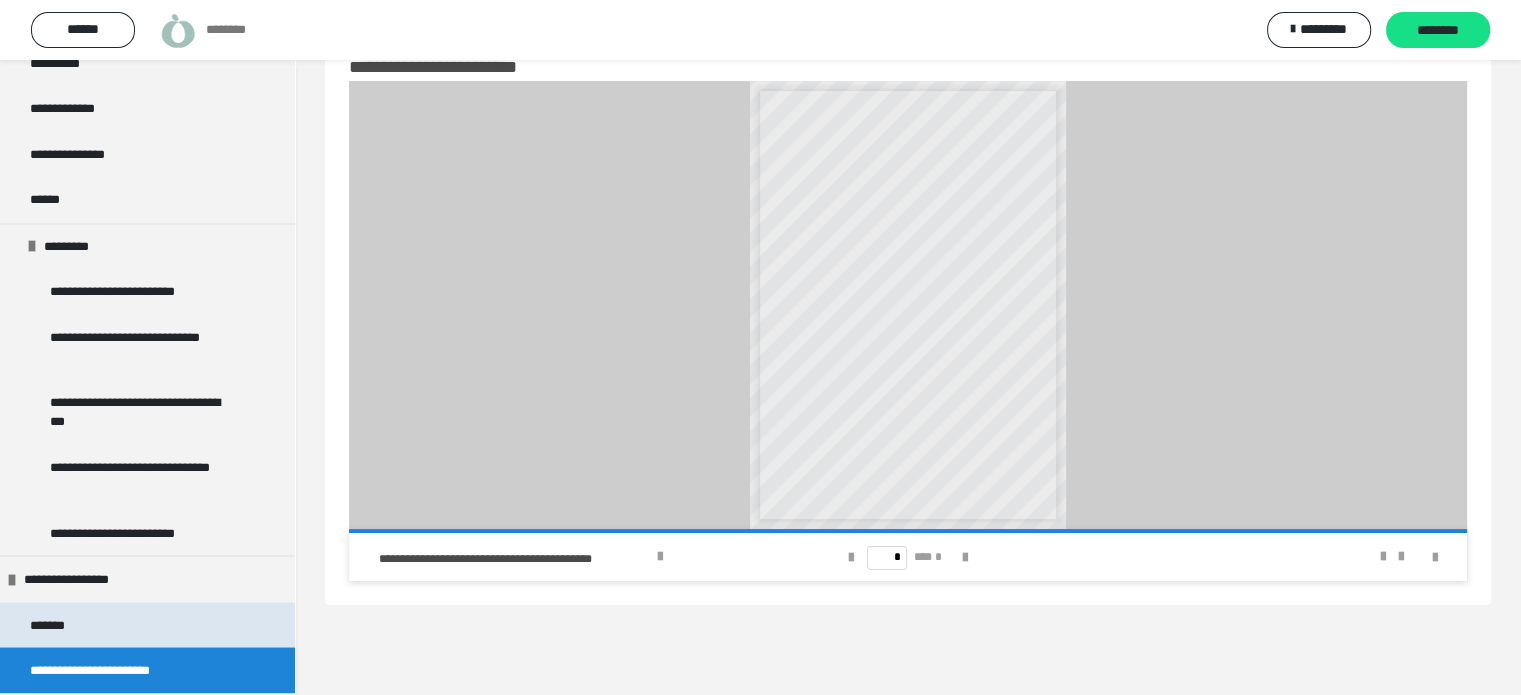 click on "*******" at bounding box center [57, 625] 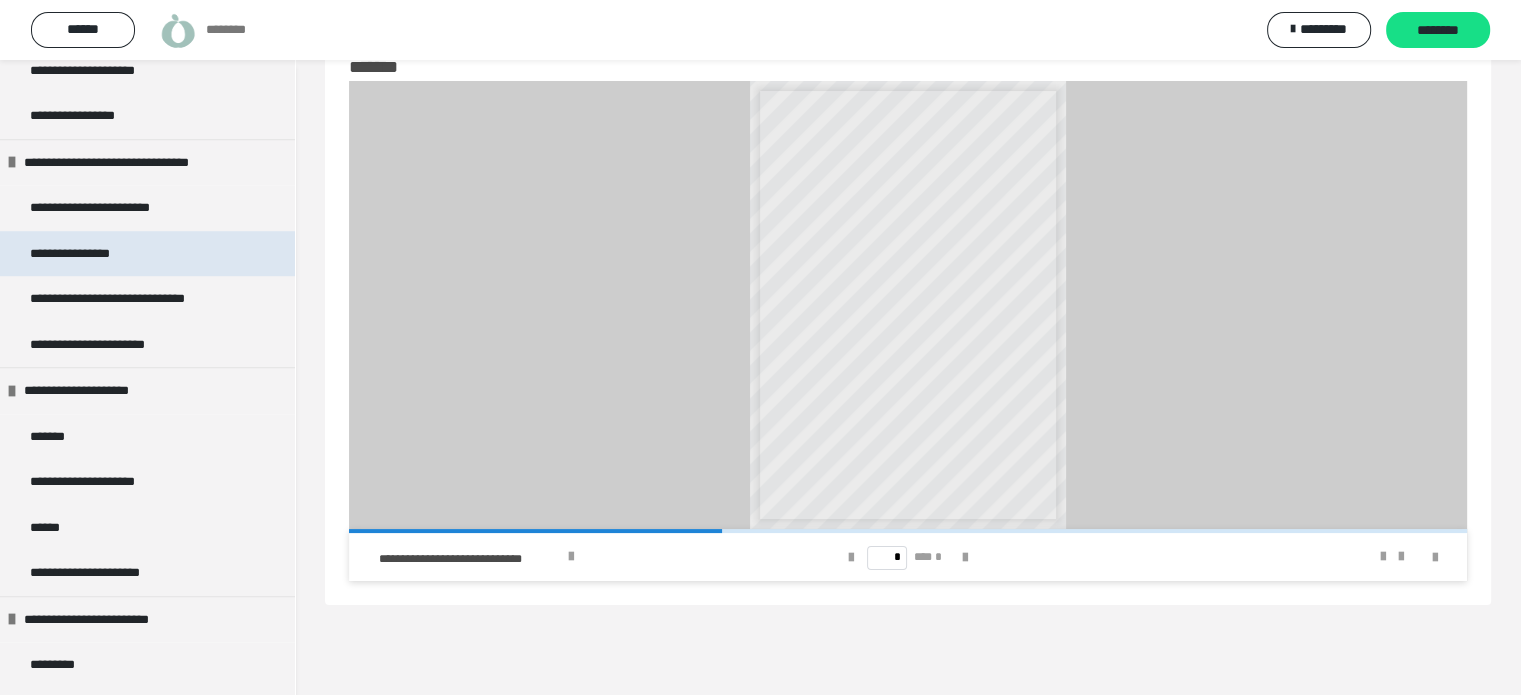 scroll, scrollTop: 1348, scrollLeft: 0, axis: vertical 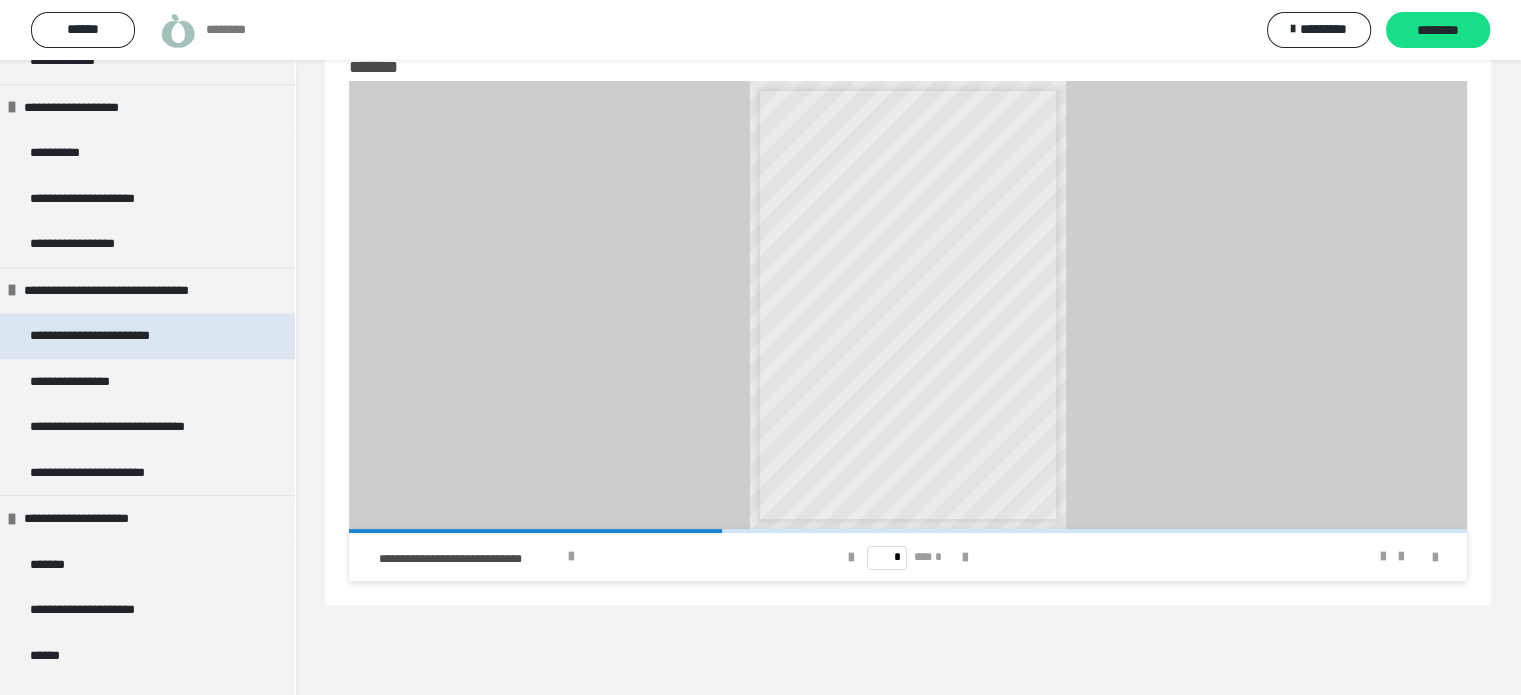 click on "**********" at bounding box center (110, 336) 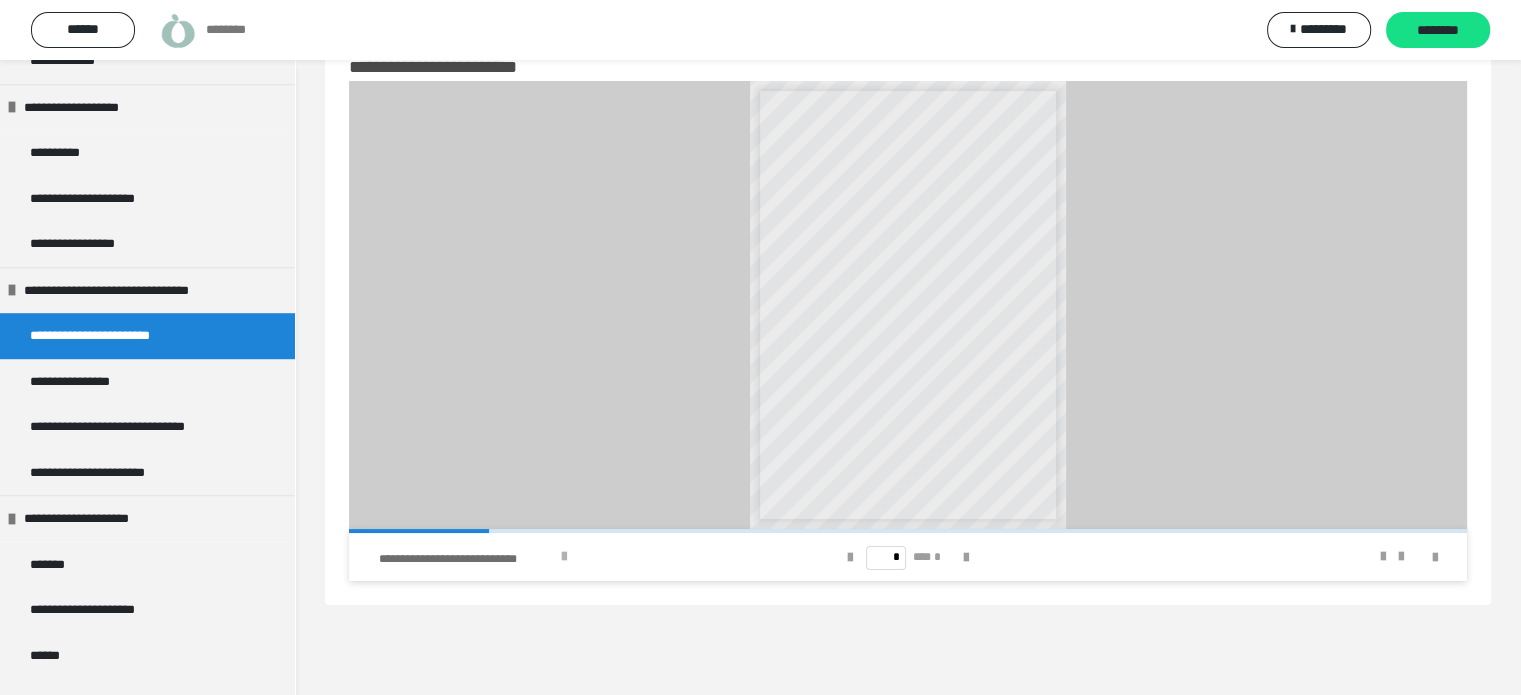 click at bounding box center (564, 557) 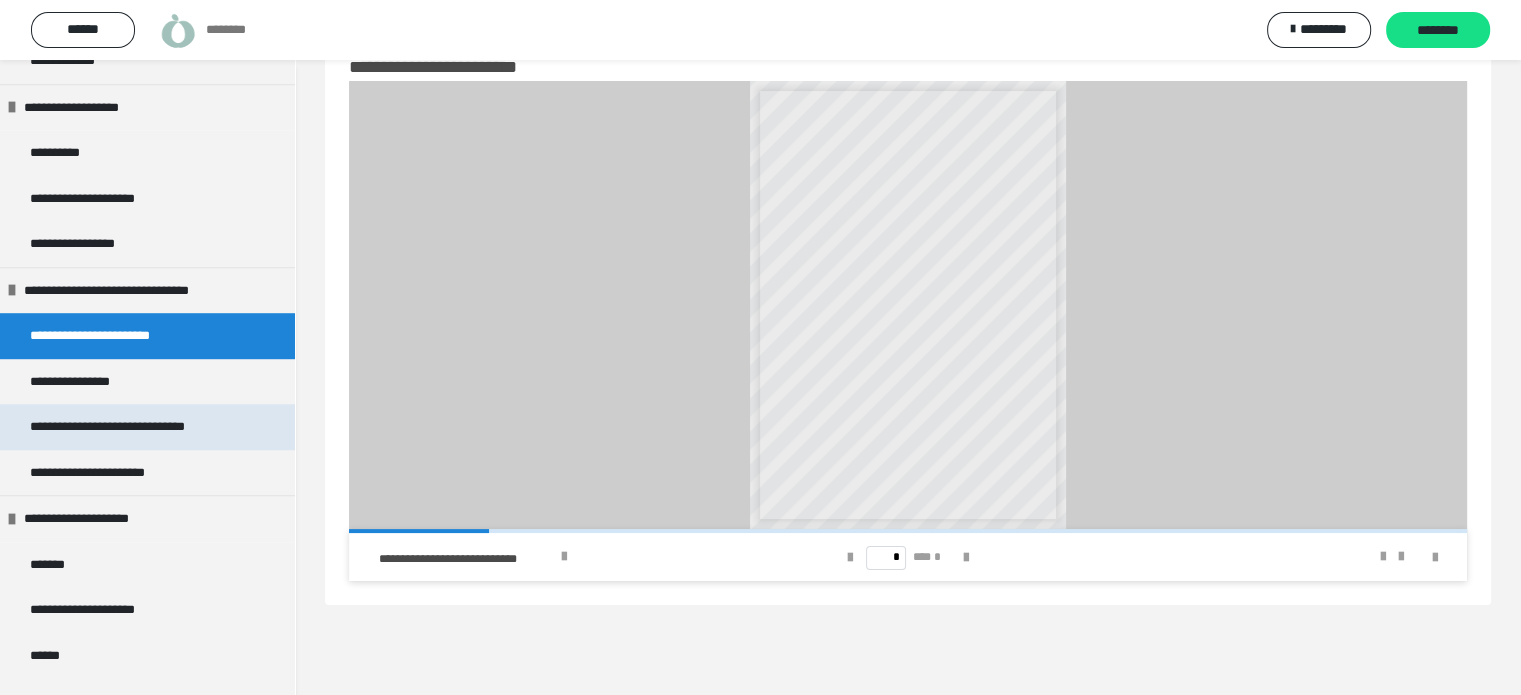 click on "**********" at bounding box center [131, 427] 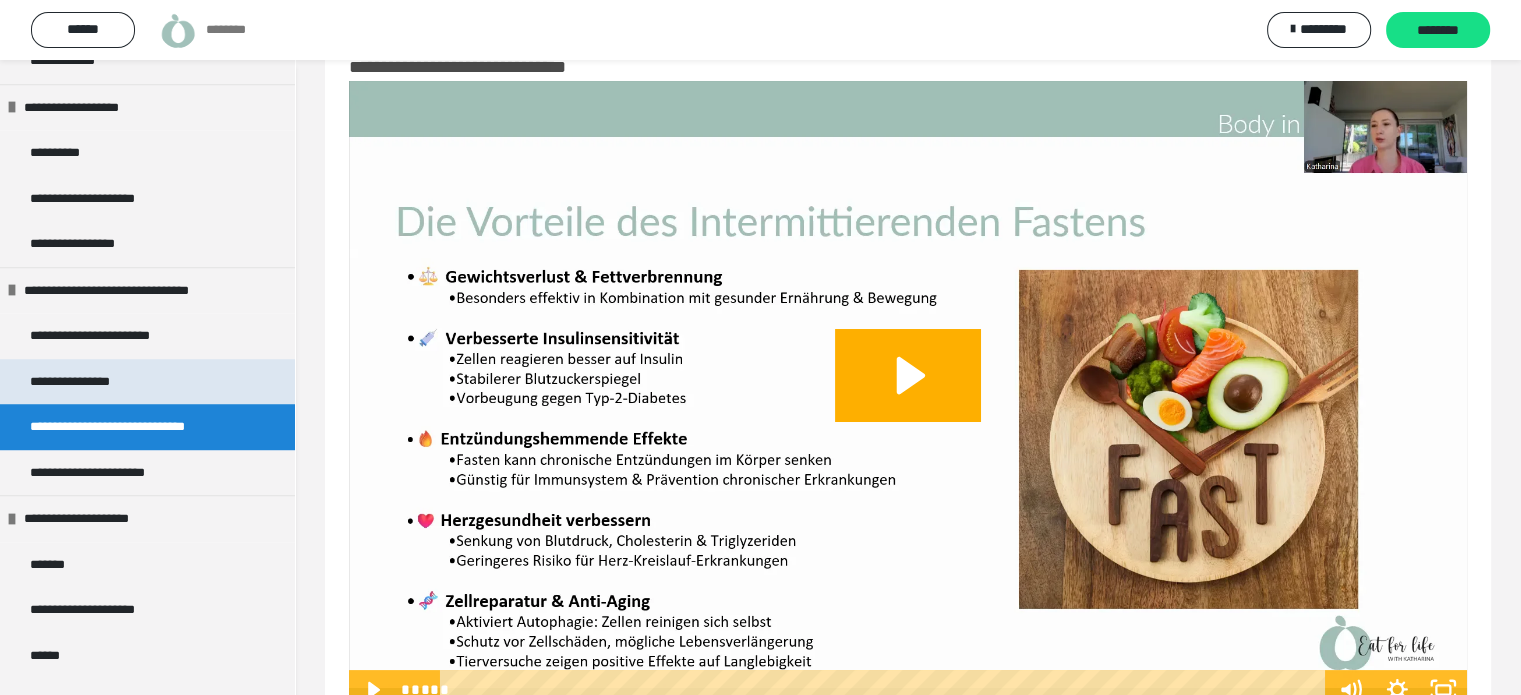 click on "**********" at bounding box center (88, 382) 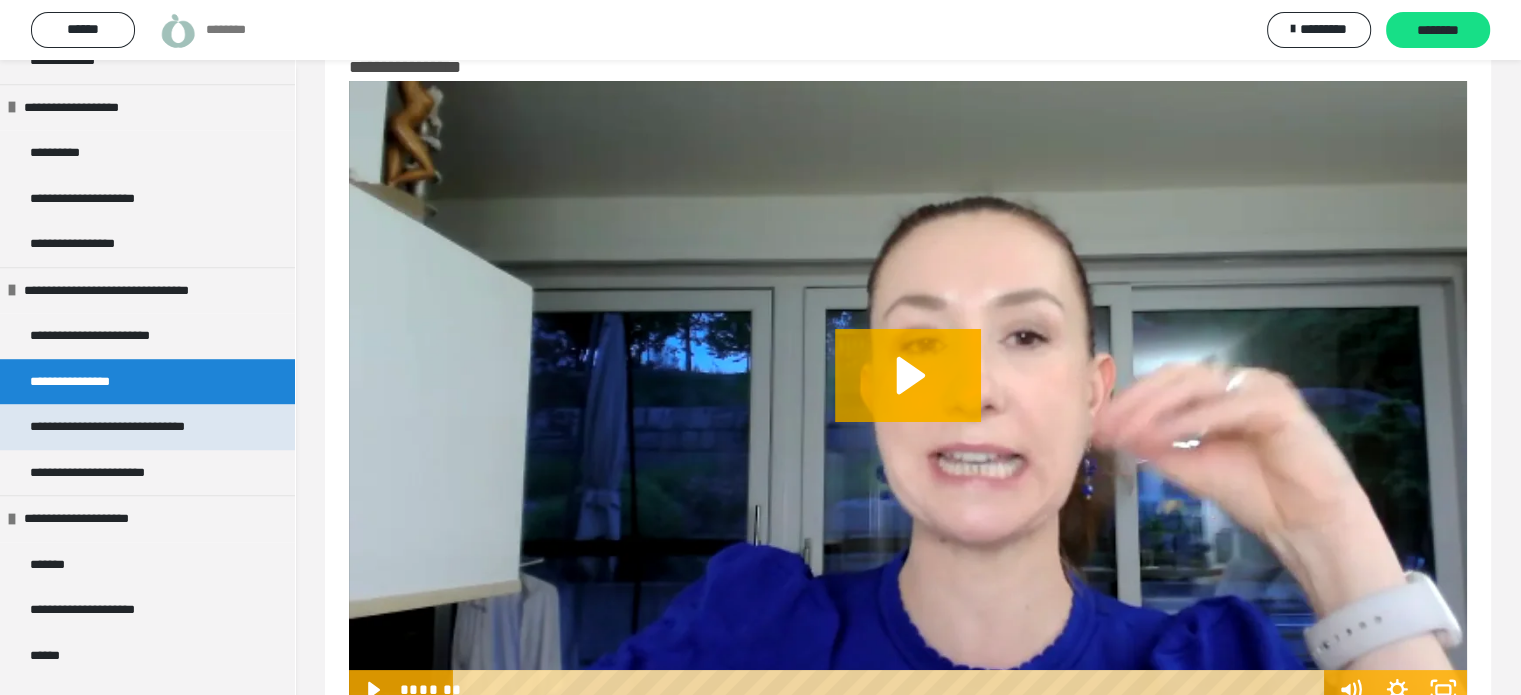 click on "**********" at bounding box center (131, 427) 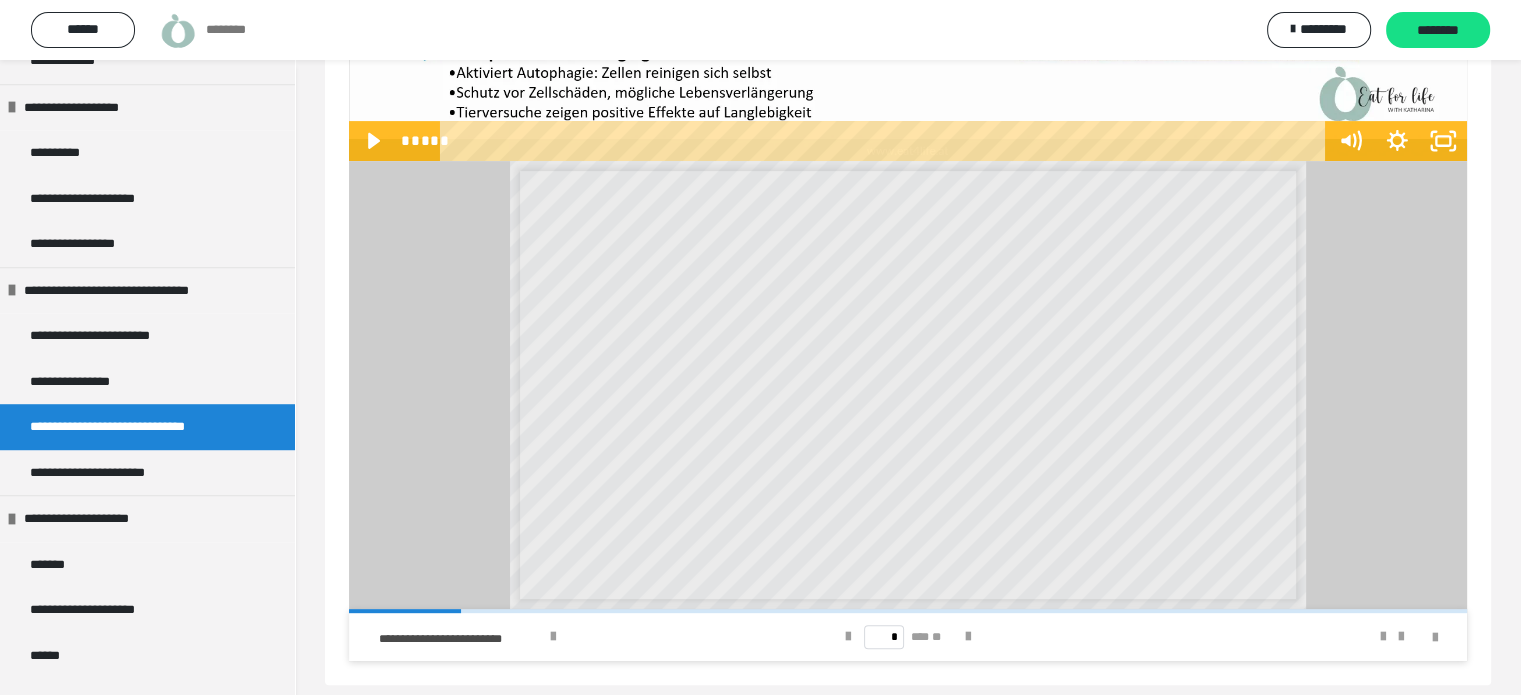scroll, scrollTop: 628, scrollLeft: 0, axis: vertical 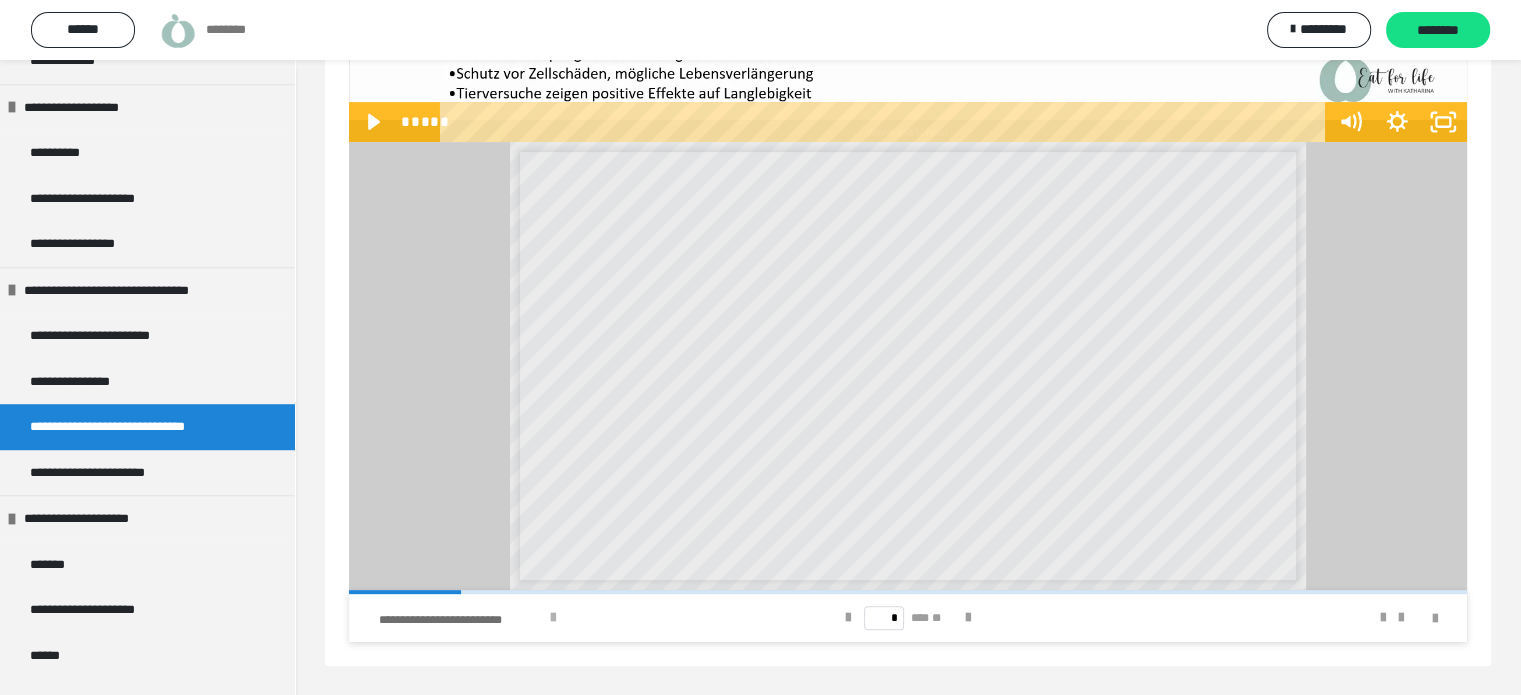 click at bounding box center [553, 618] 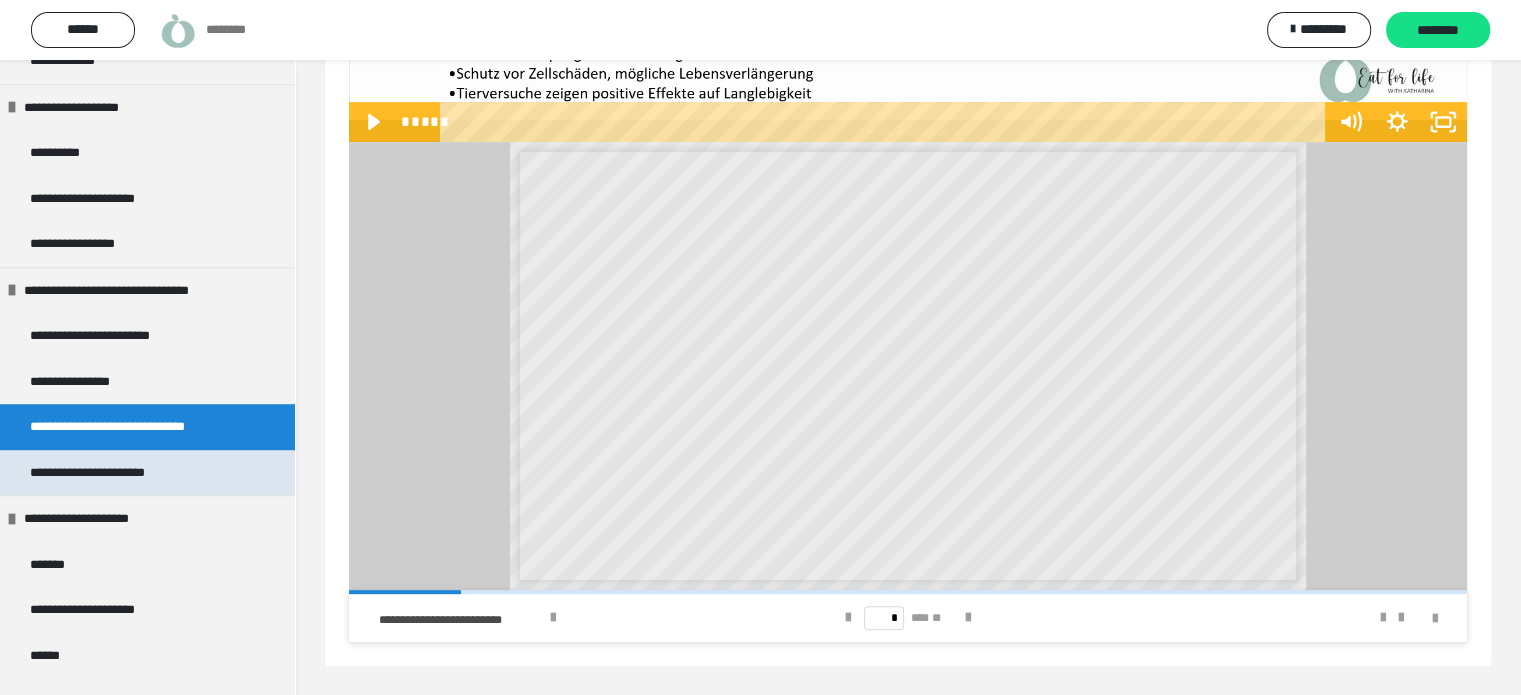 click on "**********" at bounding box center [112, 473] 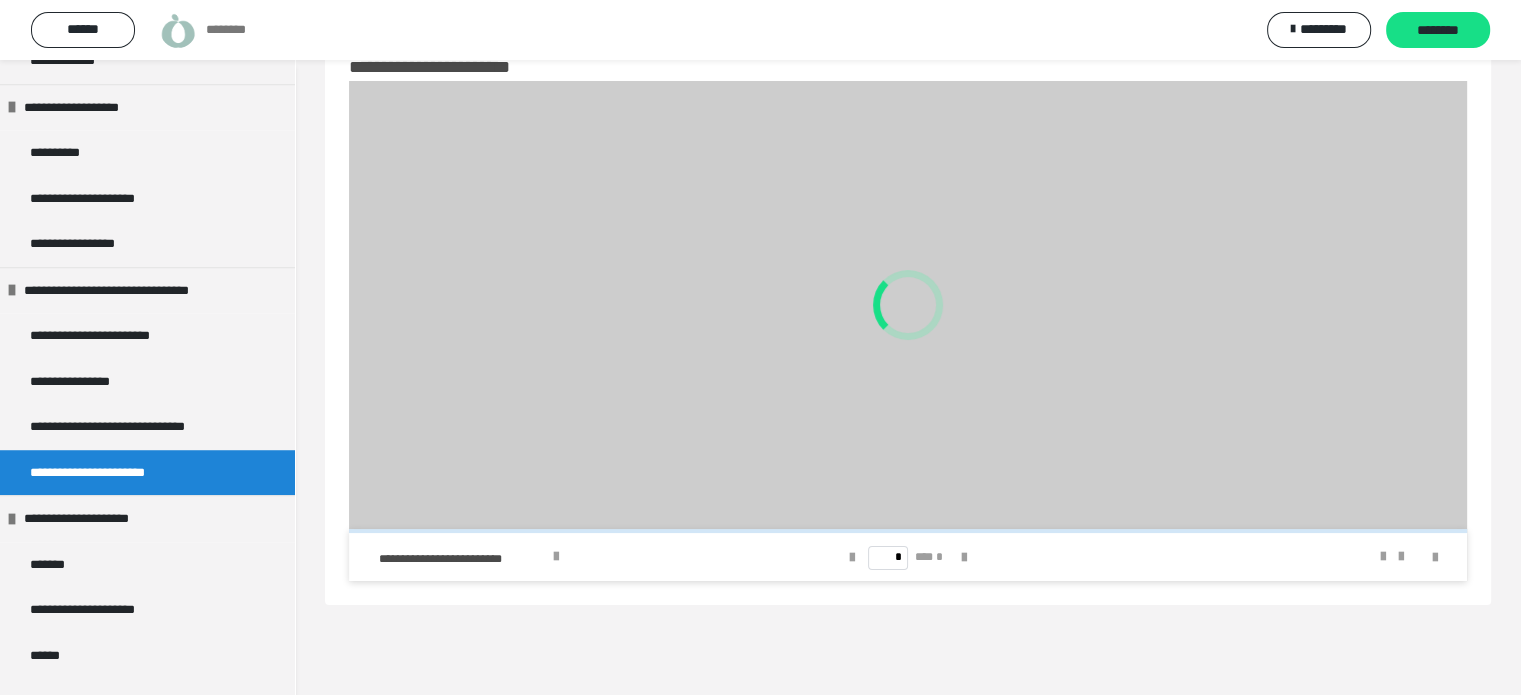 scroll, scrollTop: 60, scrollLeft: 0, axis: vertical 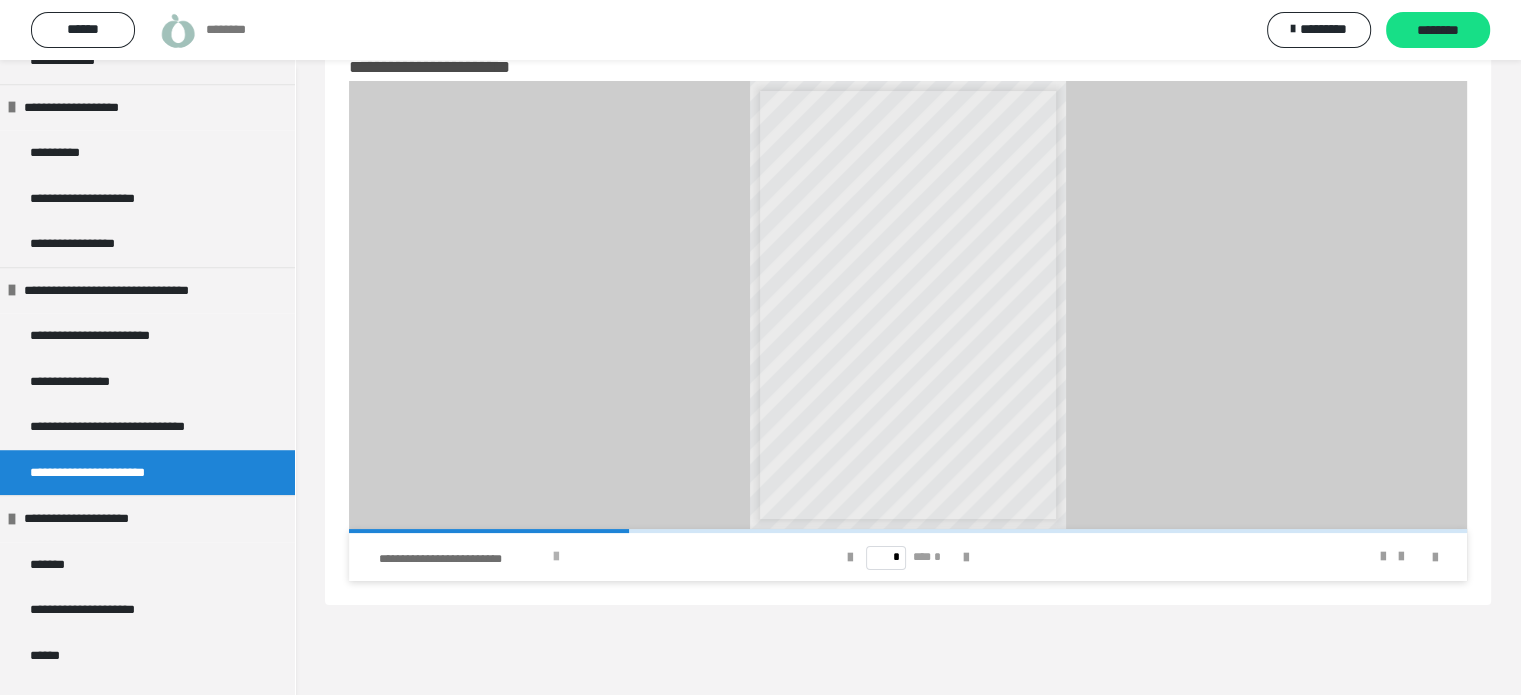 click at bounding box center [556, 557] 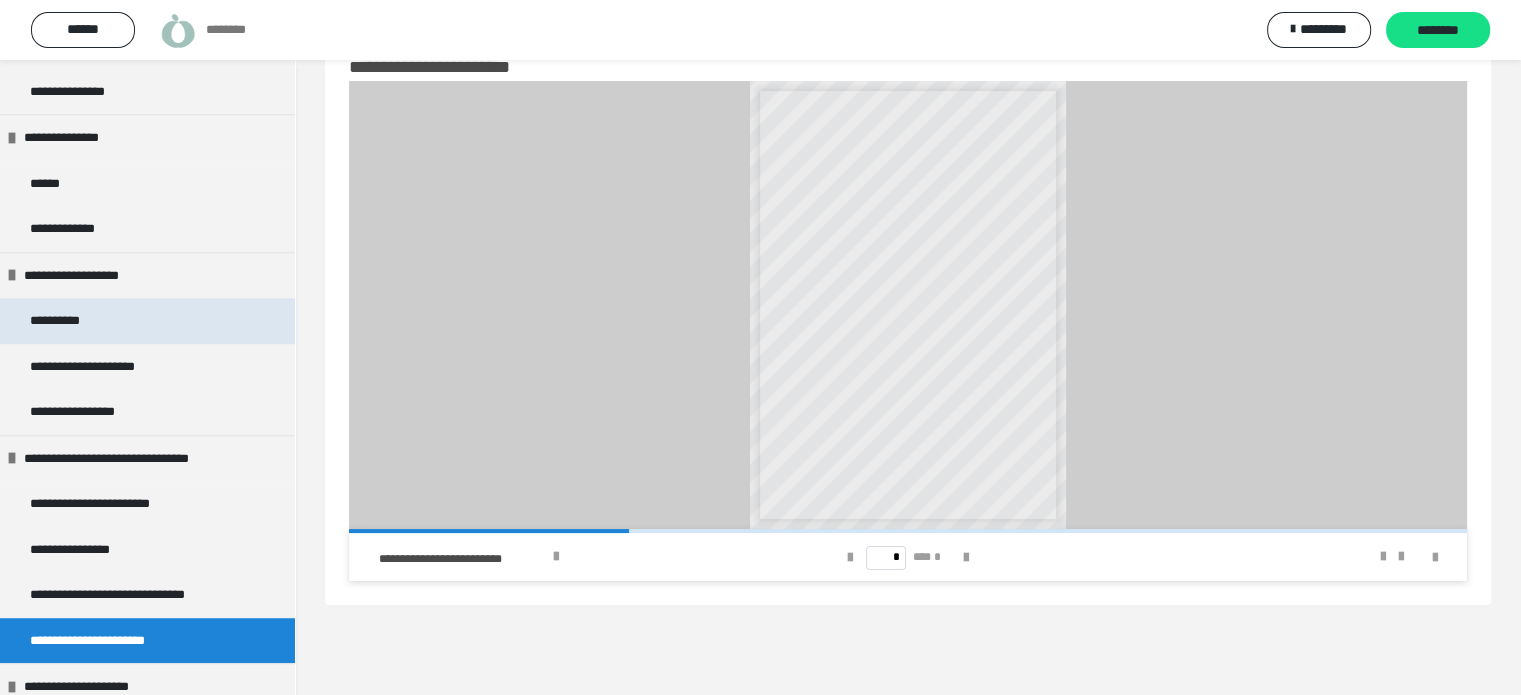scroll, scrollTop: 1148, scrollLeft: 0, axis: vertical 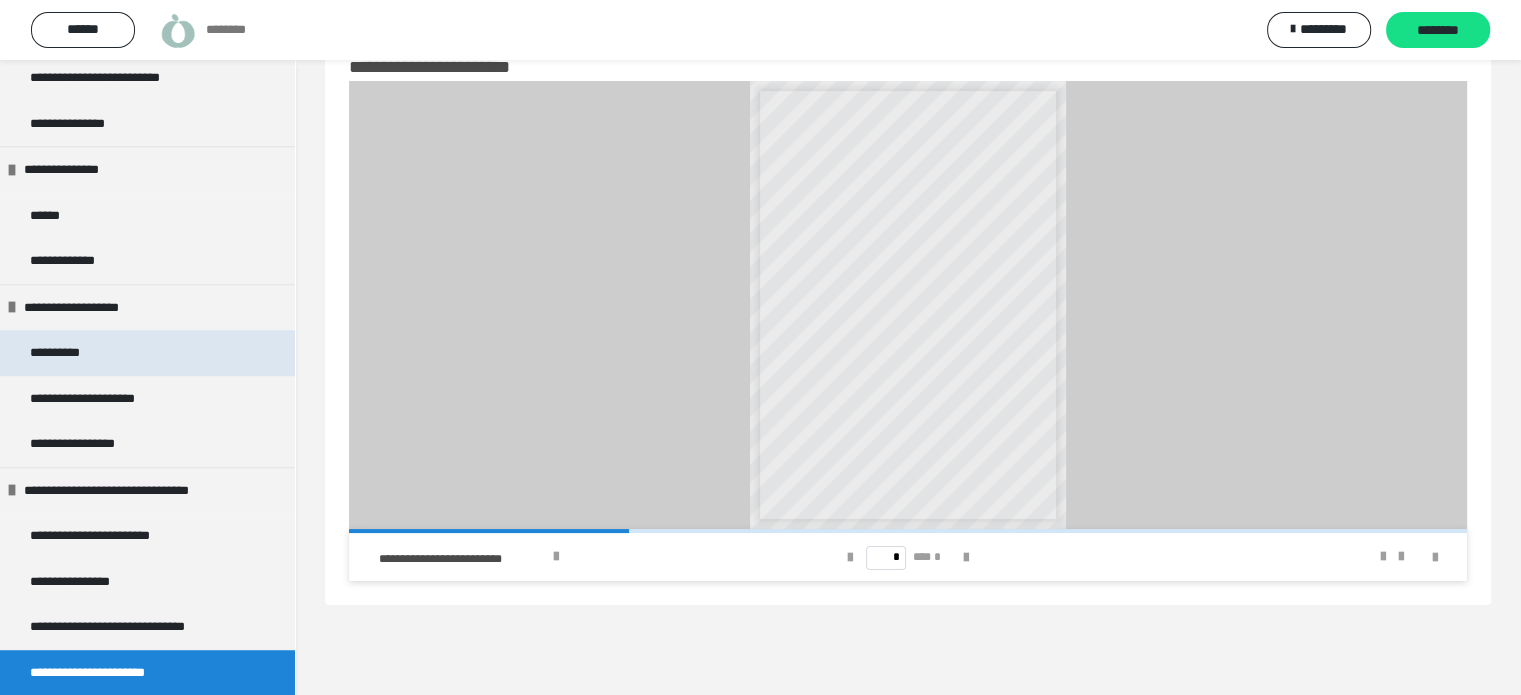 click on "**********" at bounding box center (65, 353) 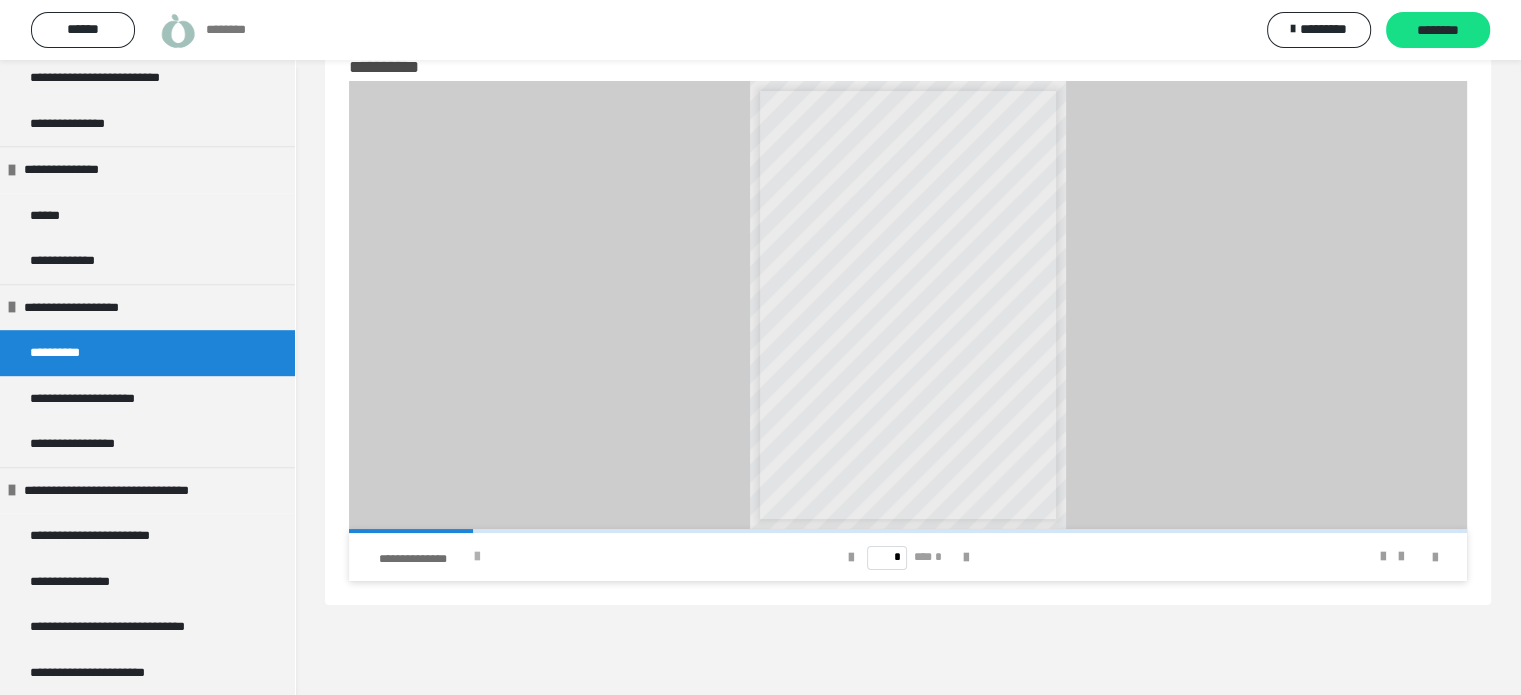 click at bounding box center [477, 557] 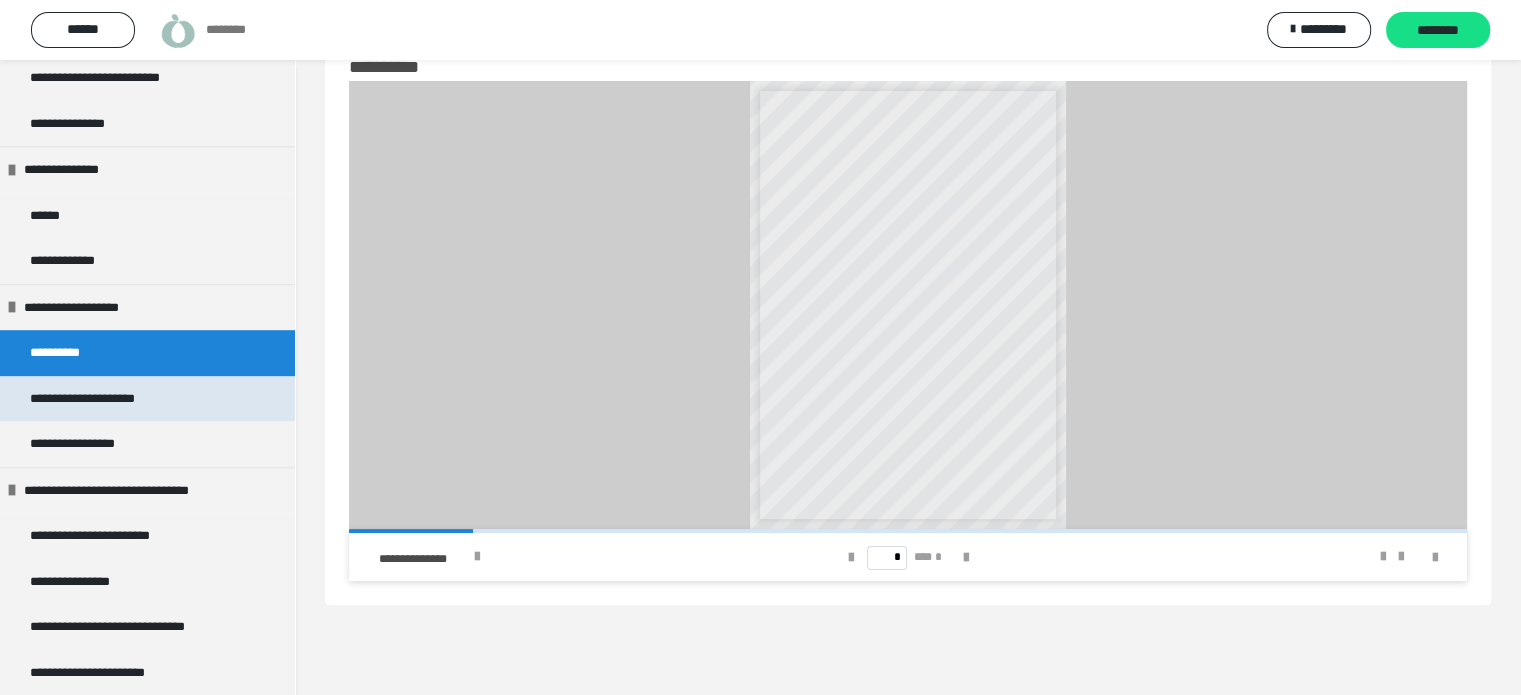 click on "**********" at bounding box center [106, 399] 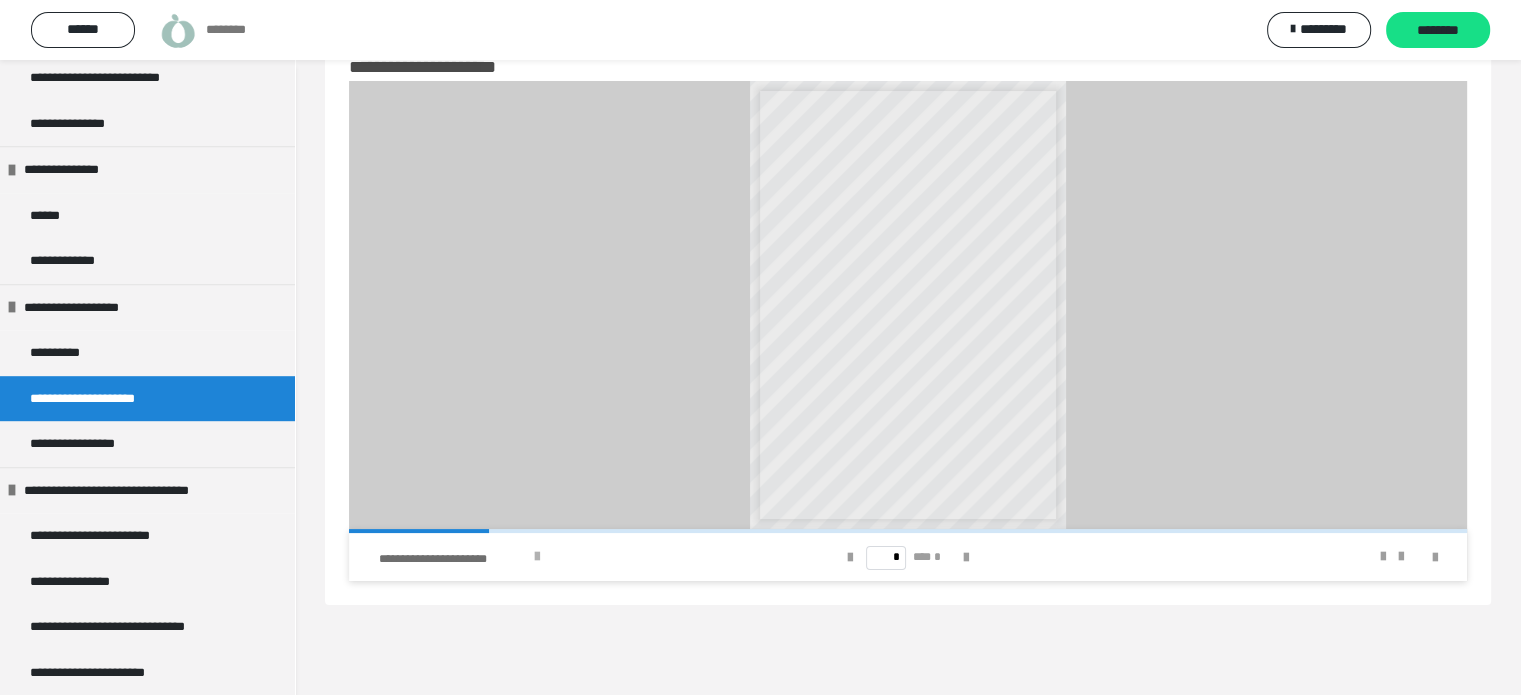 click on "**********" at bounding box center [570, 557] 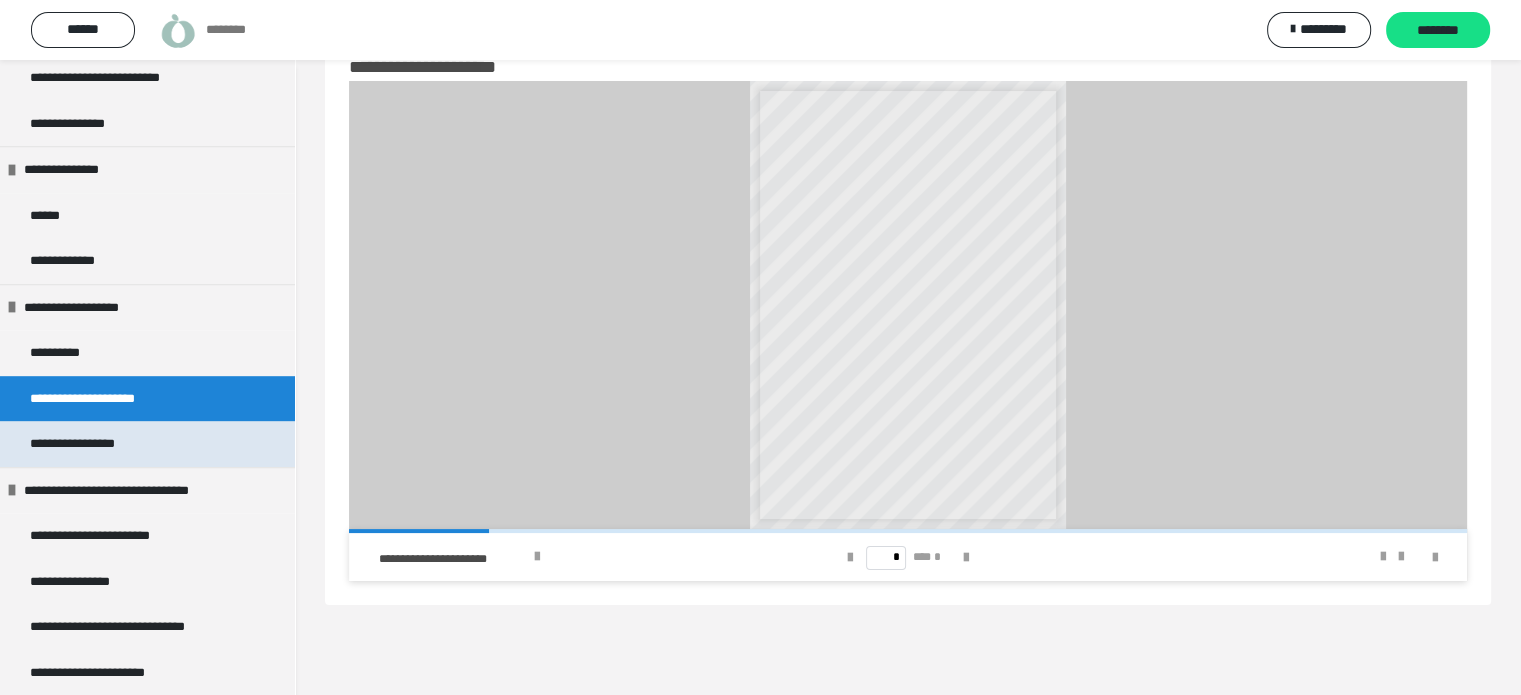 click on "**********" at bounding box center [85, 444] 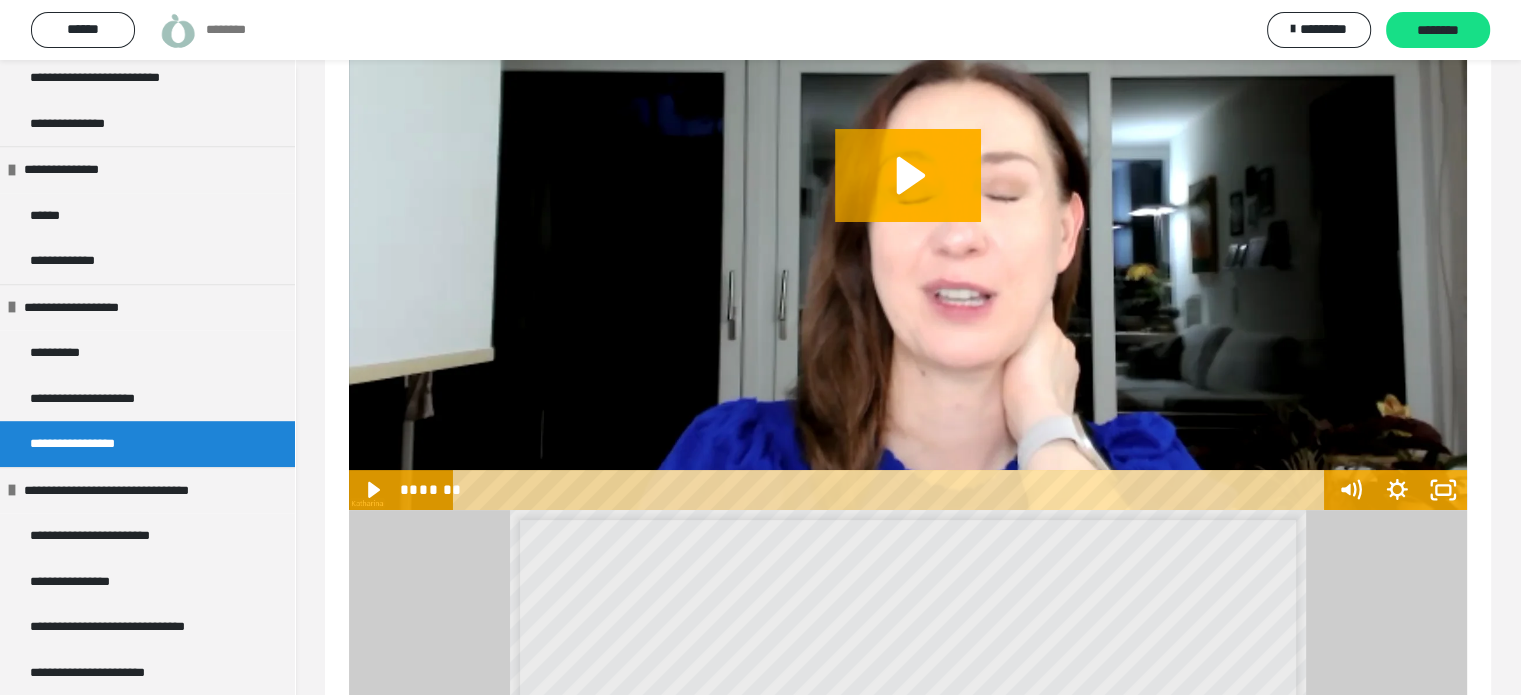 scroll, scrollTop: 628, scrollLeft: 0, axis: vertical 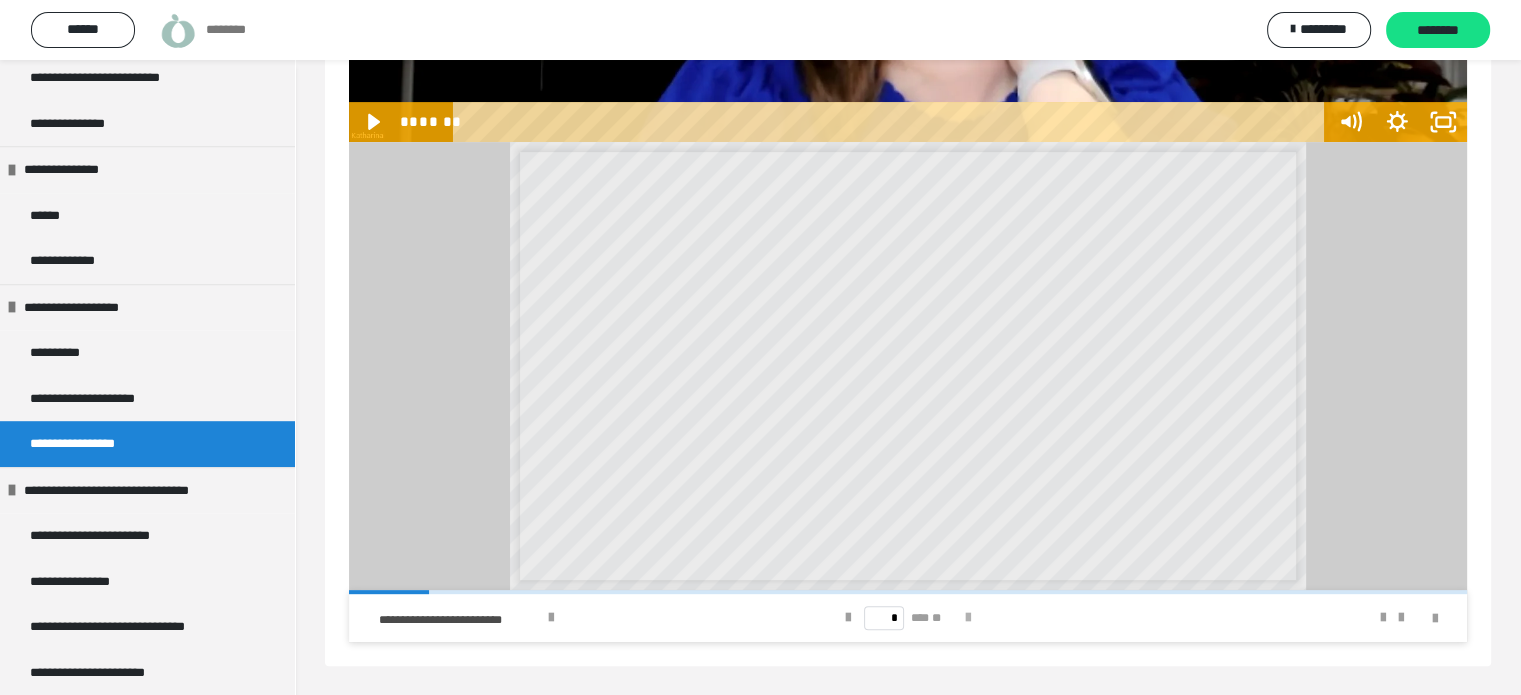 click at bounding box center (968, 618) 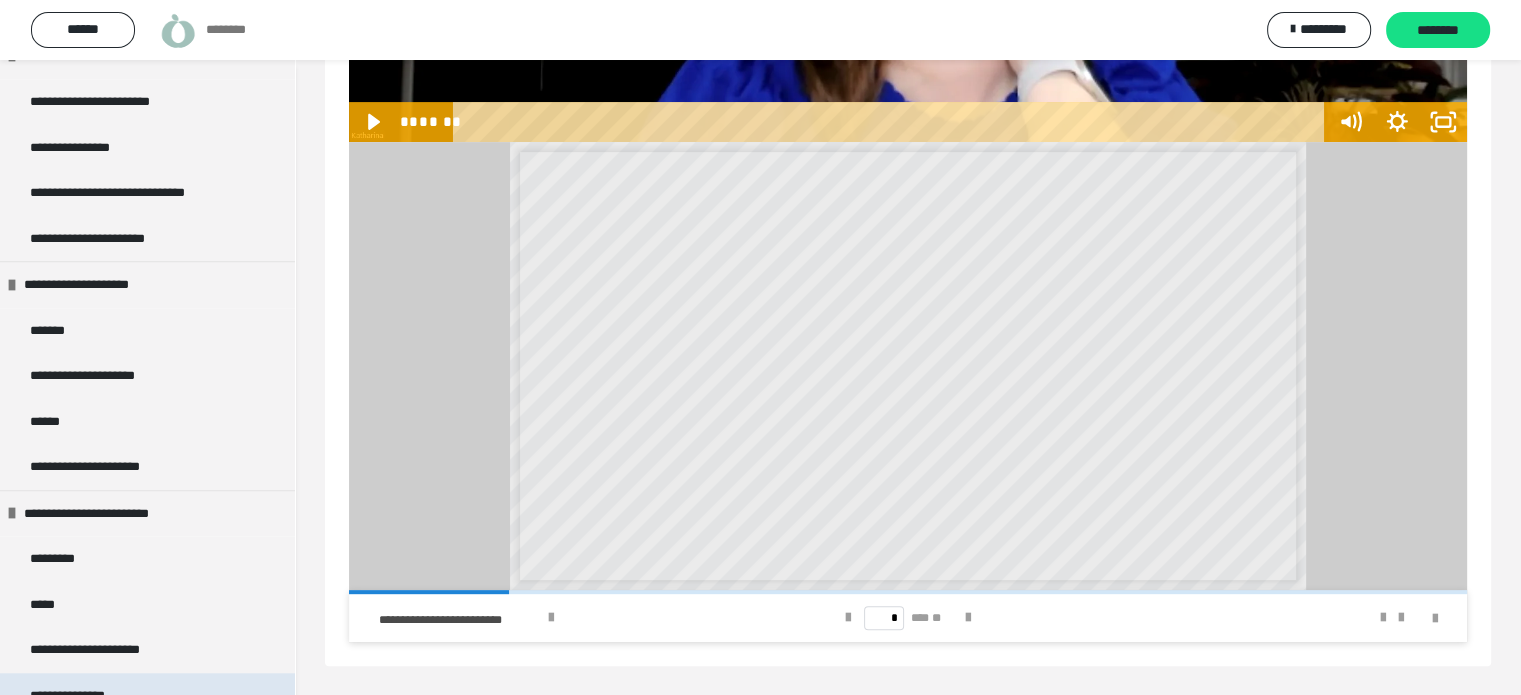 scroll, scrollTop: 1548, scrollLeft: 0, axis: vertical 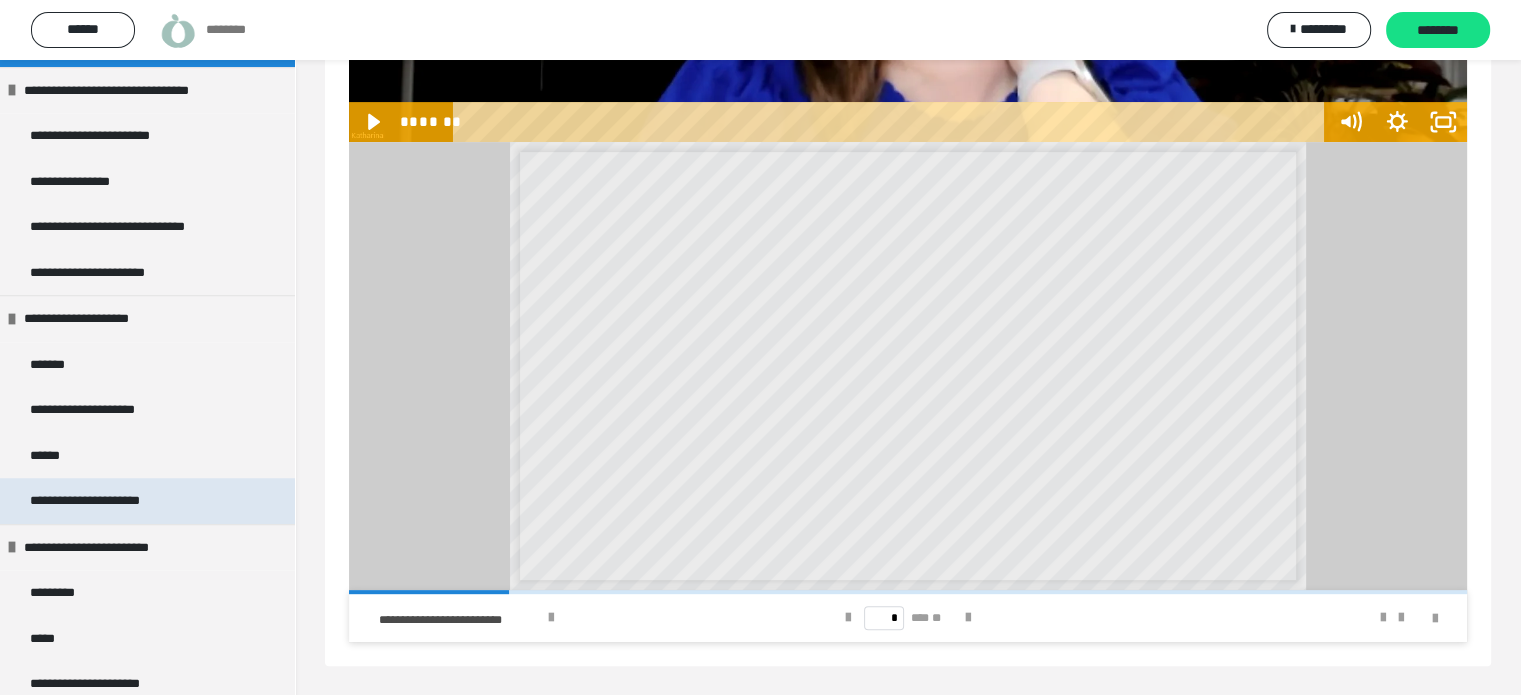 click on "**********" at bounding box center [101, 501] 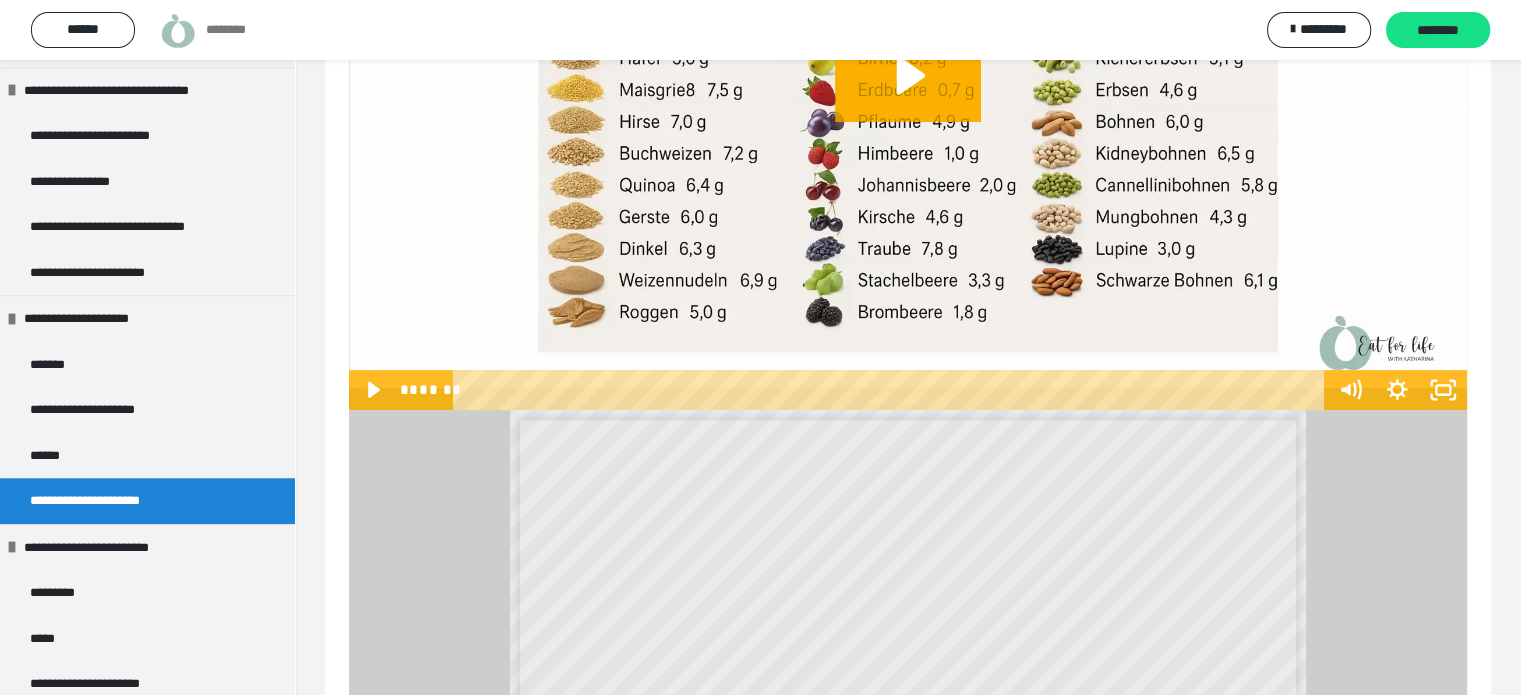 scroll, scrollTop: 628, scrollLeft: 0, axis: vertical 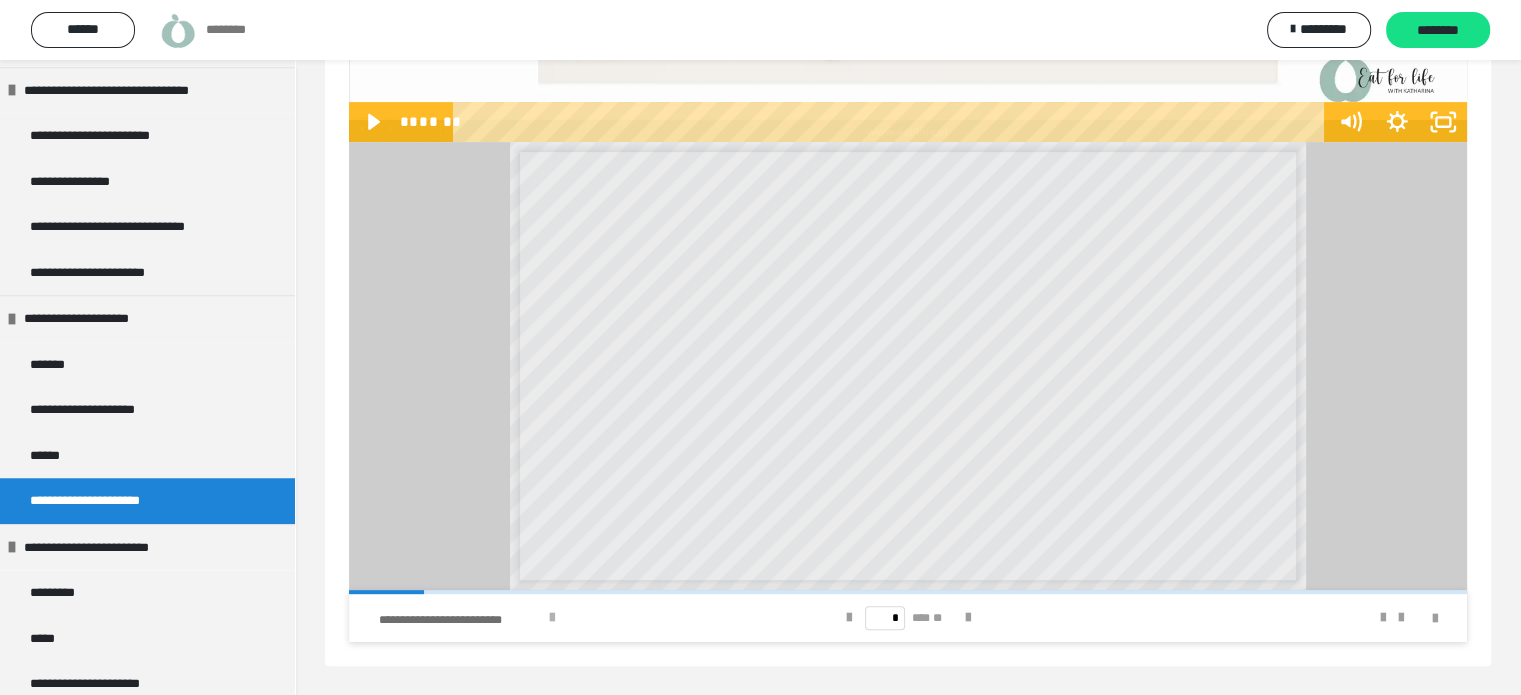 click at bounding box center [552, 618] 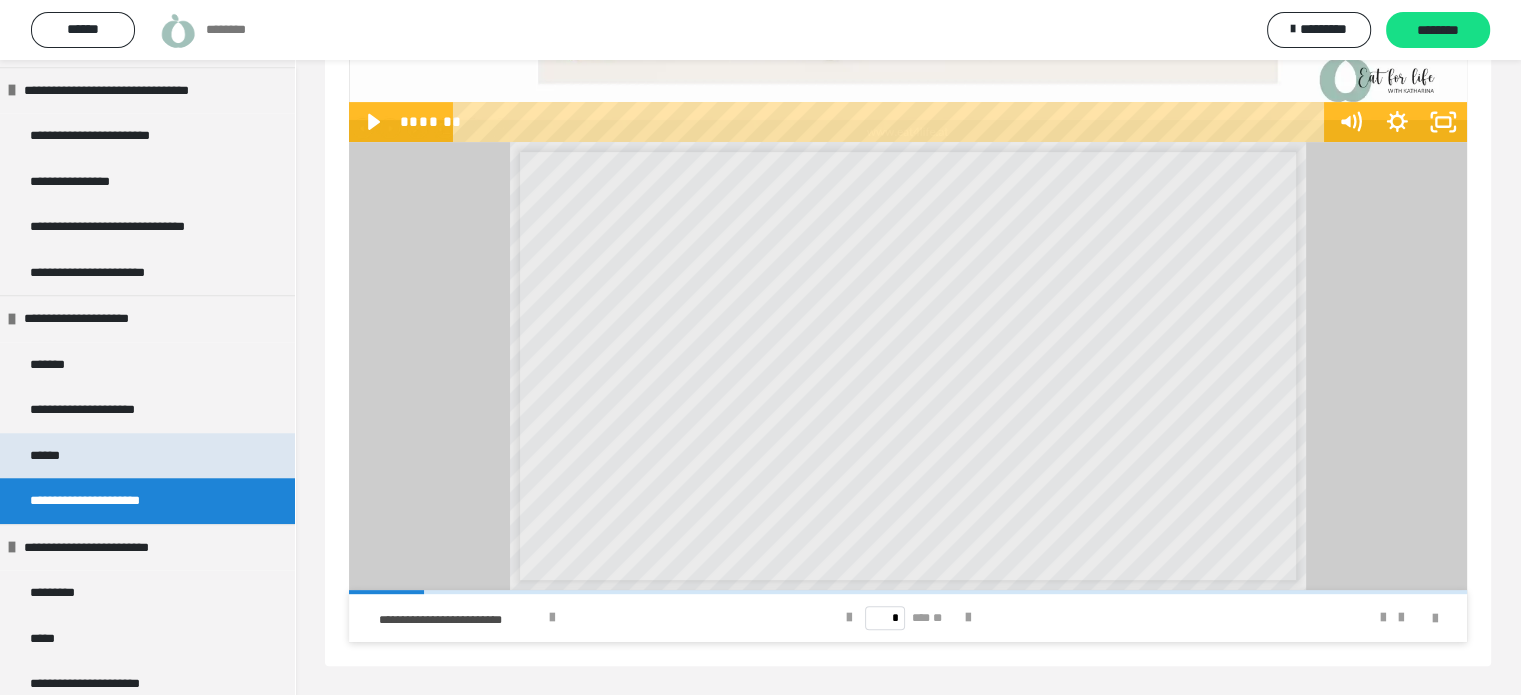 click on "******" at bounding box center [147, 456] 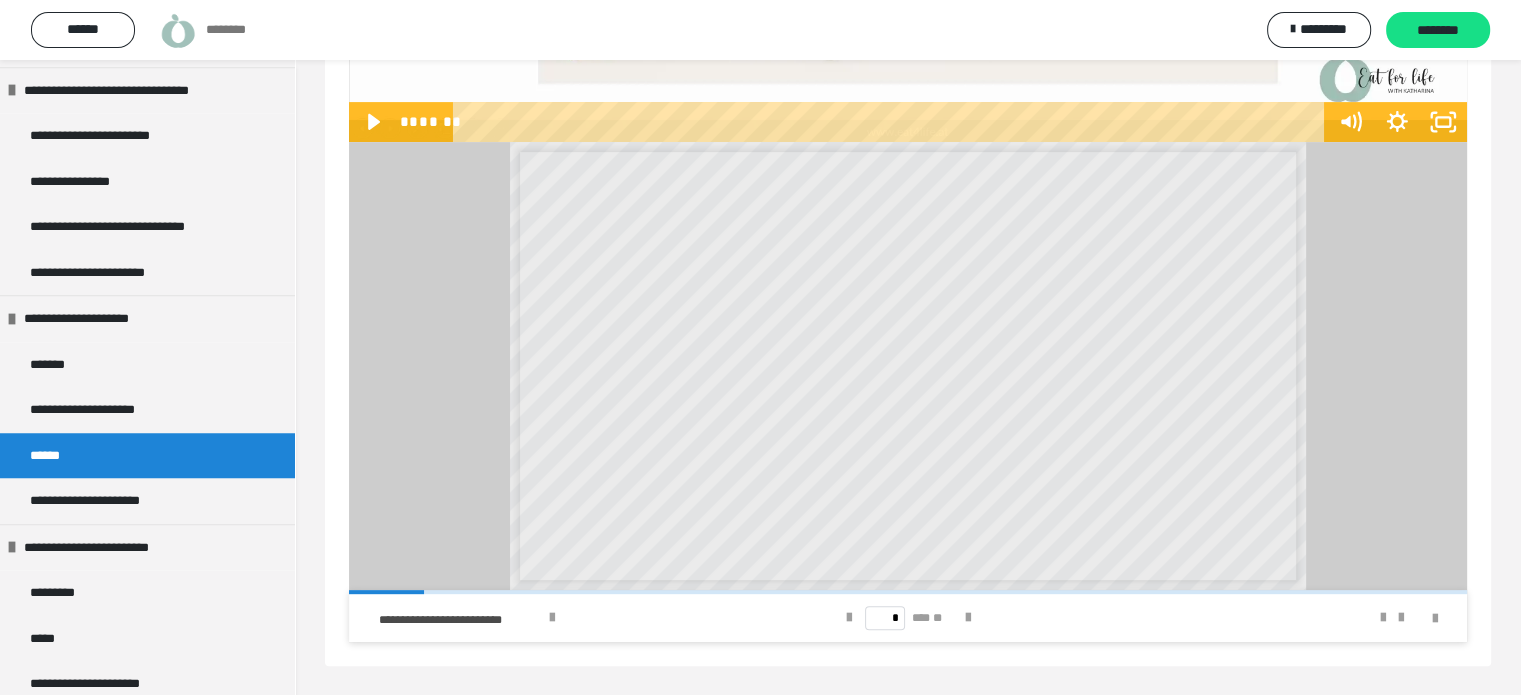 scroll, scrollTop: 60, scrollLeft: 0, axis: vertical 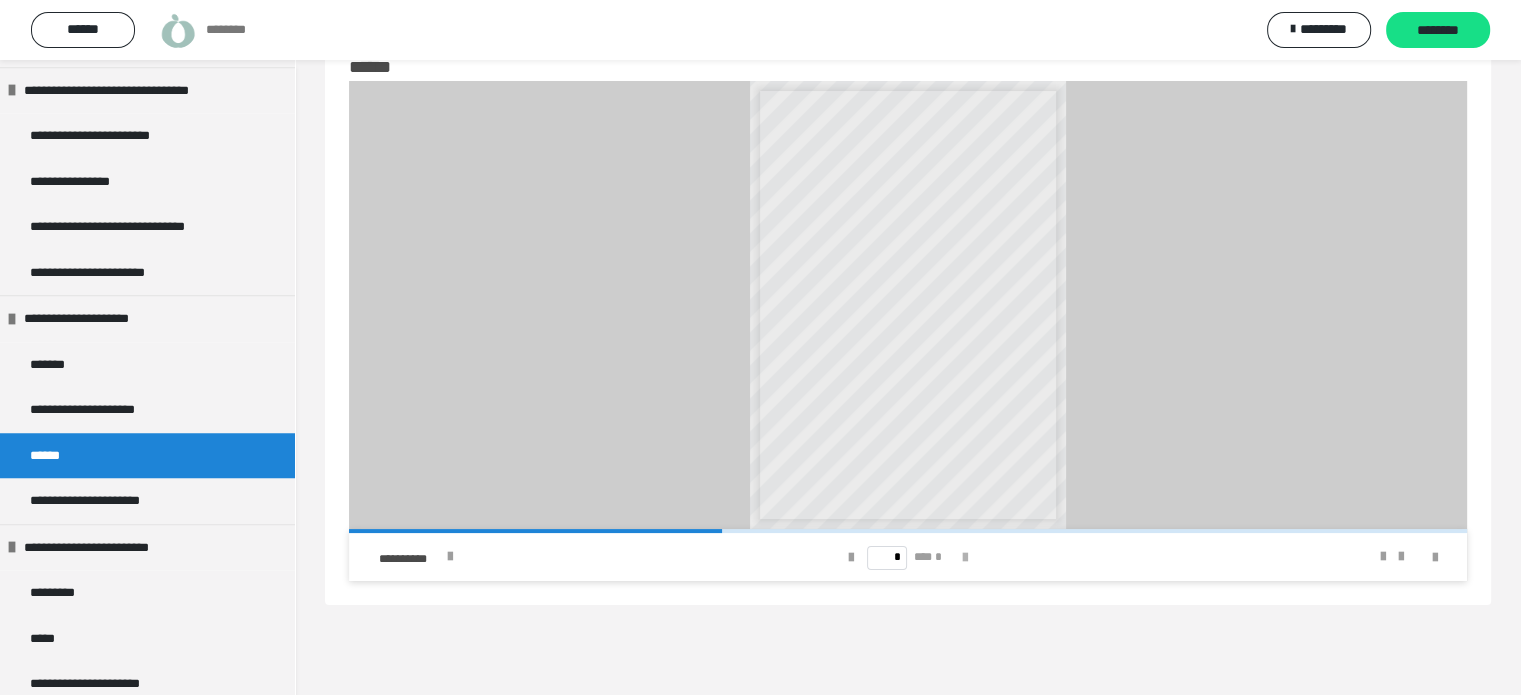 click at bounding box center (965, 558) 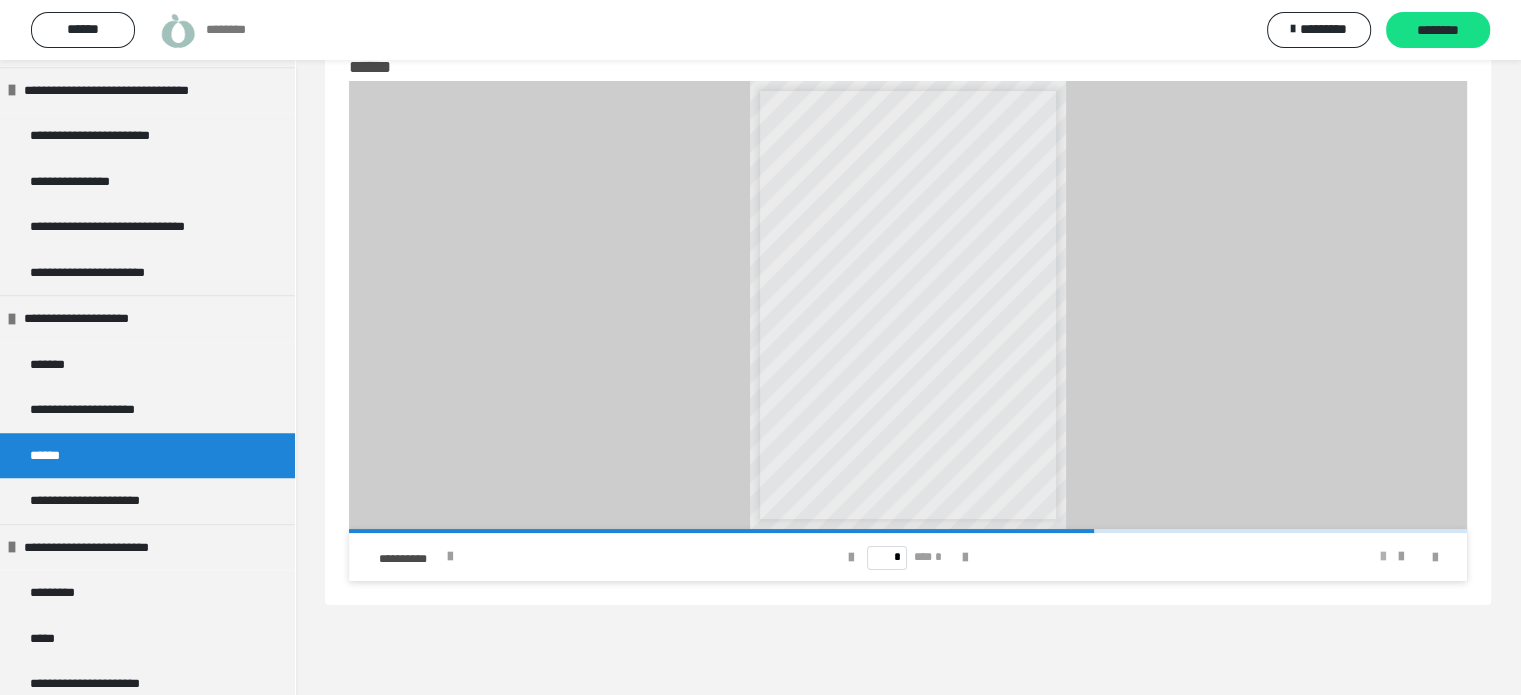 click at bounding box center (1383, 557) 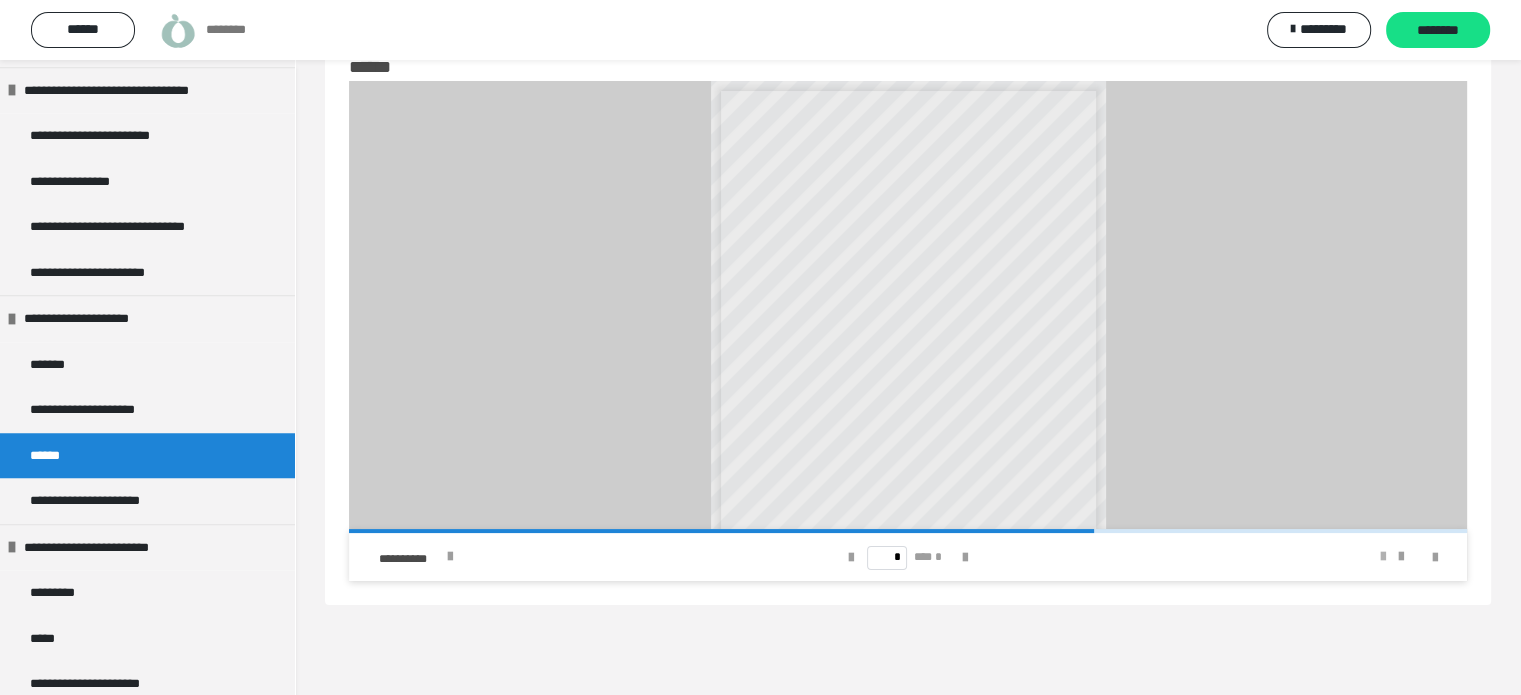 click at bounding box center (1383, 557) 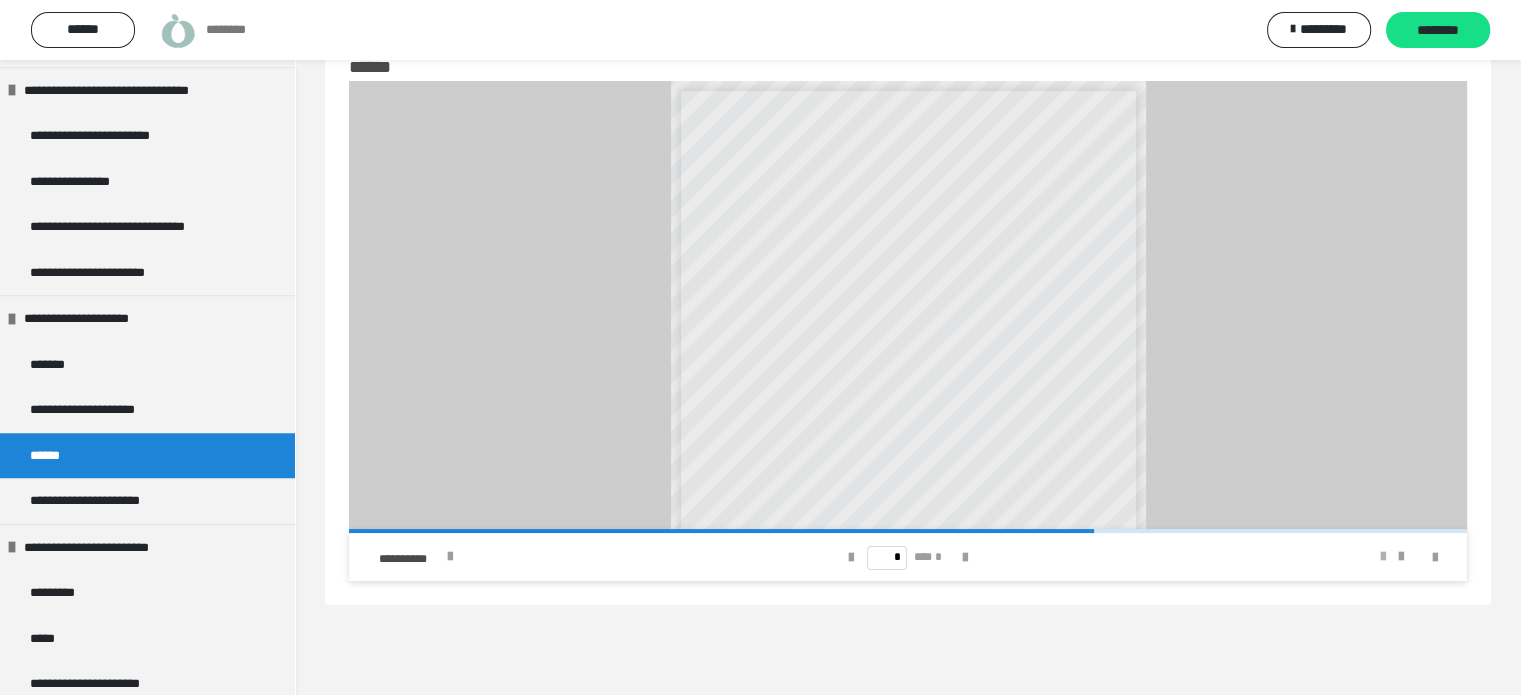 click at bounding box center (1383, 557) 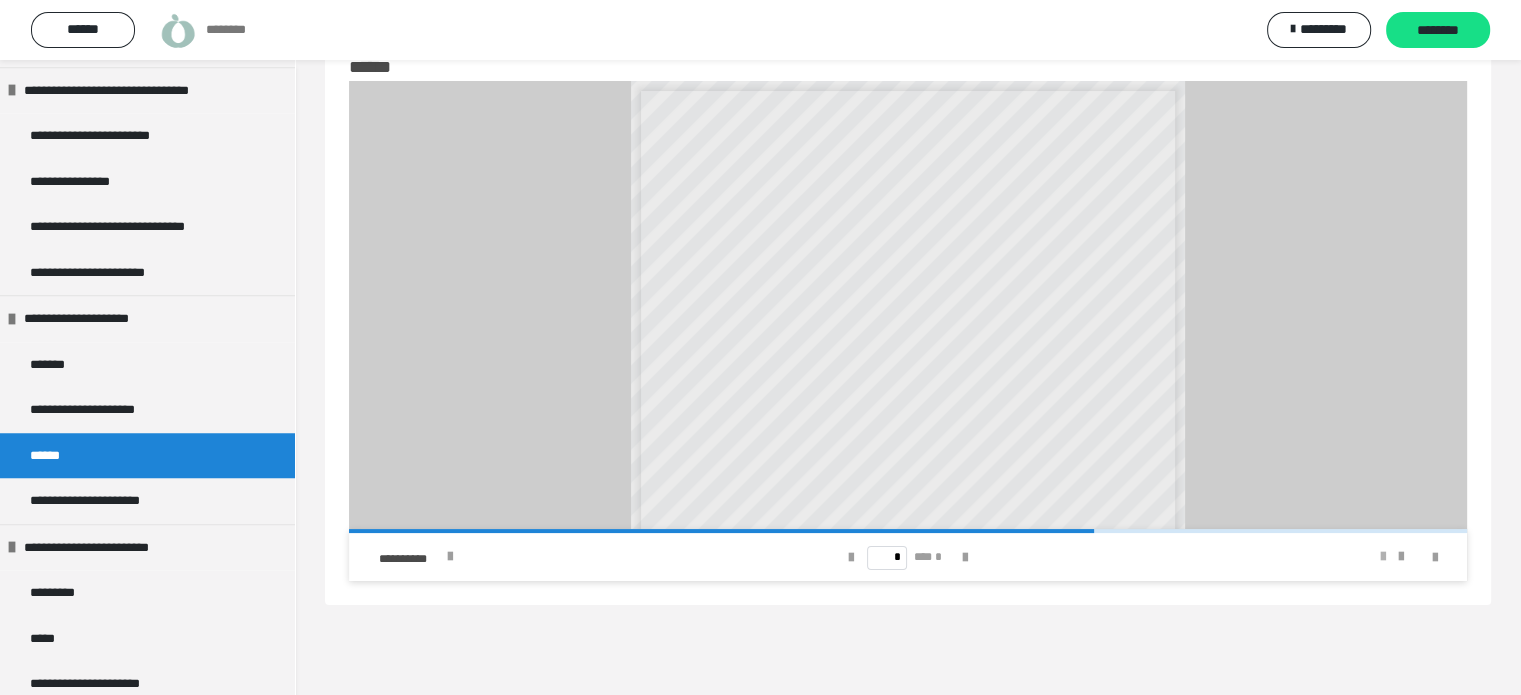 click at bounding box center [1383, 557] 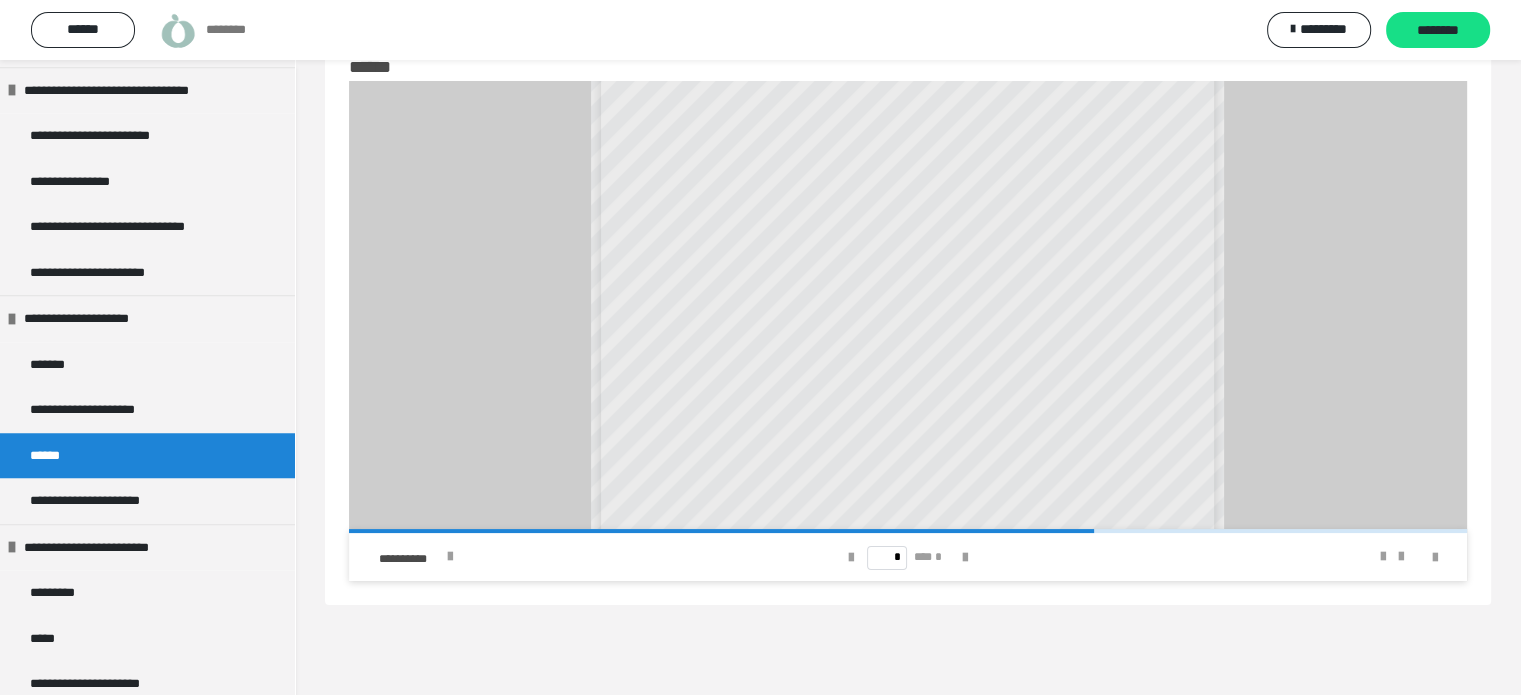 scroll, scrollTop: 448, scrollLeft: 0, axis: vertical 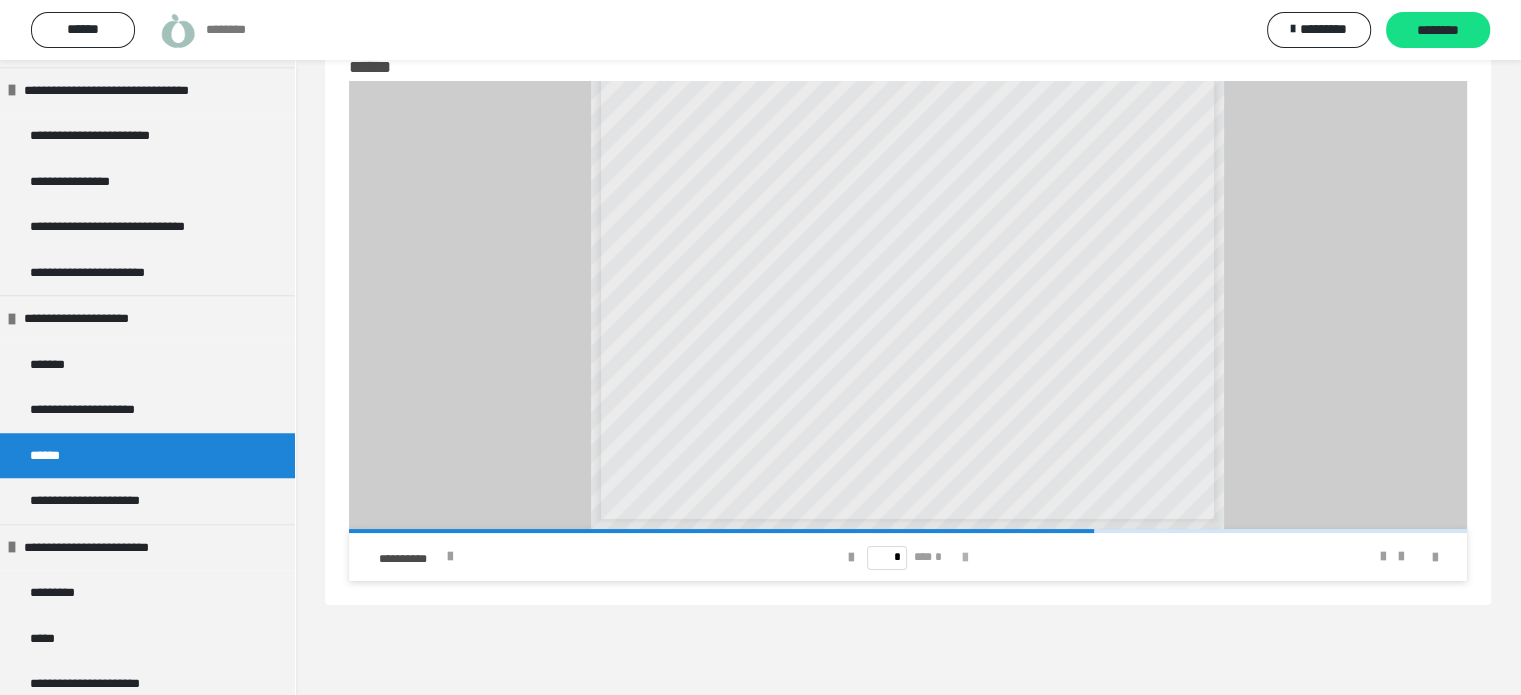 click at bounding box center (965, 558) 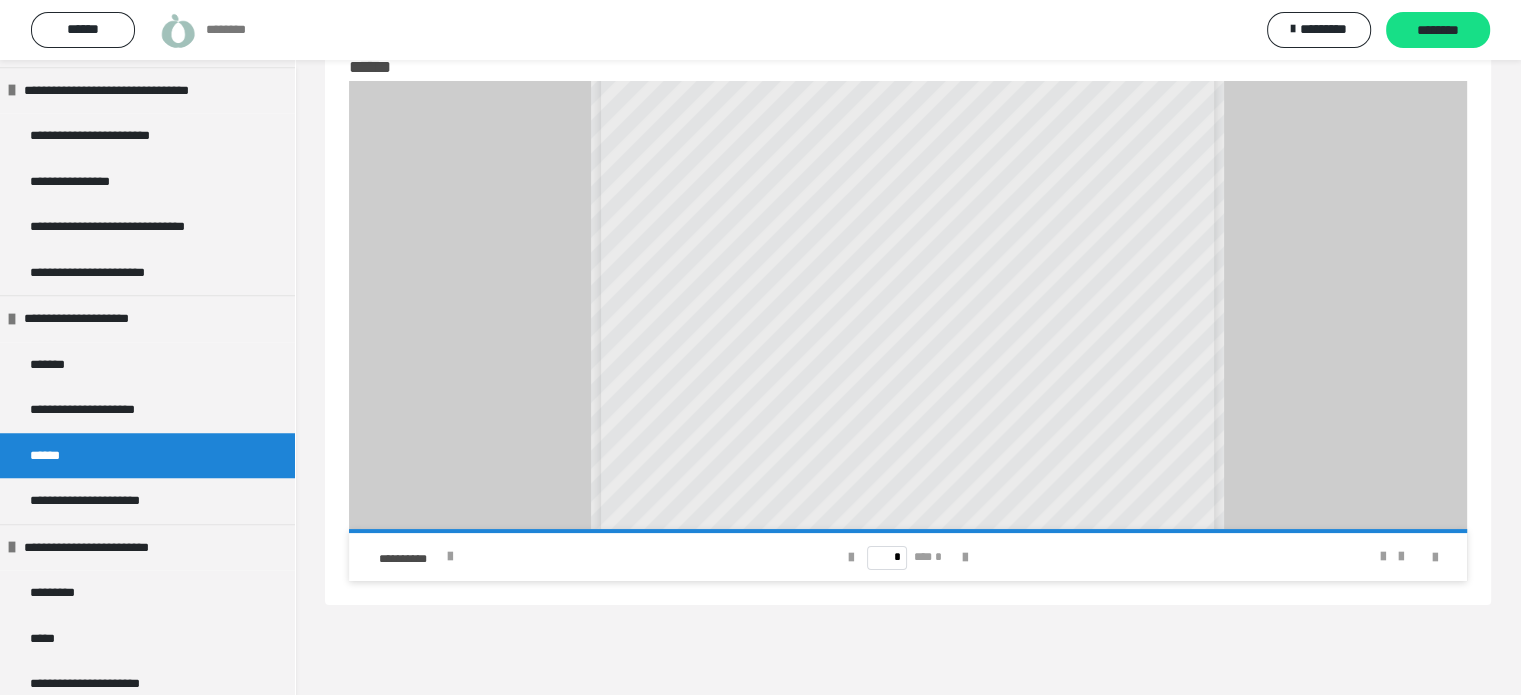 scroll, scrollTop: 448, scrollLeft: 0, axis: vertical 